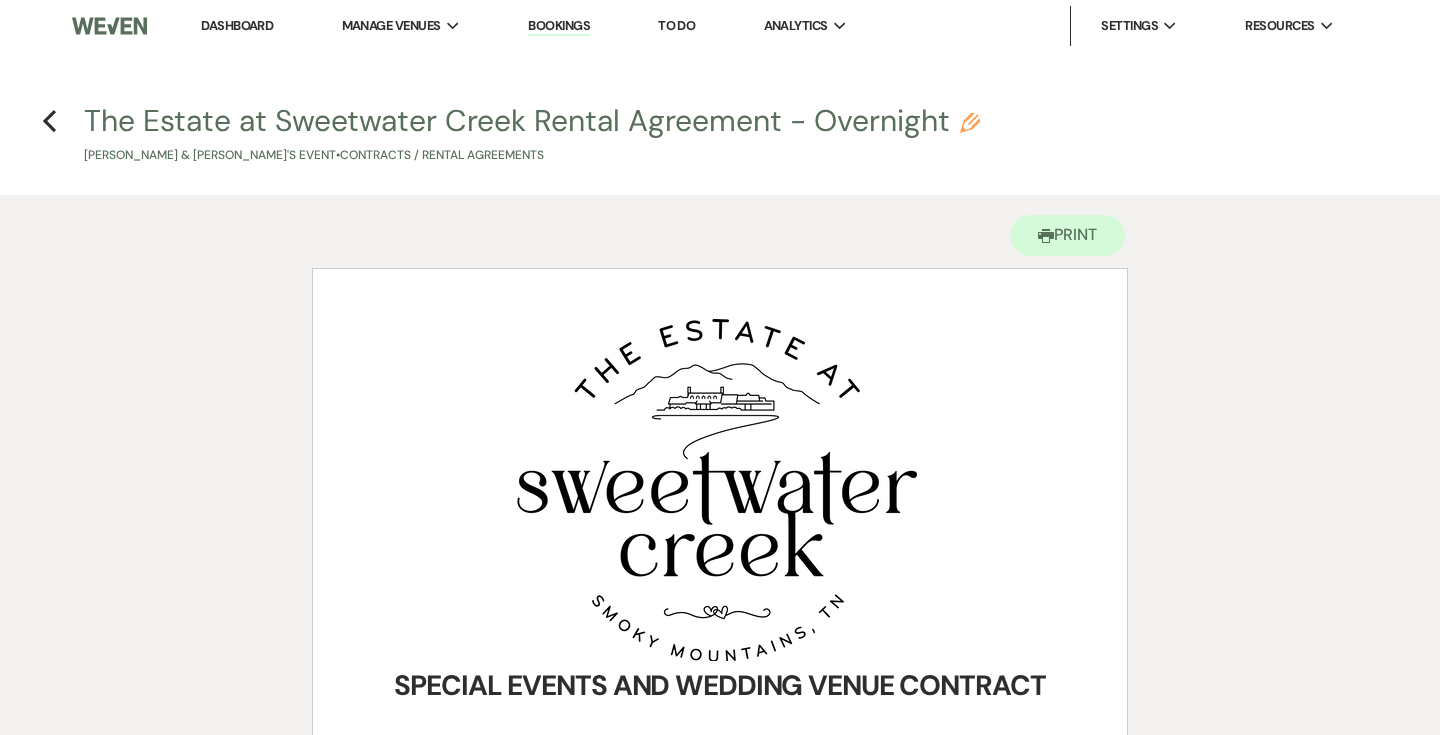 scroll, scrollTop: 6367, scrollLeft: 0, axis: vertical 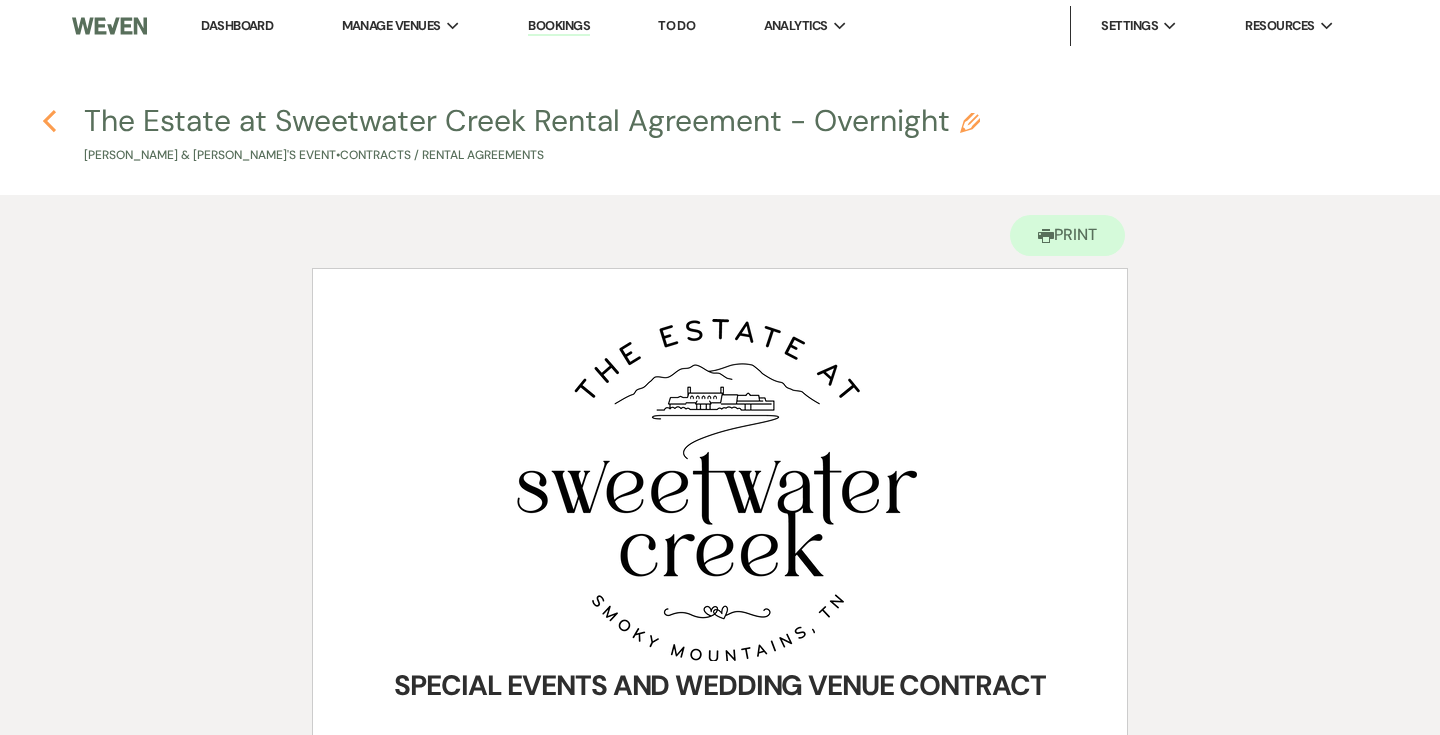 click 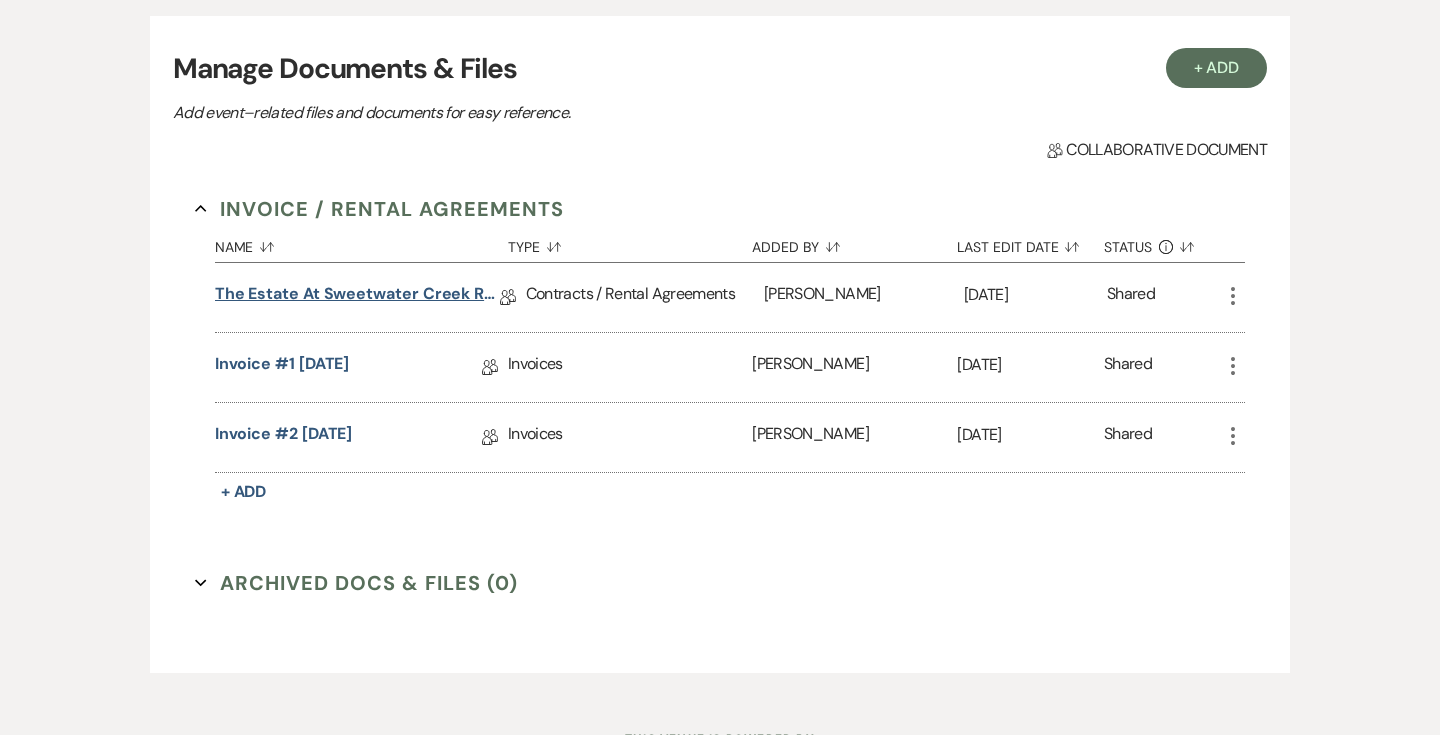 scroll, scrollTop: 0, scrollLeft: 0, axis: both 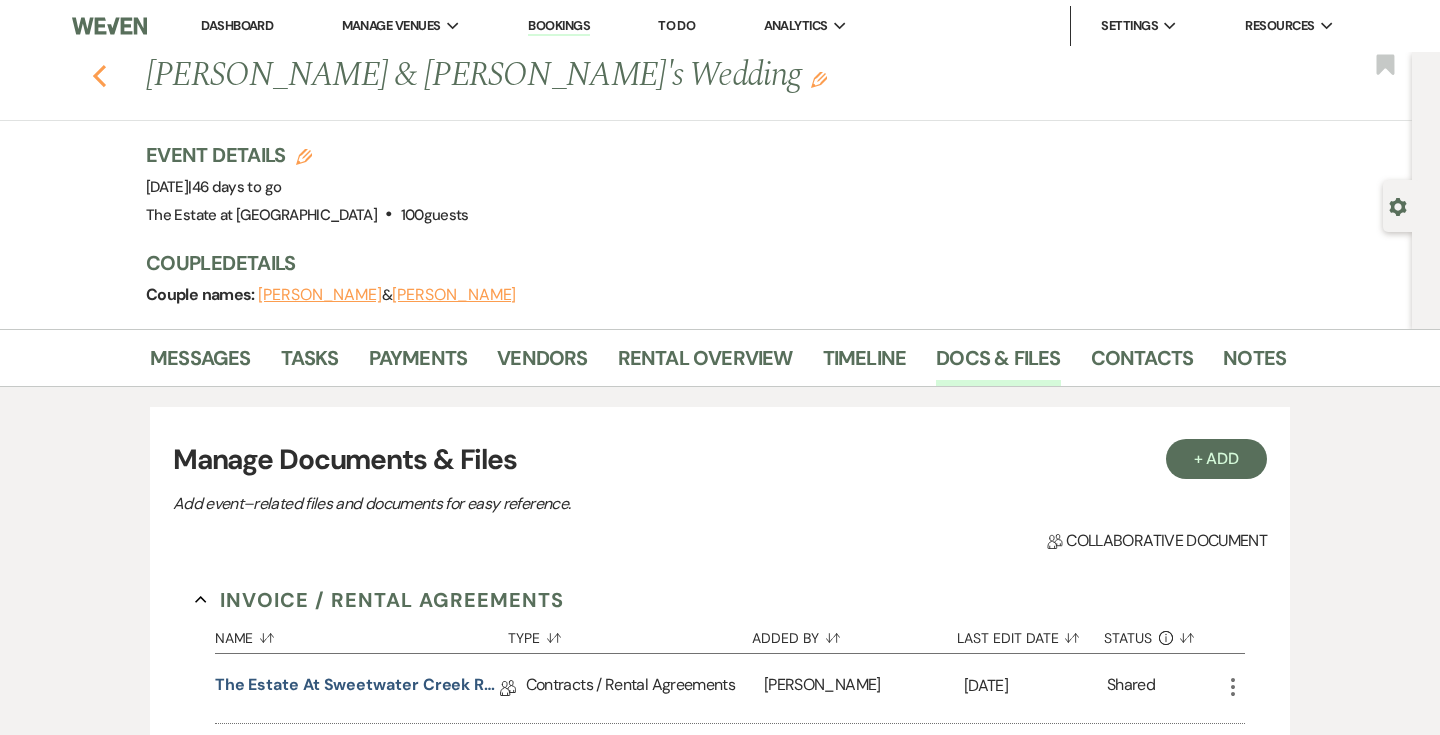 click 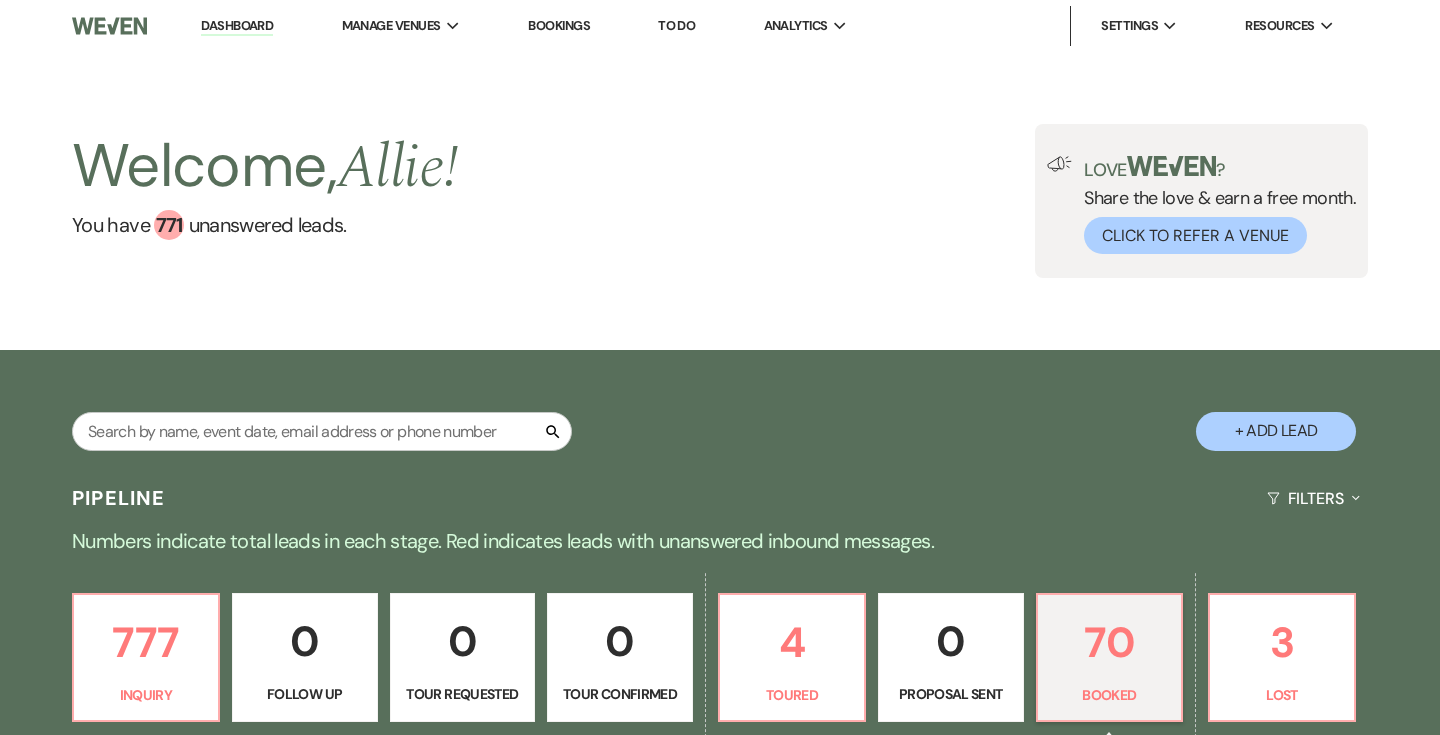 scroll, scrollTop: 144, scrollLeft: 0, axis: vertical 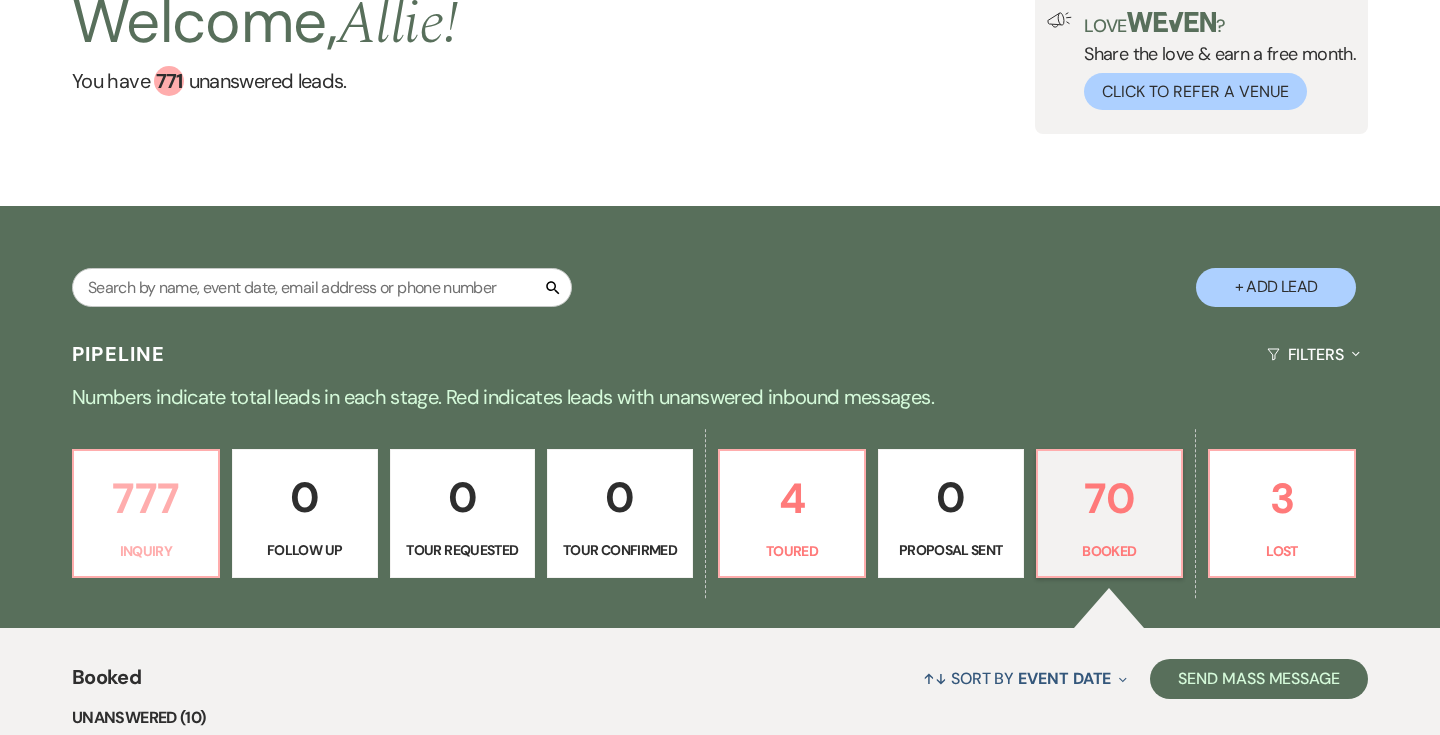 click on "777" at bounding box center [146, 498] 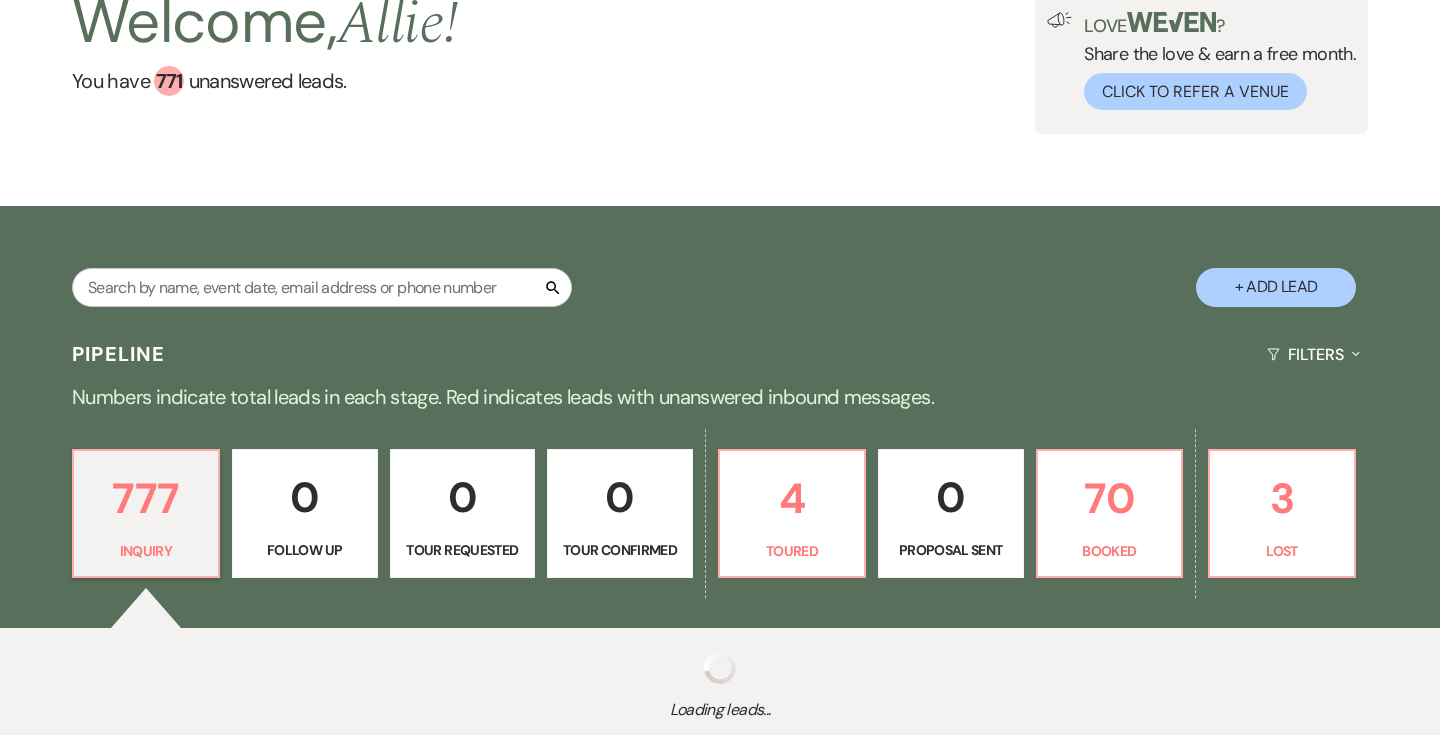 click on "+ Add Lead" at bounding box center [1276, 287] 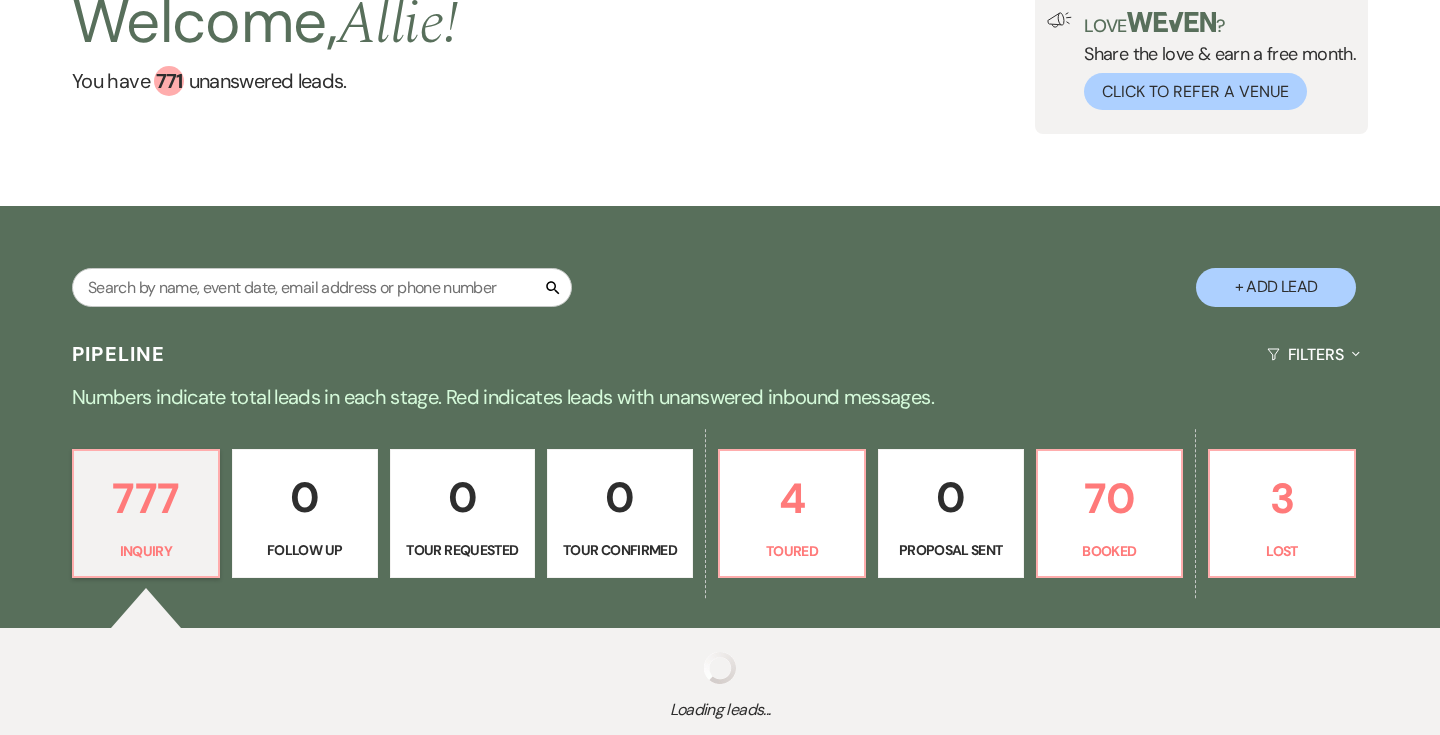 select on "776" 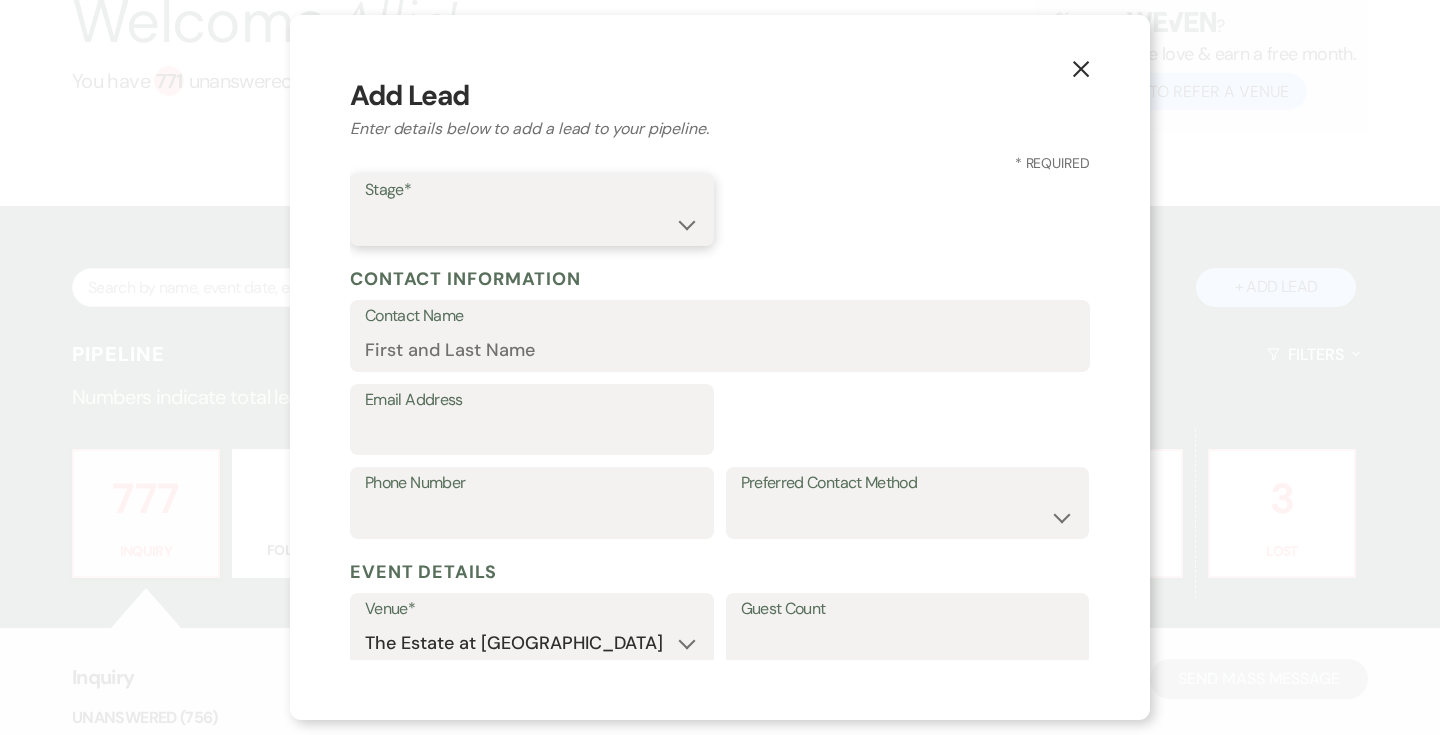 click on "Inquiry Follow Up Tour Requested Tour Confirmed Toured Proposal Sent Booked Lost" at bounding box center [532, 224] 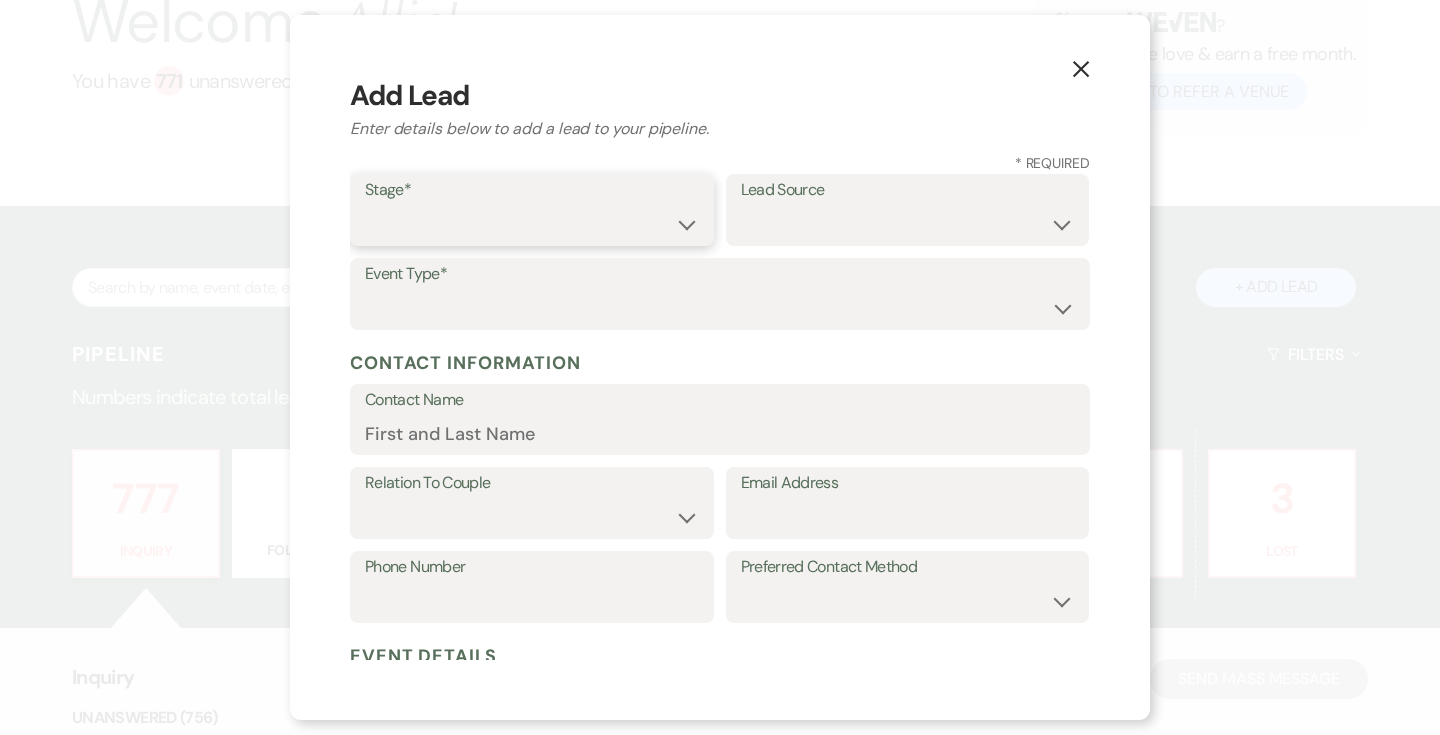 select on "7" 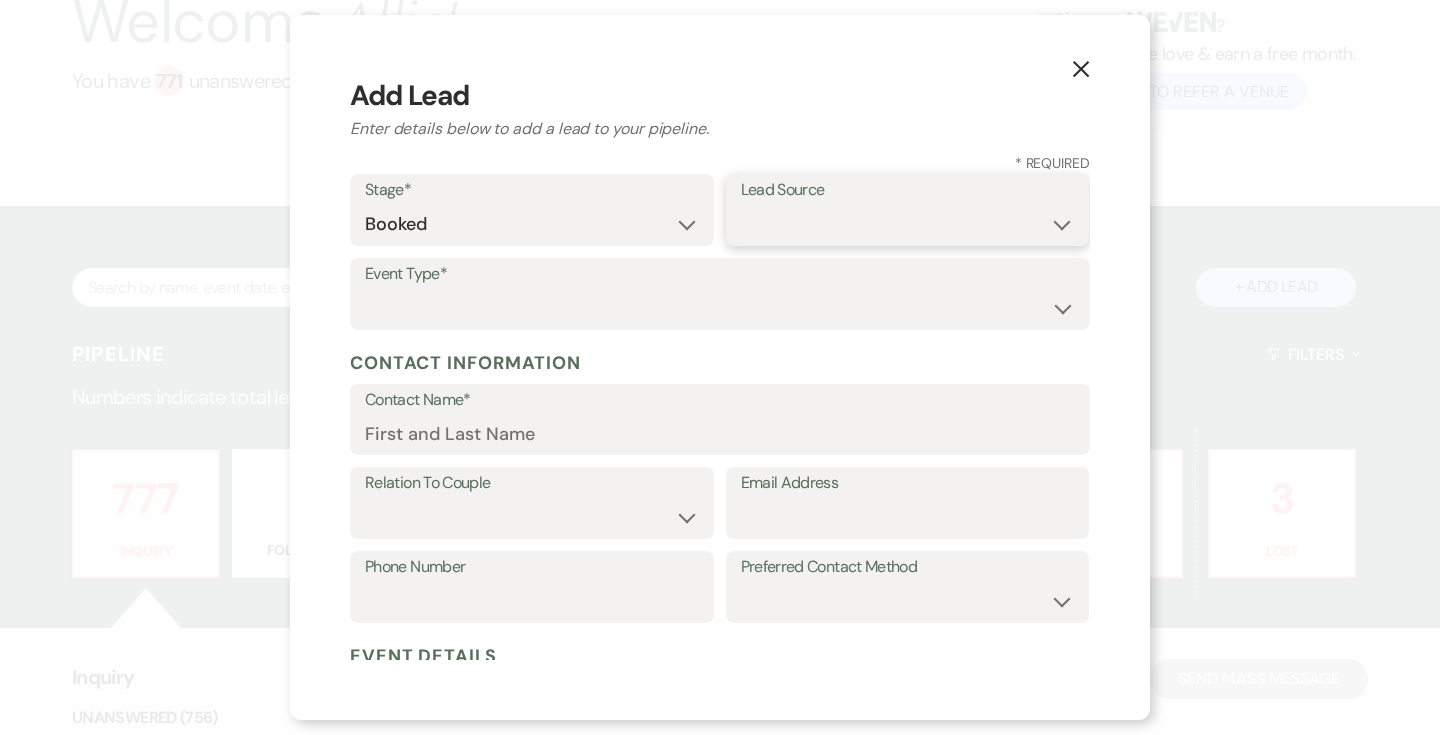 click on "Weven Venue Website Instagram Facebook Pinterest Google The Knot Wedding Wire Here Comes the Guide Wedding Spot Eventective [PERSON_NAME] The Venue Report PartySlate VRBO / Homeaway Airbnb Wedding Show TikTok X / Twitter Phone Call Walk-in Vendor Referral Advertising Personal Referral Local Referral Other" at bounding box center [908, 224] 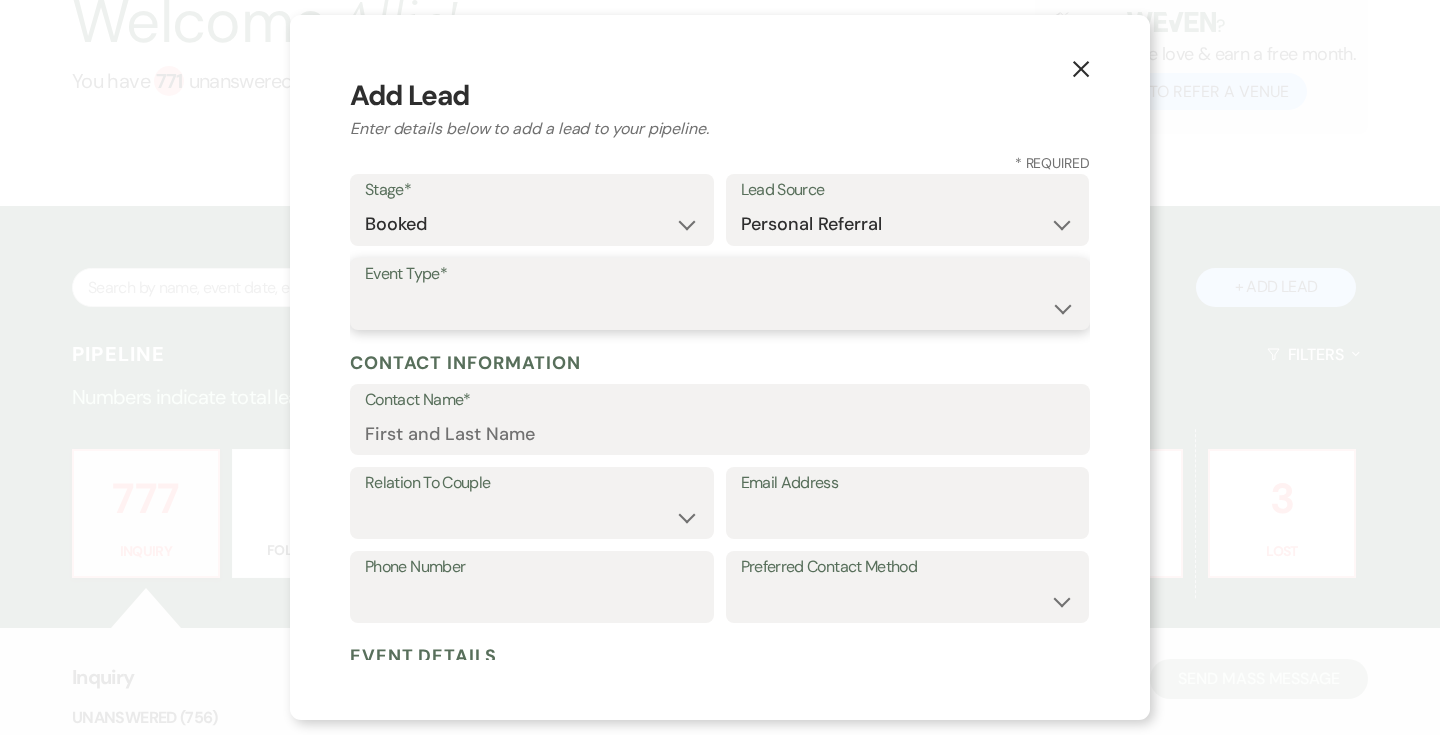 click on "Wedding Anniversary Party Baby Shower Bachelorette / Bachelor Party Birthday Party Bridal Shower Brunch Community Event Concert Corporate Event Elopement End of Life Celebration Engagement Party Fundraiser Graduation Party Micro Wedding Prom Quinceañera Rehearsal Dinner Religious Event Retreat Other" at bounding box center [720, 308] 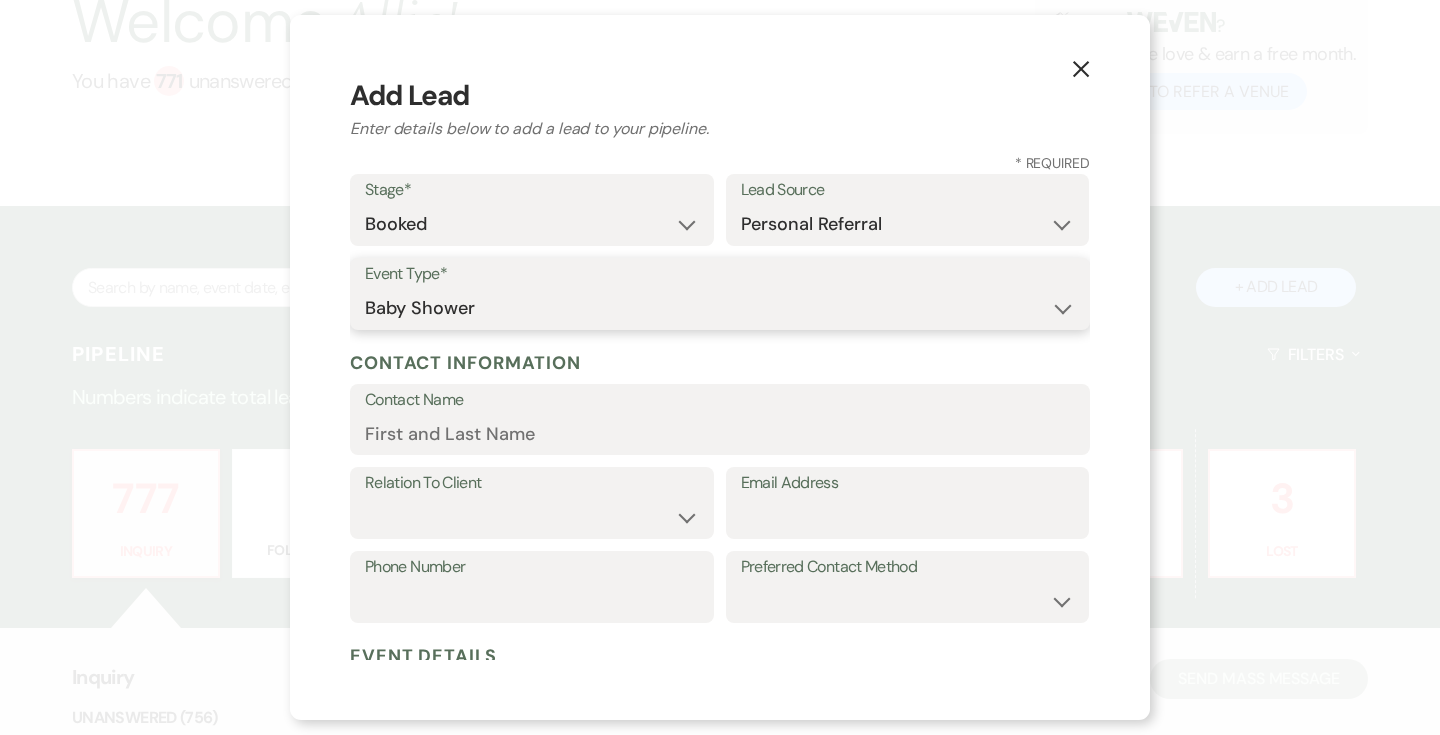 click on "Wedding Anniversary Party Baby Shower Bachelorette / Bachelor Party Birthday Party Bridal Shower Brunch Community Event Concert Corporate Event Elopement End of Life Celebration Engagement Party Fundraiser Graduation Party Micro Wedding Prom Quinceañera Rehearsal Dinner Religious Event Retreat Other" at bounding box center [720, 308] 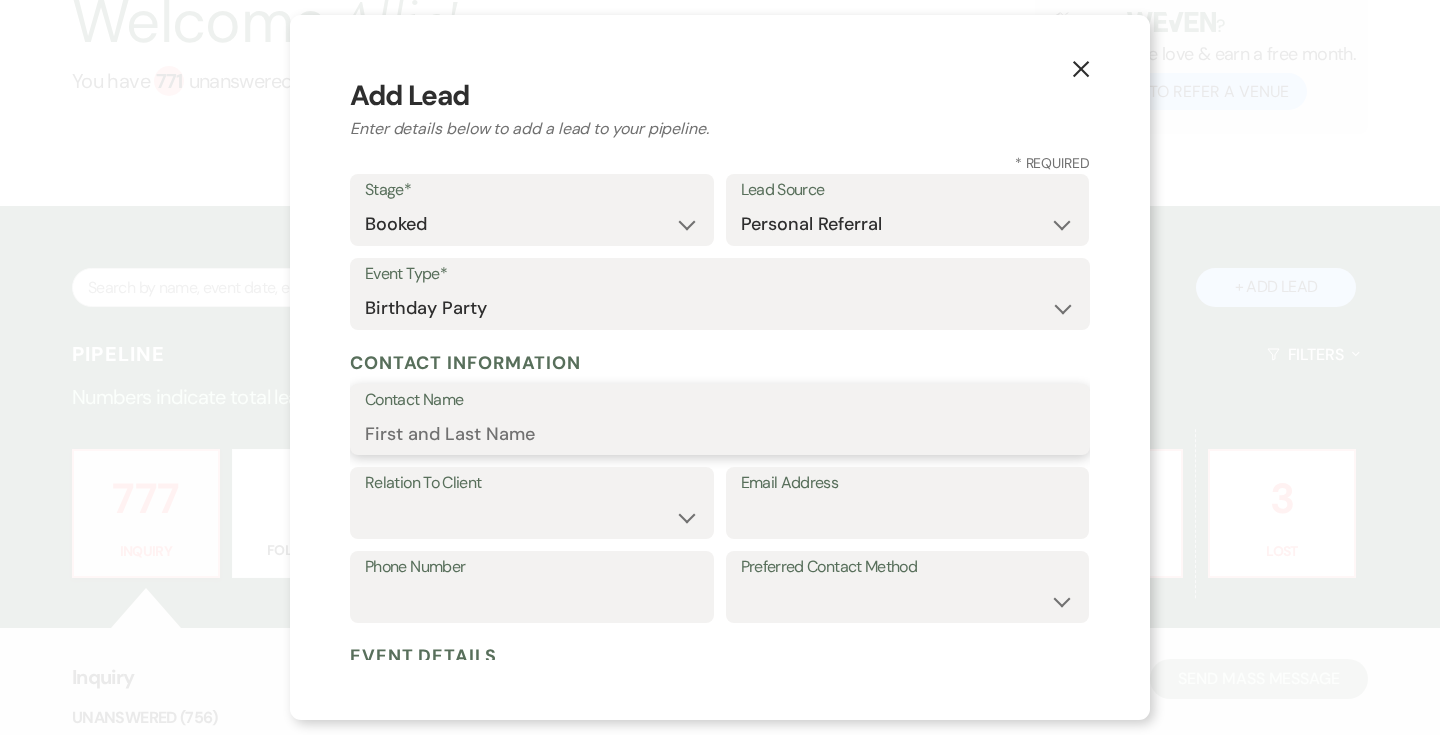 click on "Contact Name" at bounding box center [720, 433] 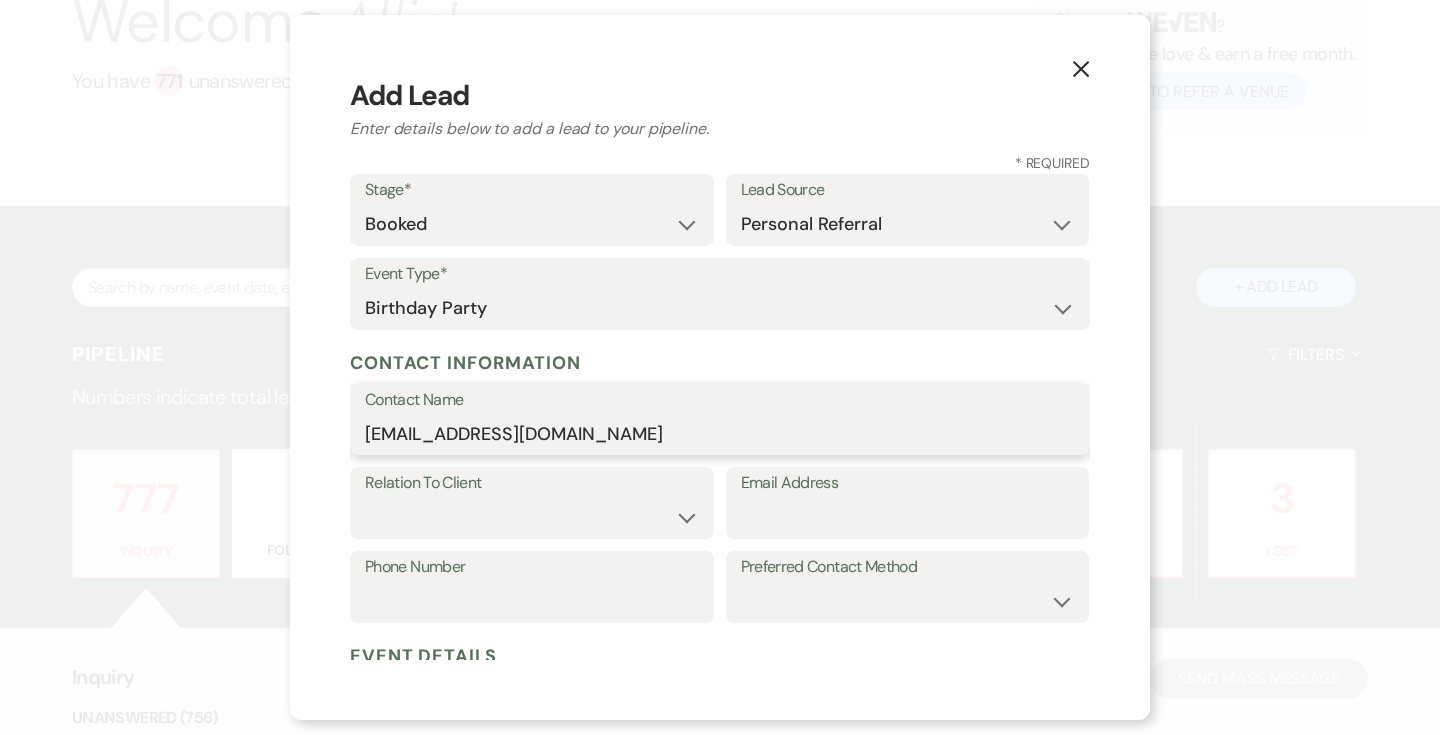 click on "[EMAIL_ADDRESS][DOMAIN_NAME]" at bounding box center [720, 433] 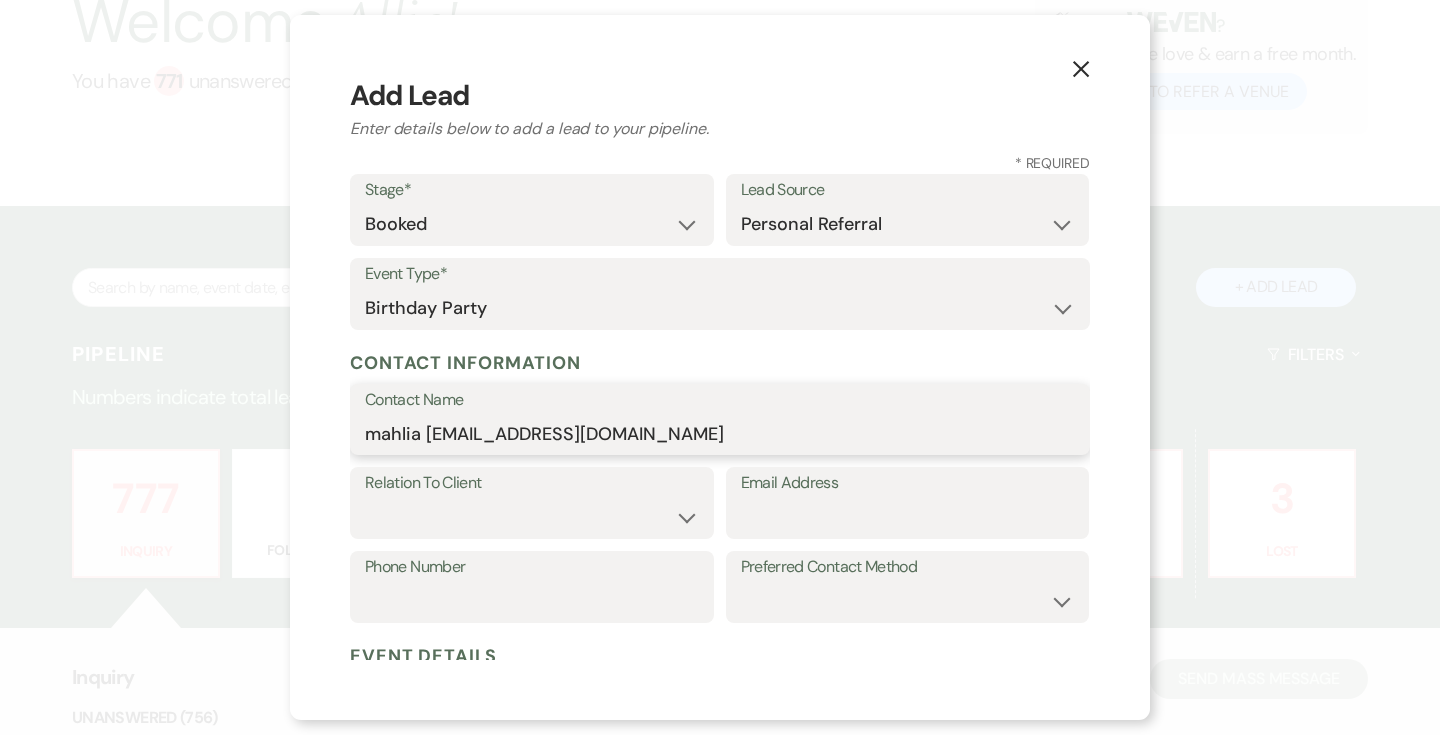 drag, startPoint x: 606, startPoint y: 437, endPoint x: 495, endPoint y: 432, distance: 111.11256 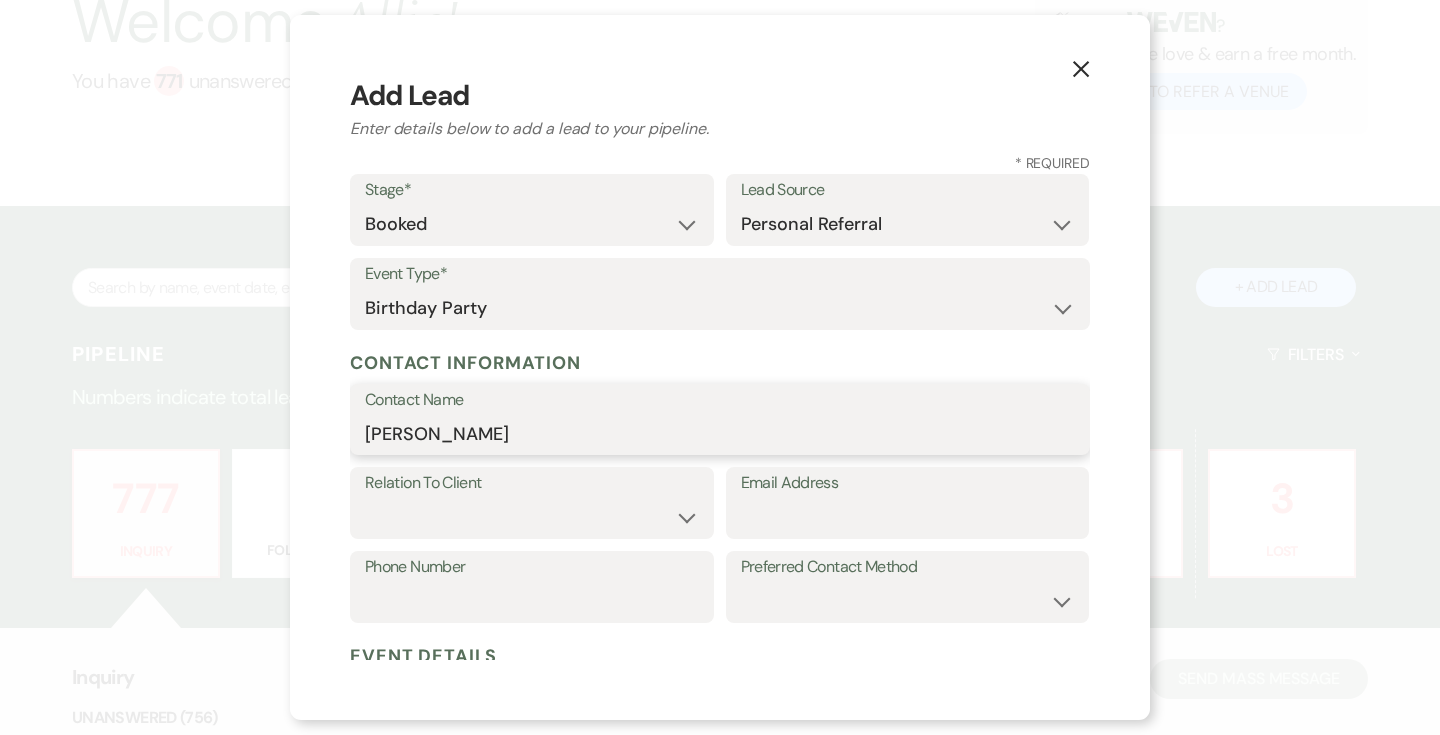 click on "[PERSON_NAME]" at bounding box center (720, 433) 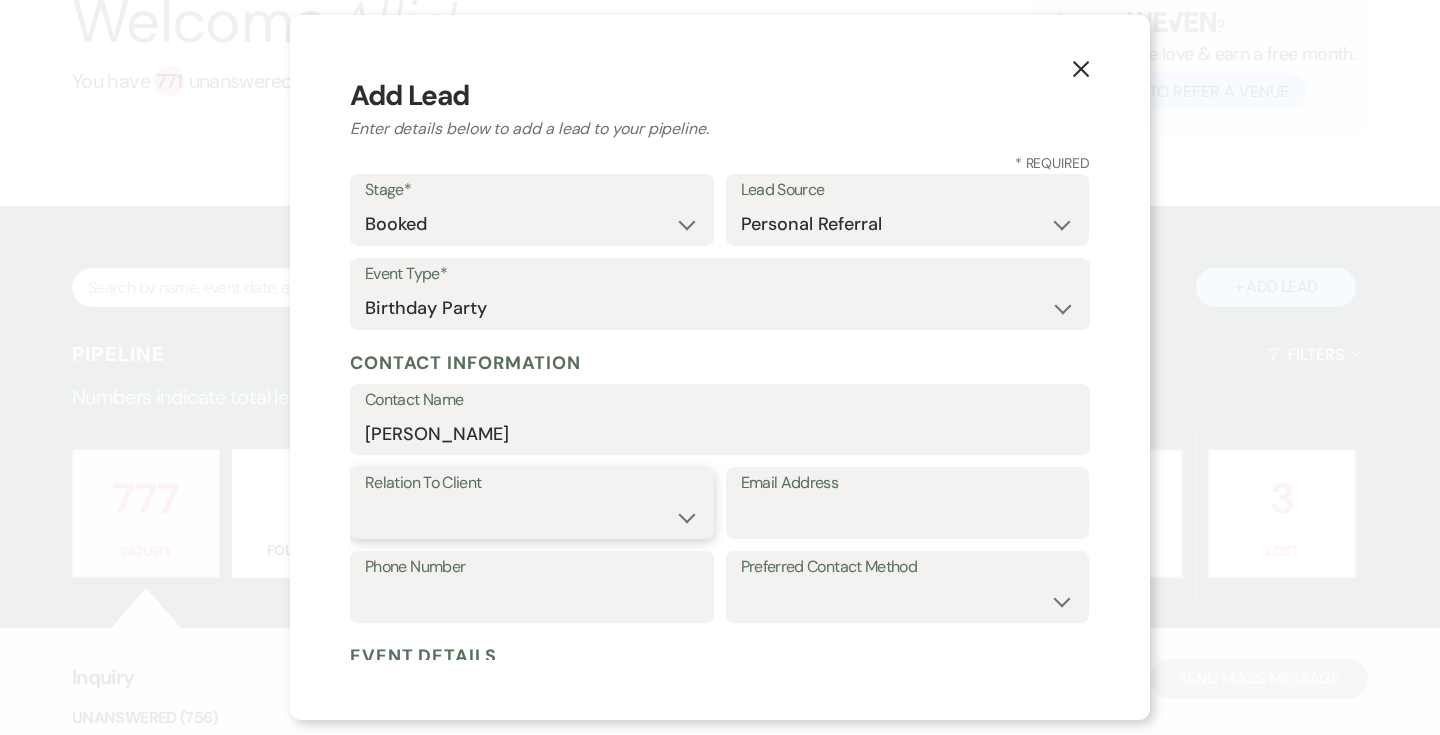 click on "Client Event Planner Parent of Client Family Member Friend Other" at bounding box center [532, 517] 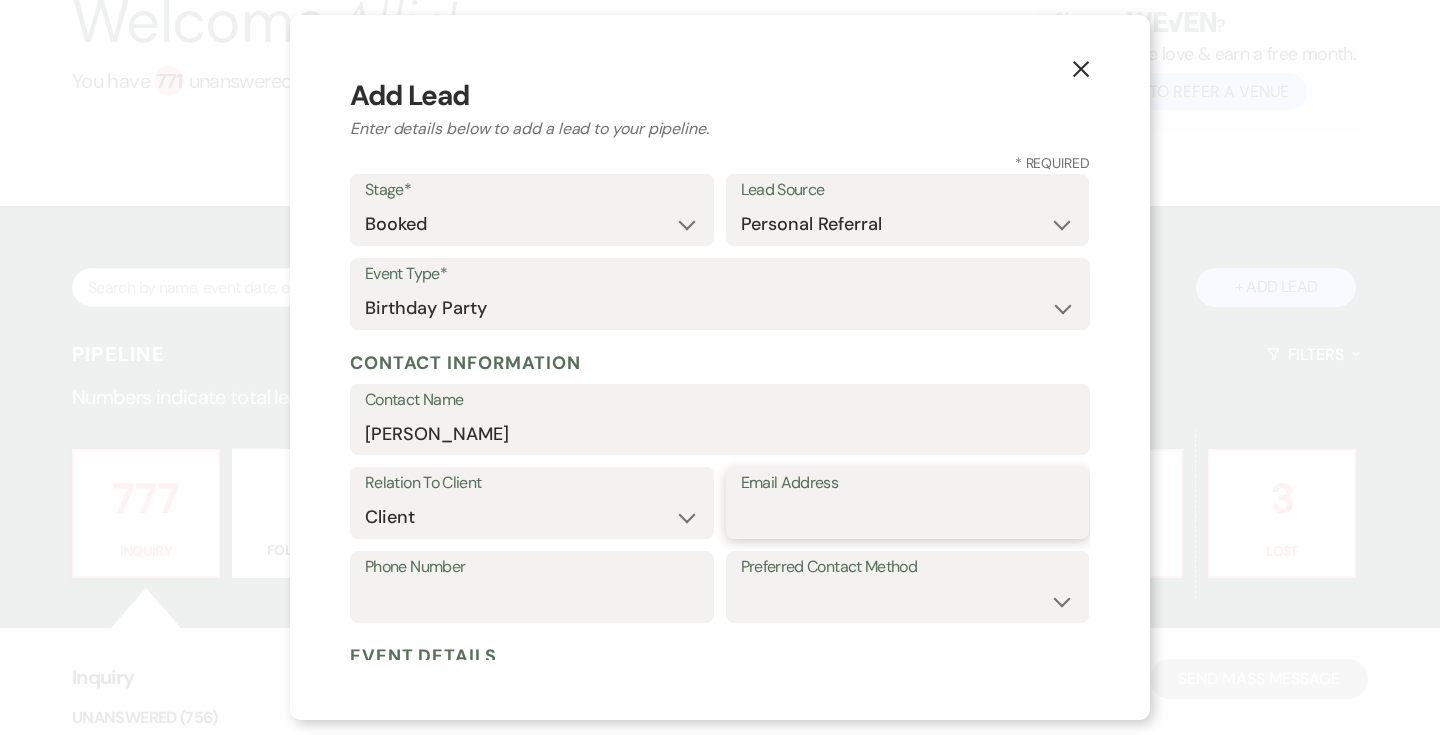 click on "Email Address" at bounding box center (908, 517) 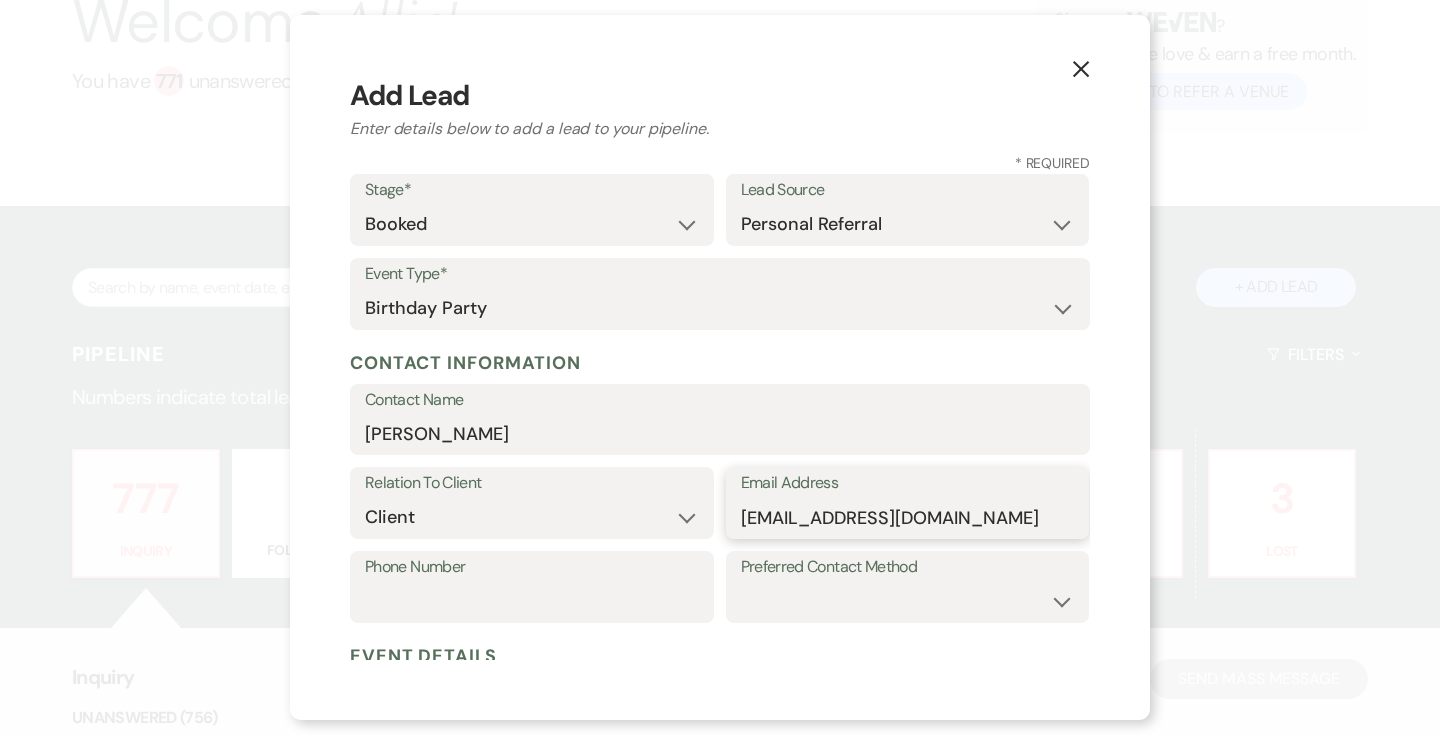 type on "[EMAIL_ADDRESS][DOMAIN_NAME]" 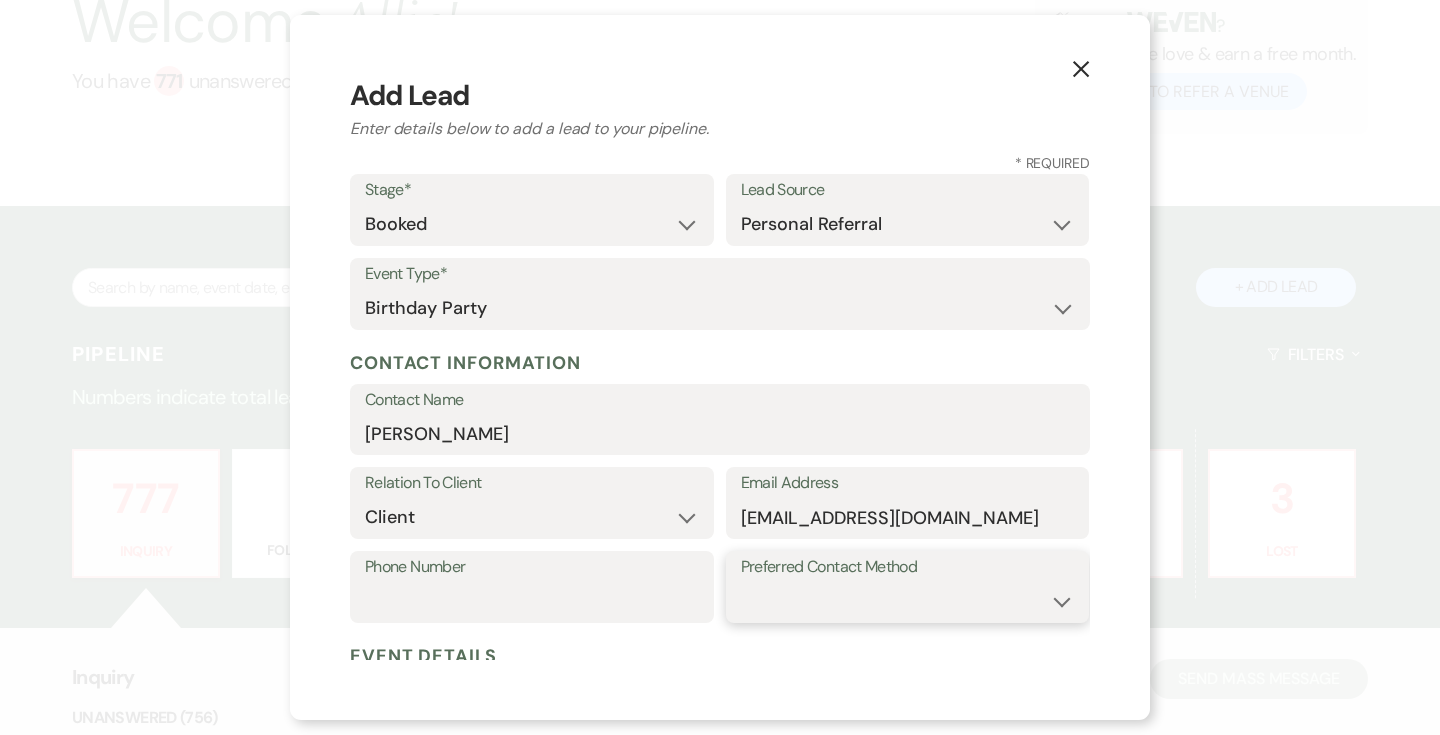 click on "Email Phone Text" at bounding box center [908, 601] 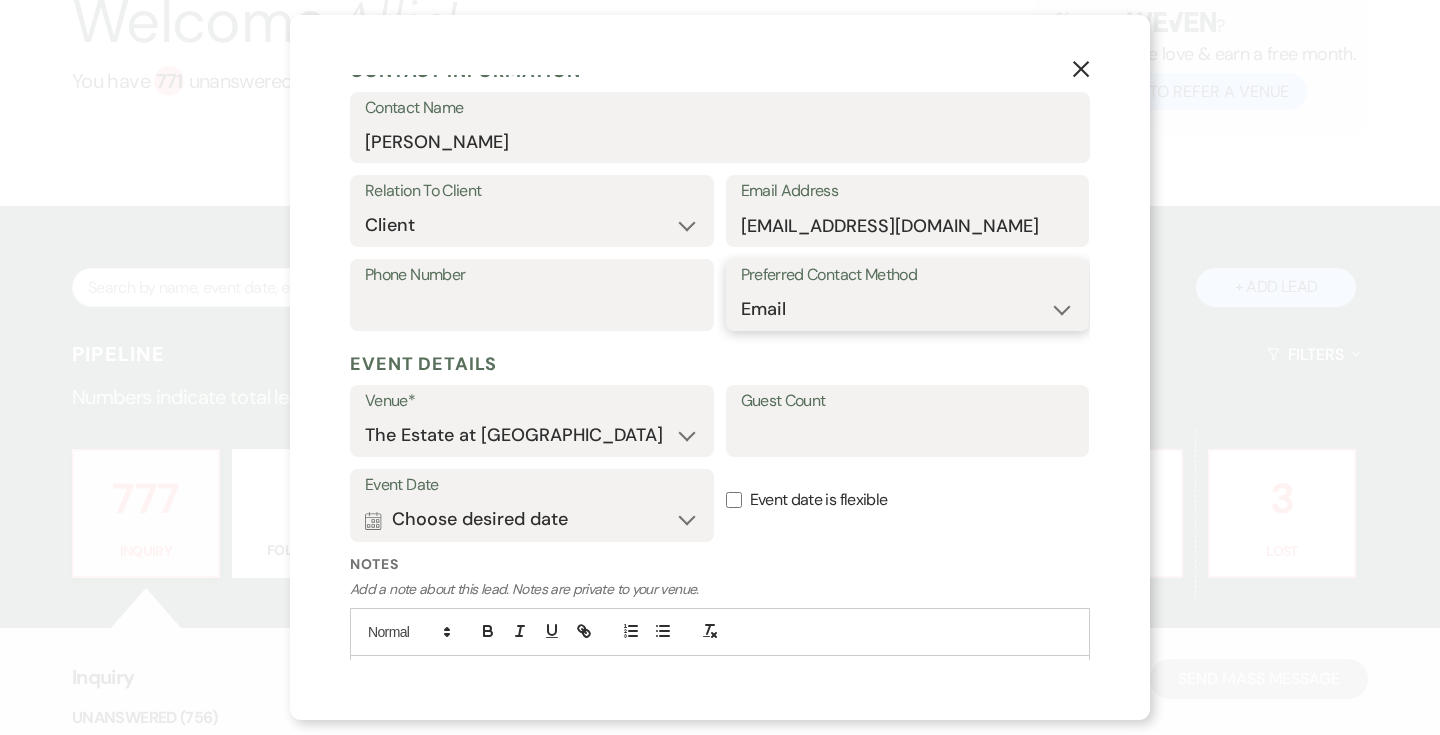 scroll, scrollTop: 366, scrollLeft: 0, axis: vertical 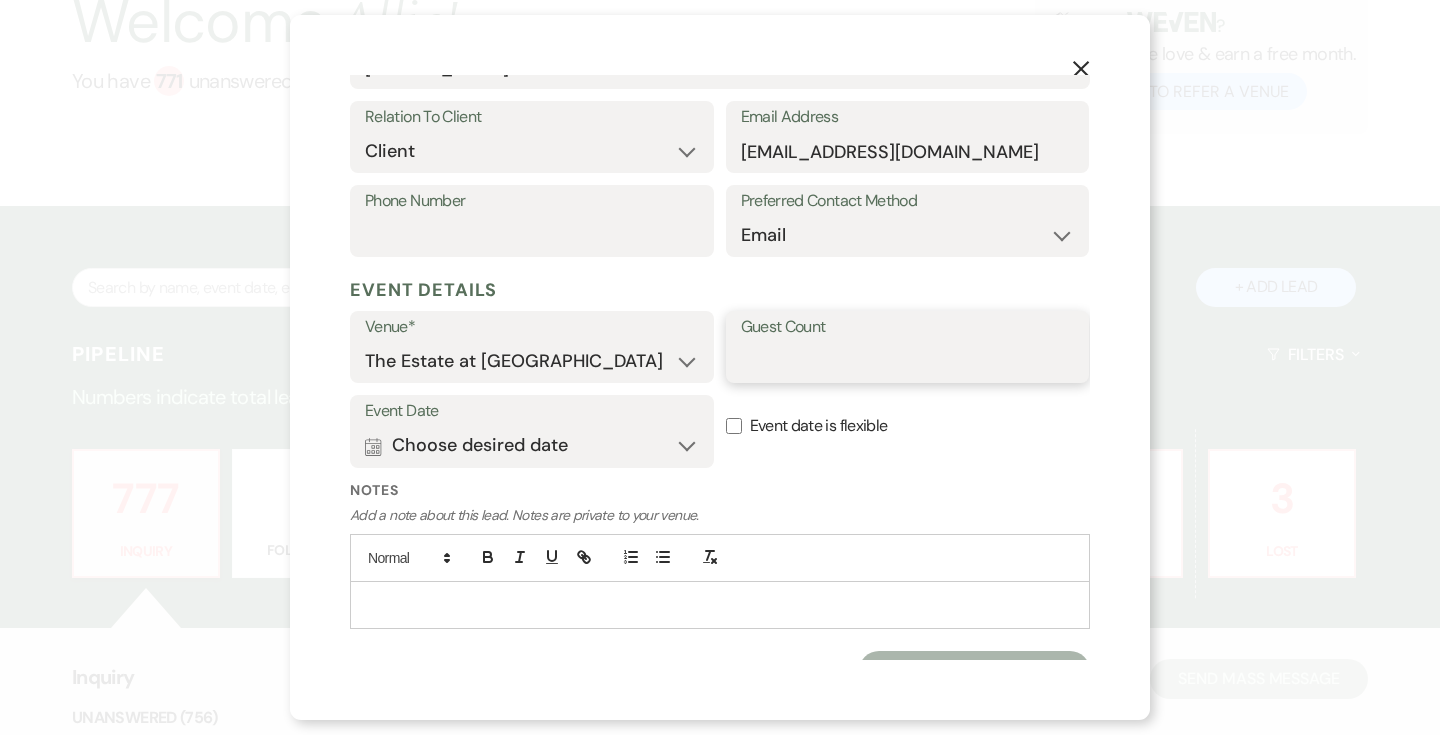 click on "Guest Count" at bounding box center [908, 361] 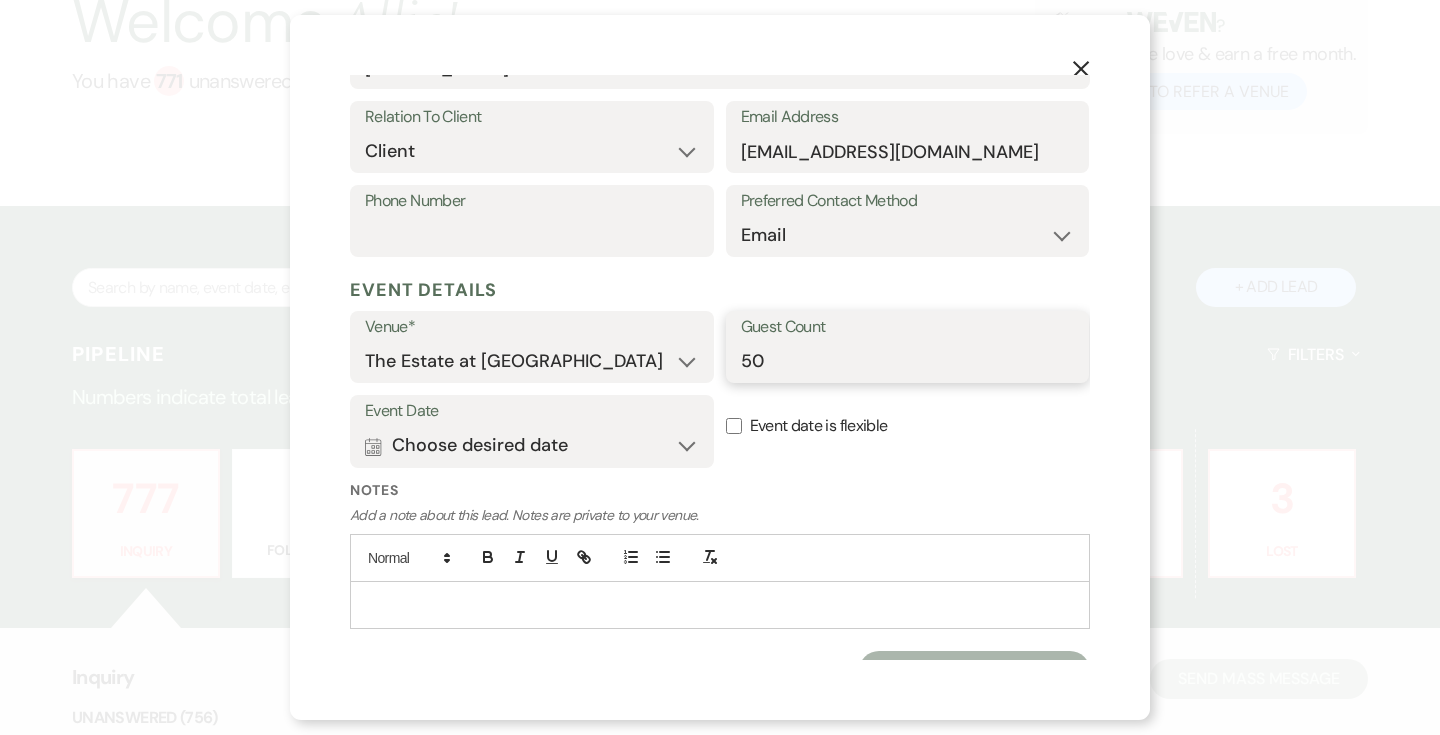 type on "50" 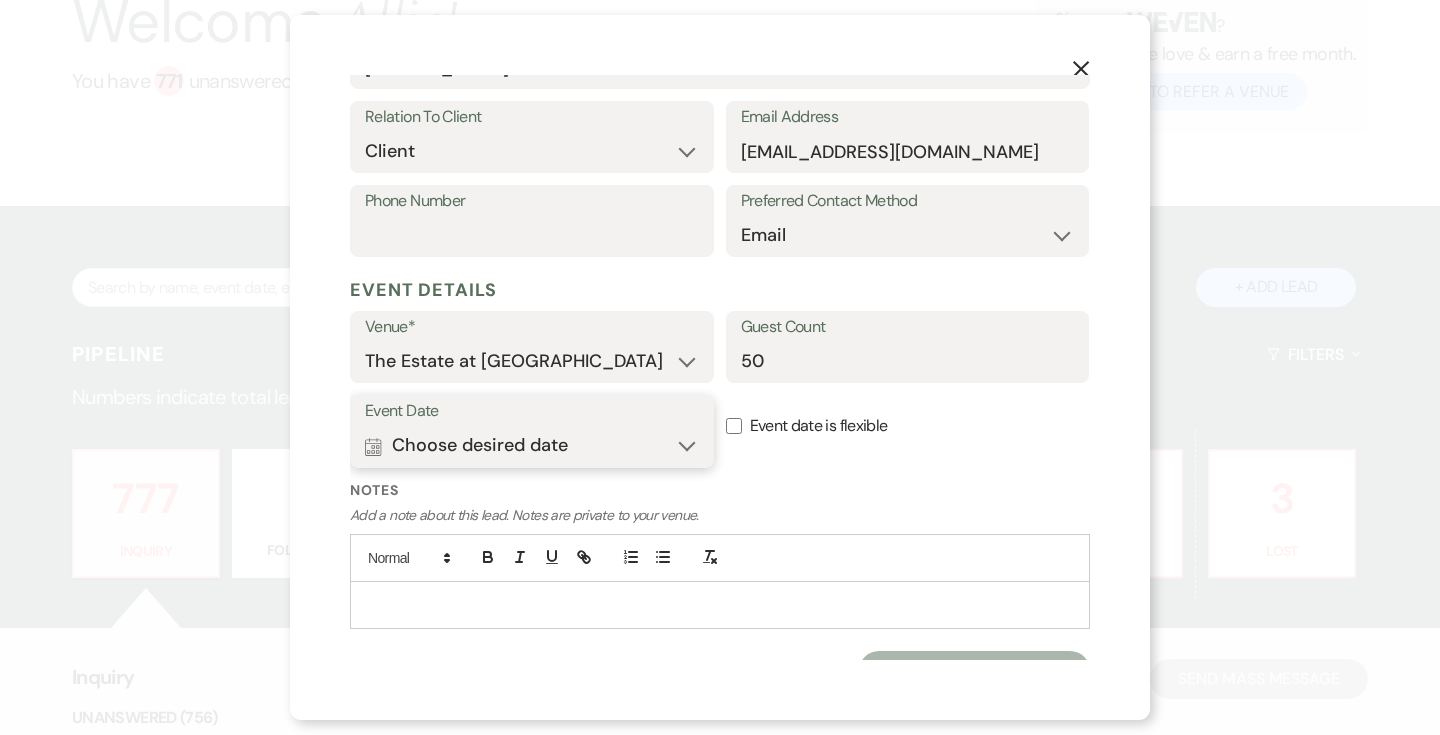 click on "Calendar Choose desired date Expand" at bounding box center [532, 446] 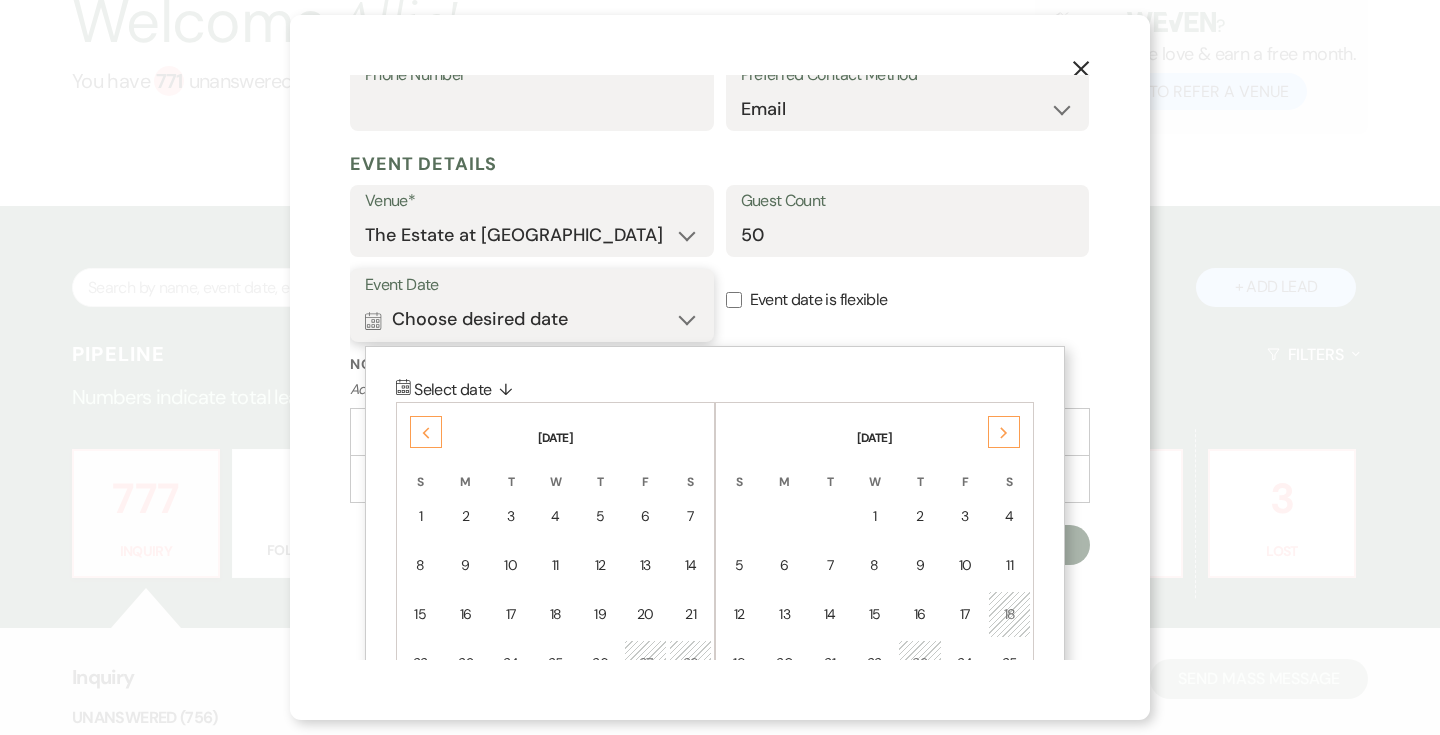 scroll, scrollTop: 498, scrollLeft: 0, axis: vertical 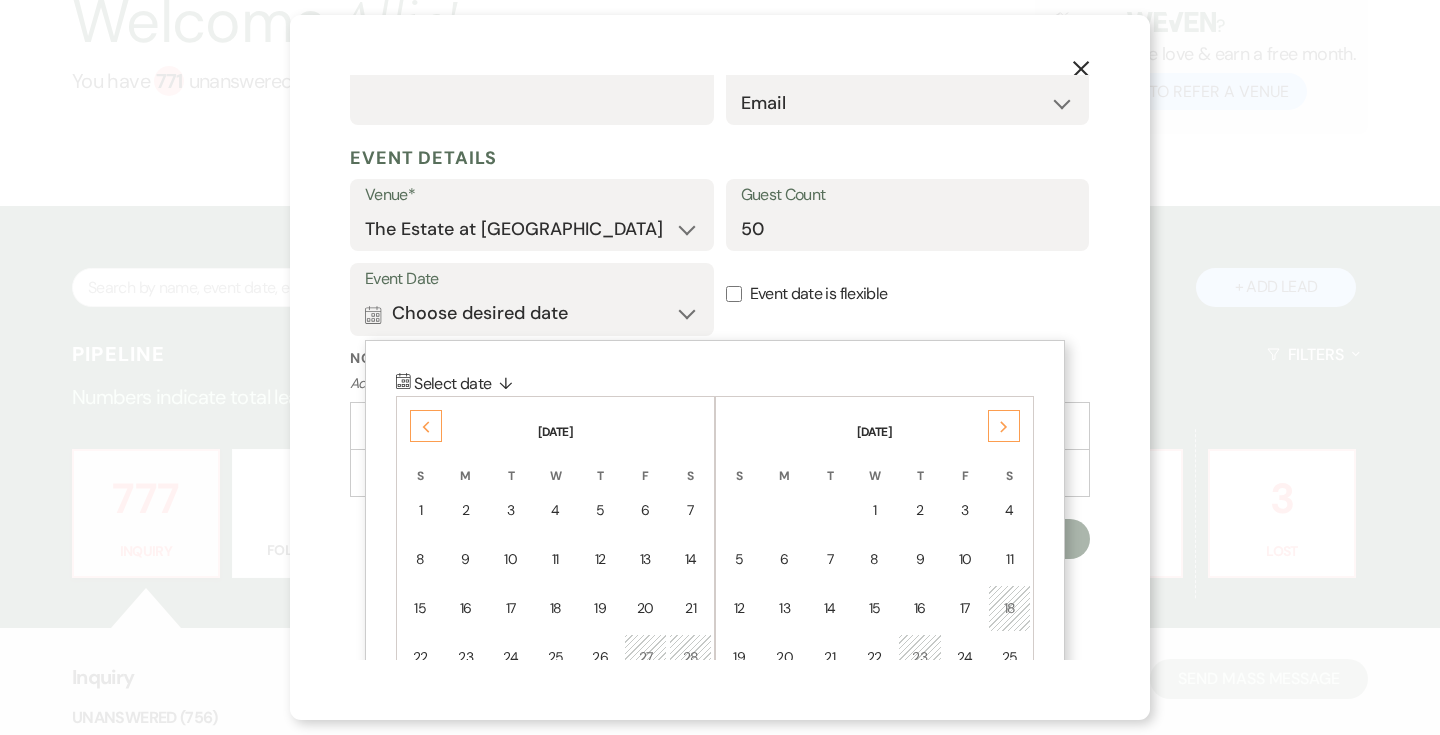 click on "Previous" at bounding box center (426, 426) 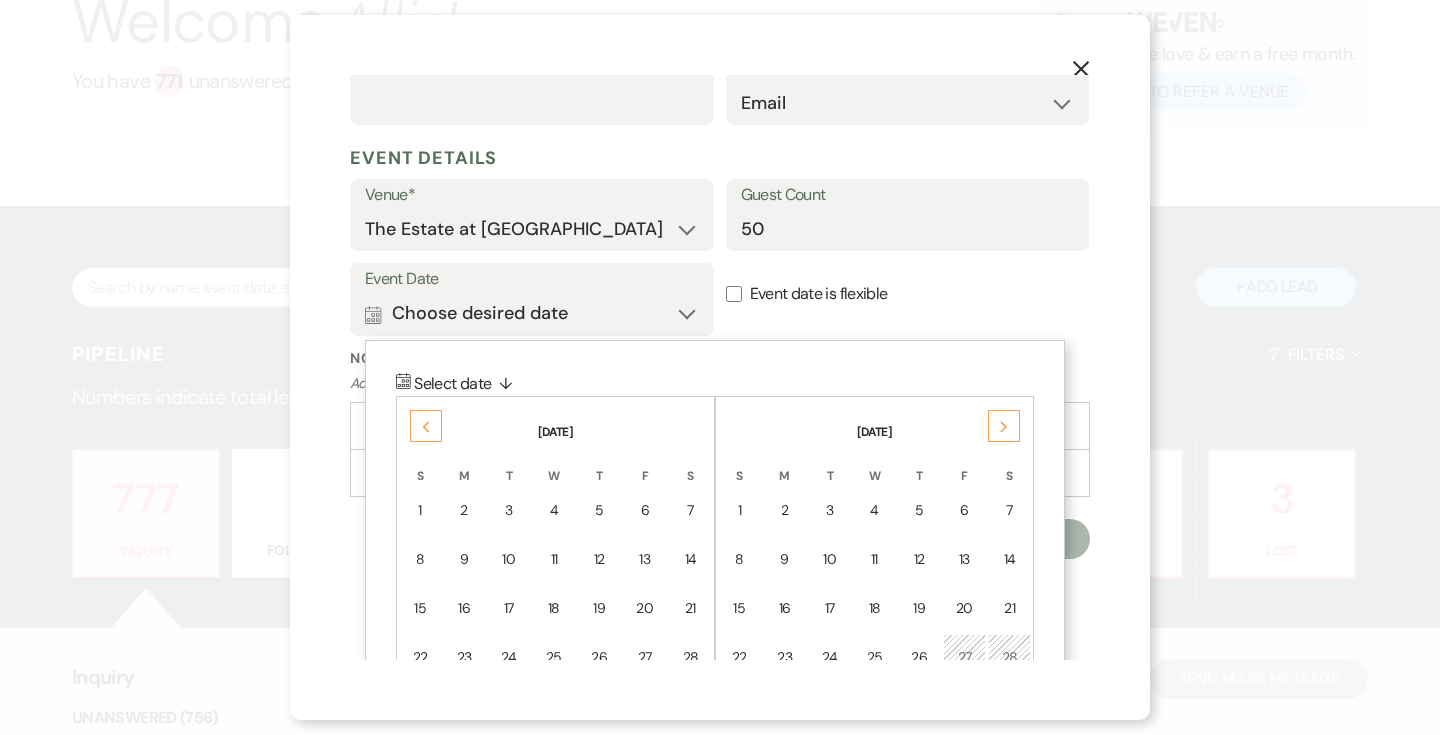 click on "Previous" at bounding box center (426, 426) 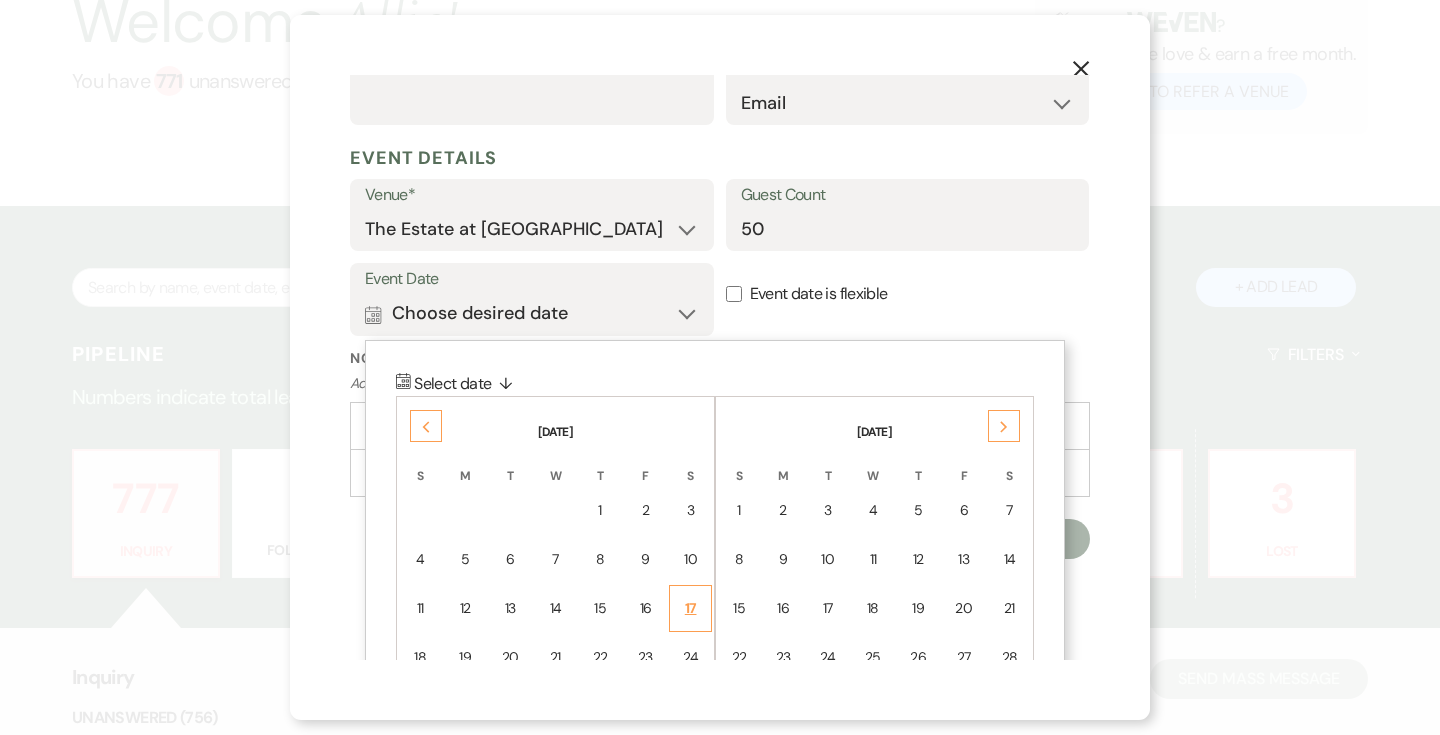 click on "17" at bounding box center (690, 608) 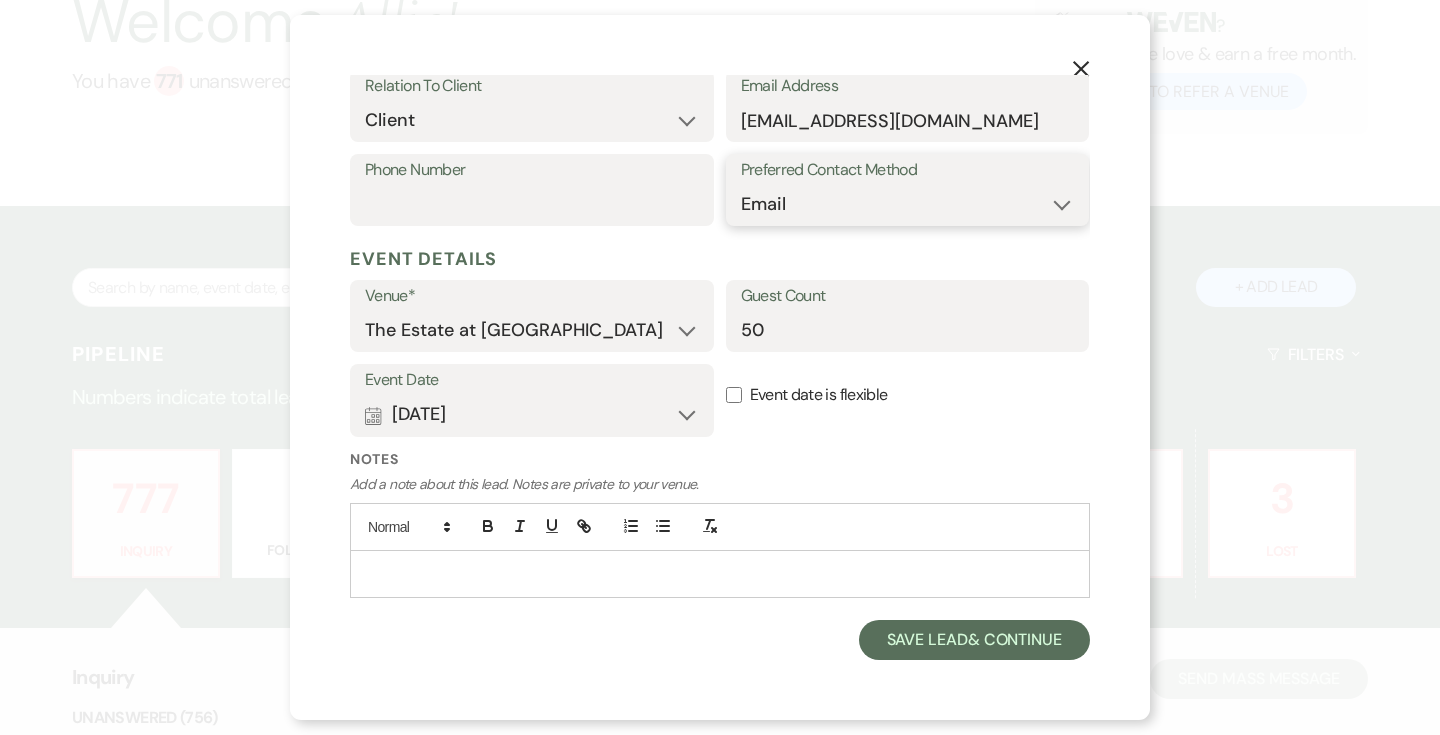 click on "Email Phone Text" at bounding box center (908, 204) 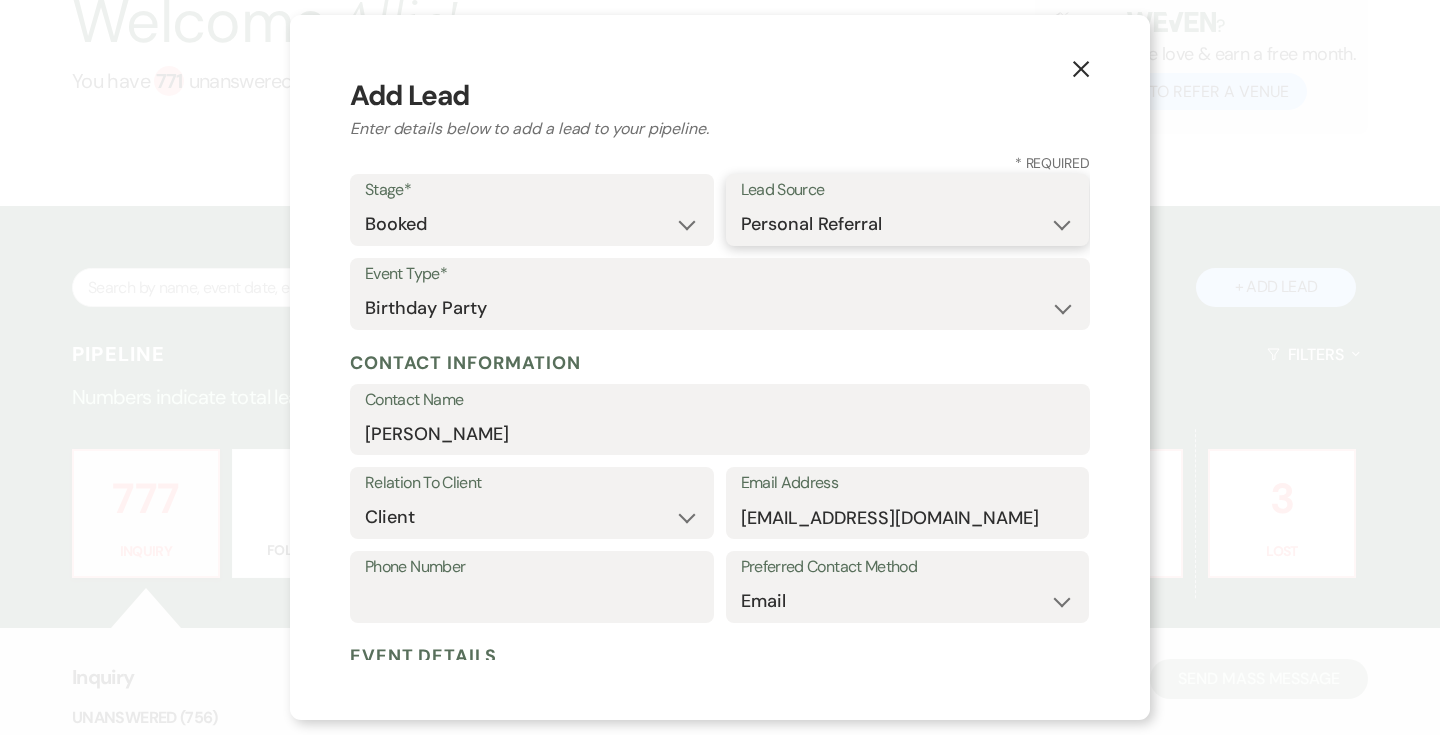 click on "Weven Venue Website Instagram Facebook Pinterest Google The Knot Wedding Wire Here Comes the Guide Wedding Spot Eventective [PERSON_NAME] The Venue Report PartySlate VRBO / Homeaway Airbnb Wedding Show TikTok X / Twitter Phone Call Walk-in Vendor Referral Advertising Personal Referral Local Referral Other" at bounding box center [908, 224] 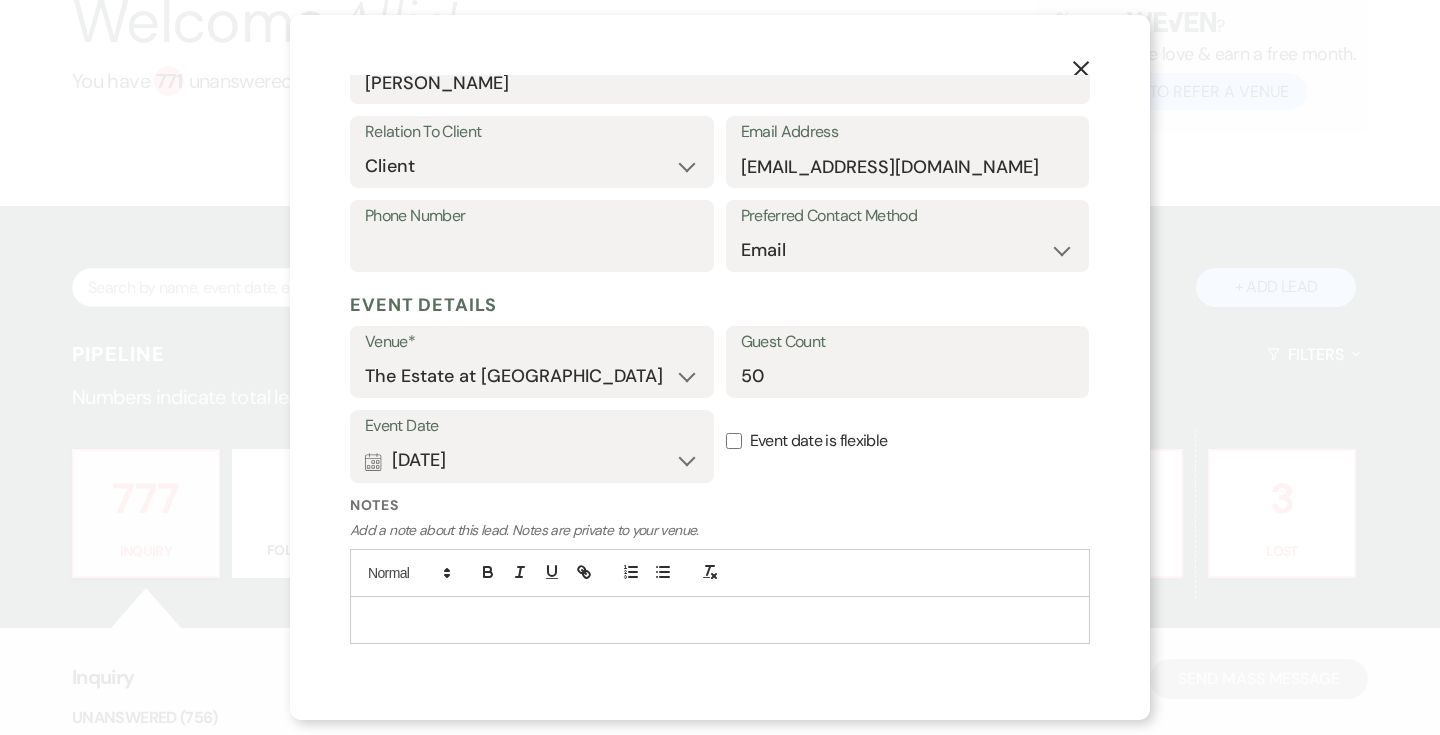 scroll, scrollTop: 396, scrollLeft: 0, axis: vertical 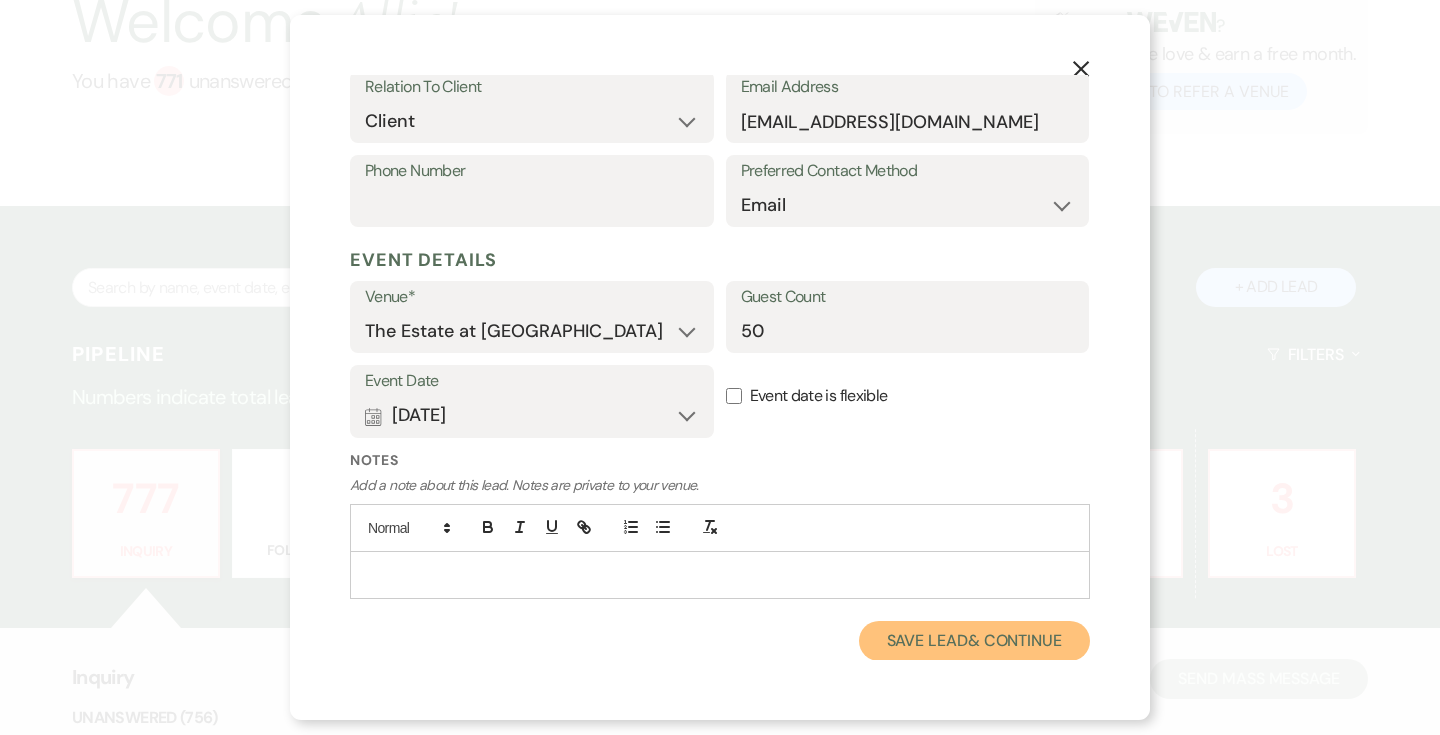 click on "Save Lead  & Continue" at bounding box center (974, 641) 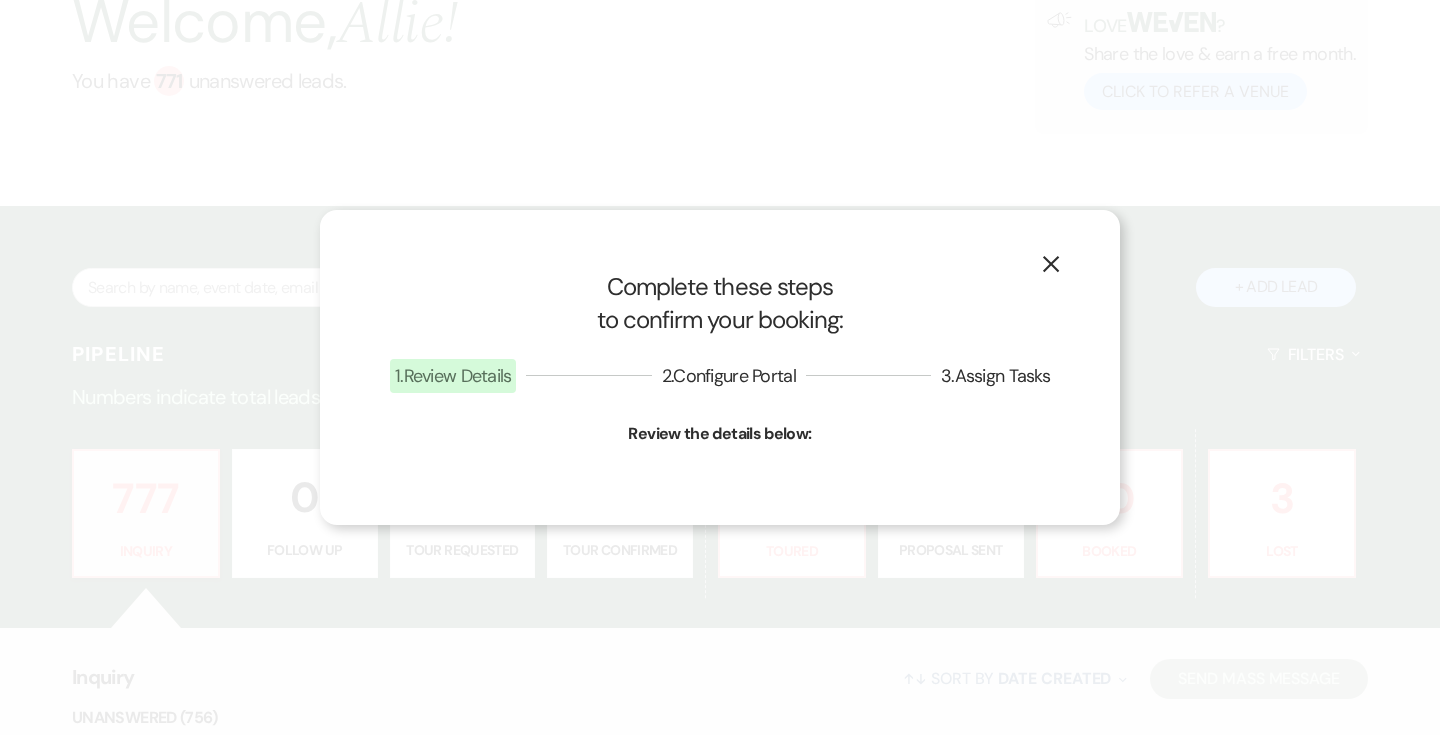 select on "4" 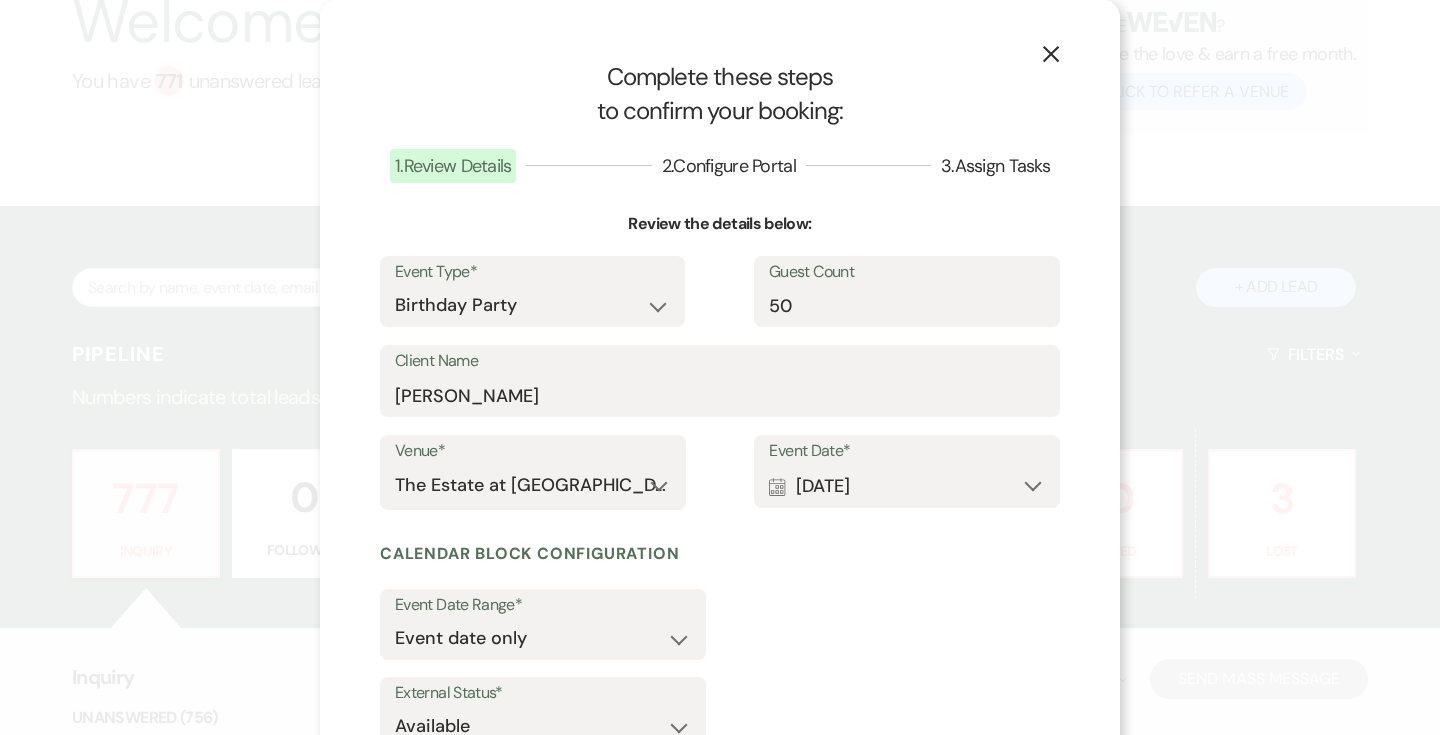 click on "Event Type* Wedding Anniversary Party Baby Shower Bachelorette / Bachelor Party Birthday Party Bridal Shower Brunch Community Event Concert Corporate Event Elopement End of Life Celebration Engagement Party Fundraiser Graduation Party Micro Wedding Prom Quinceañera Rehearsal Dinner Religious Event Retreat Other Guest Count 50 Client Name [PERSON_NAME] Venue* The Estate at [GEOGRAPHIC_DATA] Event Date* Calendar [DATE] Expand Done Calendar   Select date ↓ [DATE] Previous [DATE] S M T W T F S         1   2   3   4   5   6   7   8   9   10   11   12   13   14   15   16   17   18   19   20   21   22   23   24   25   26   27   28   29   30   31                 Next [DATE] S M T W T F S 1   2   3   4   5   6   7   8   9   10   11   12   13   14   15   16   17   18   19   20   21   22   23   24   25   26   27   28                 Calendar block configuration Event Date Range* Event date only Event date and External Status* Available Unavailable" at bounding box center [720, 506] 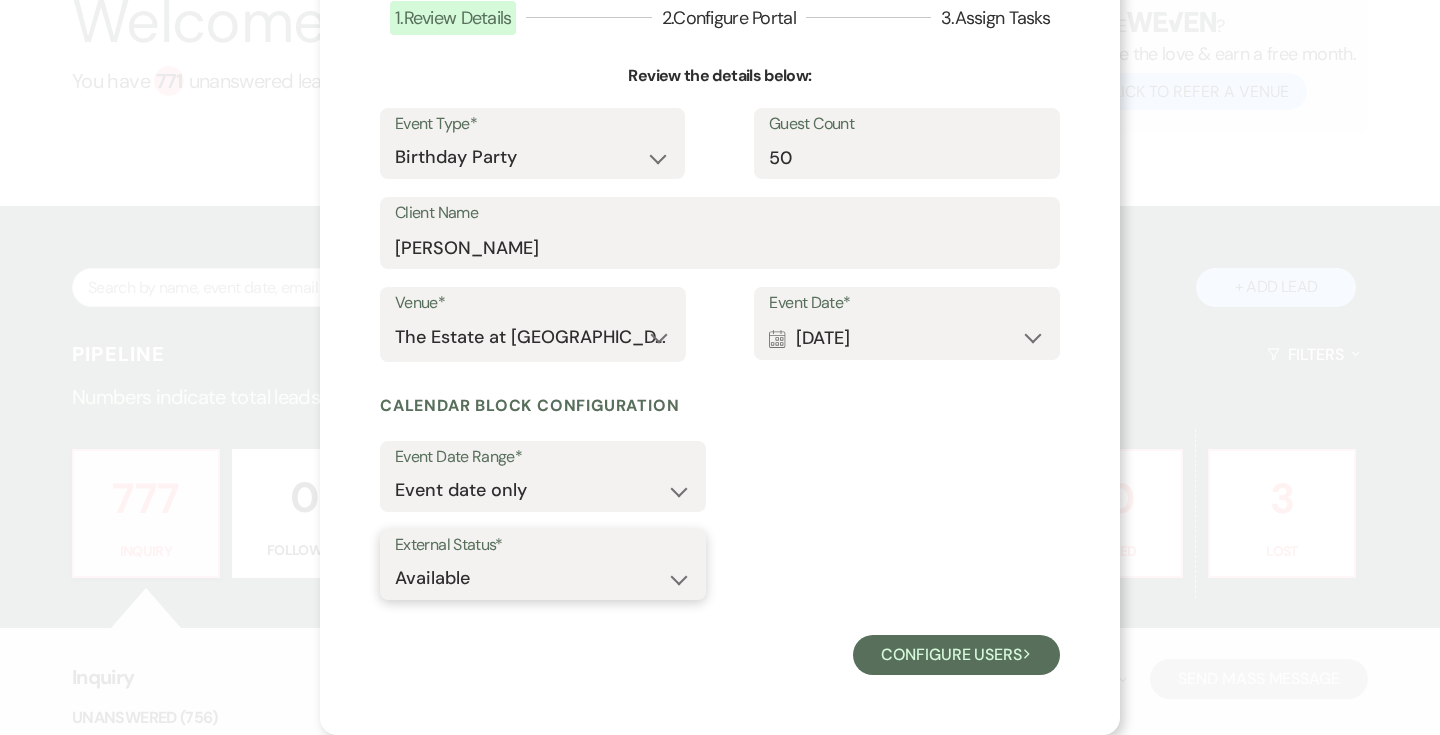 click on "Available Unavailable" at bounding box center (543, 578) 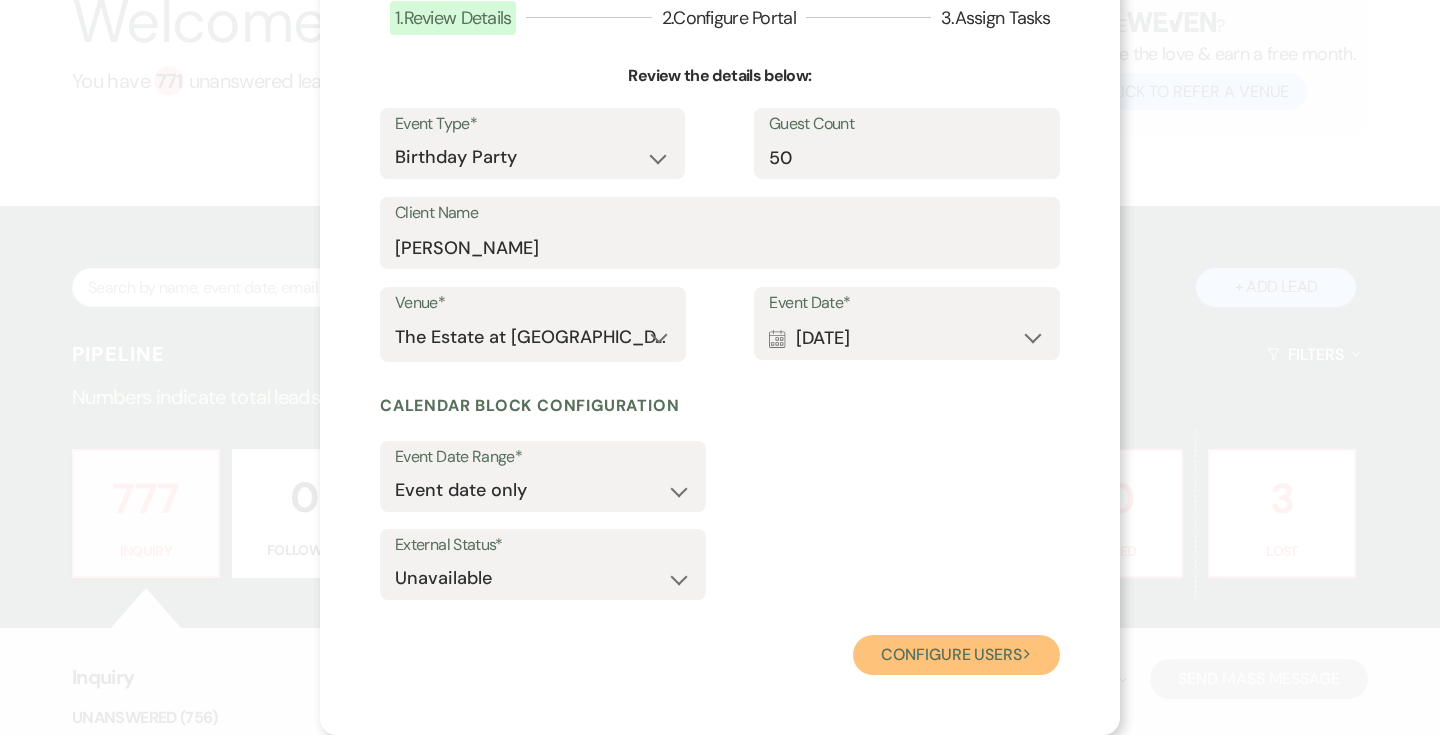 click on "Configure users  Next" at bounding box center (956, 655) 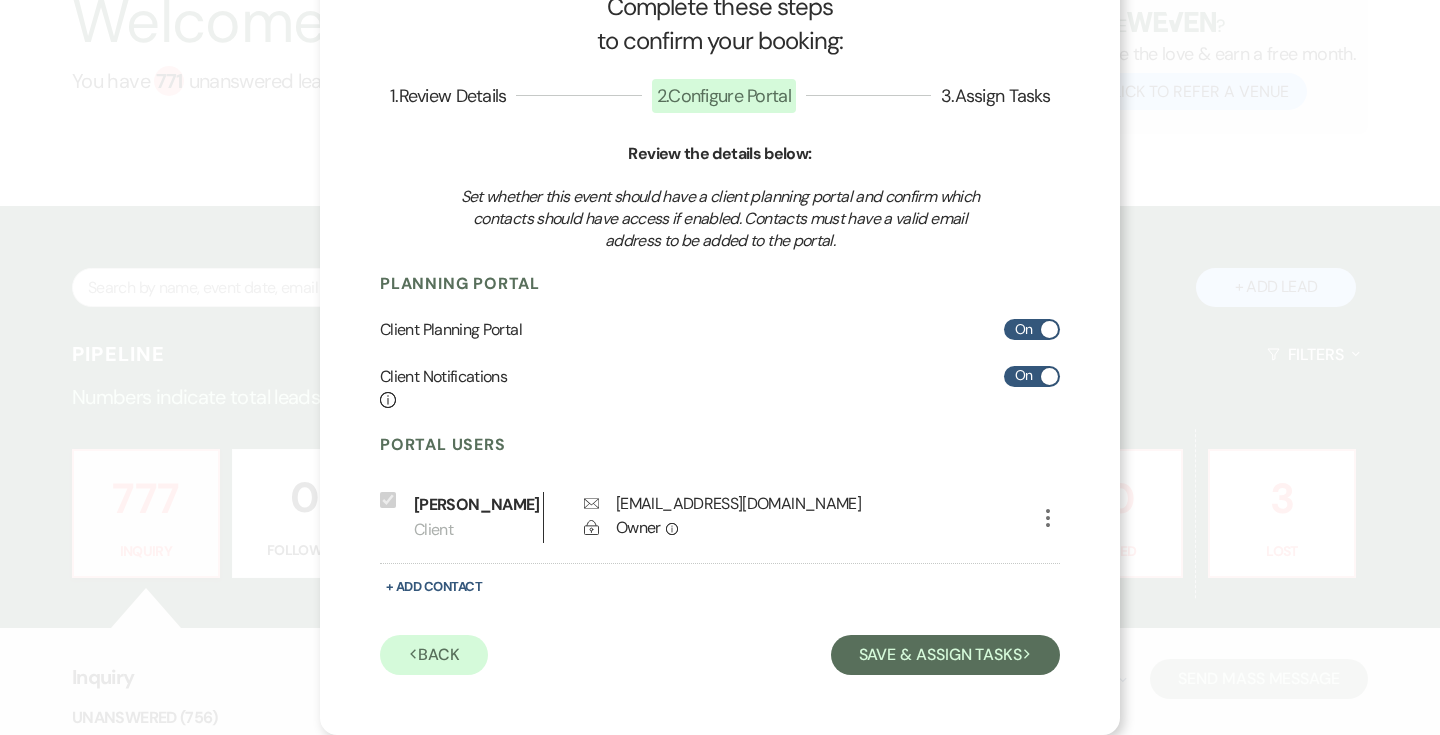 scroll, scrollTop: 70, scrollLeft: 0, axis: vertical 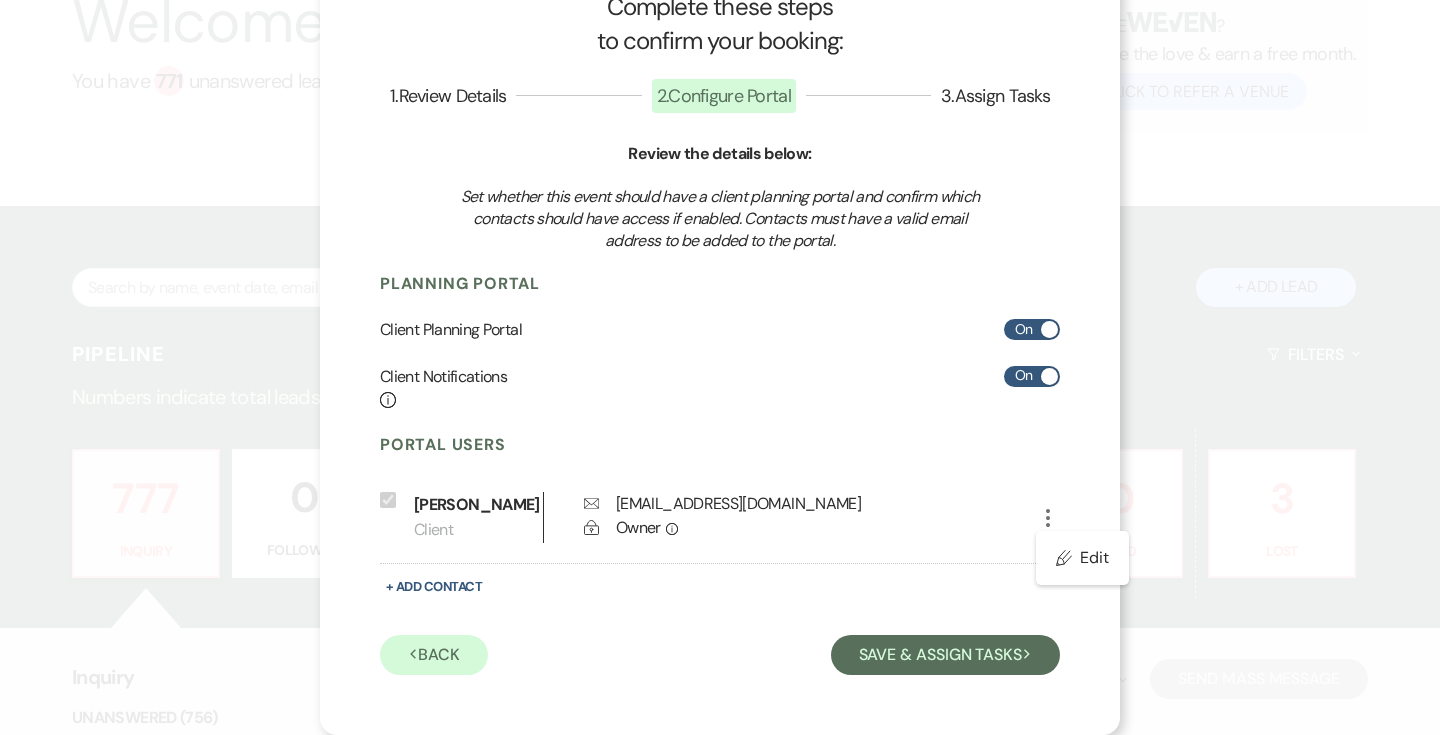 click on "More" 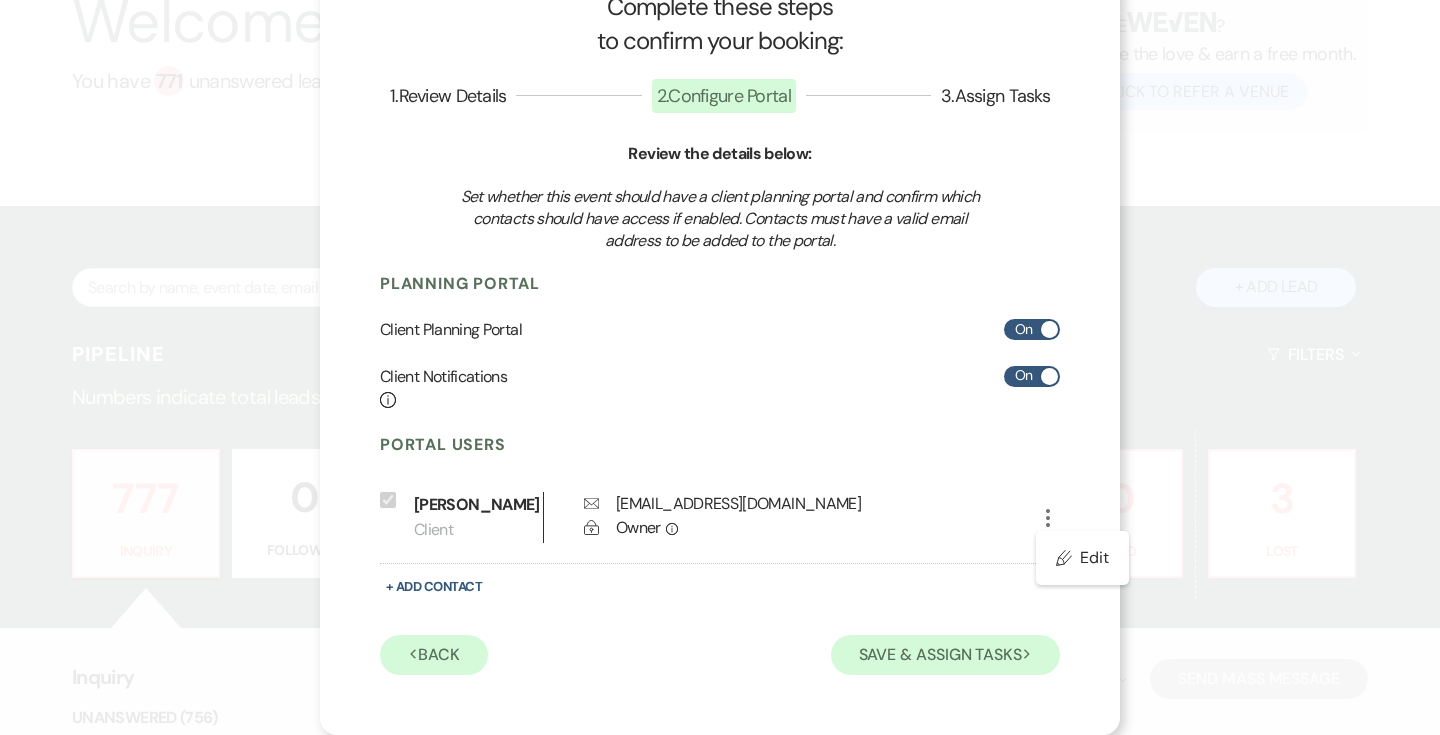 click on "Info" at bounding box center [866, 528] 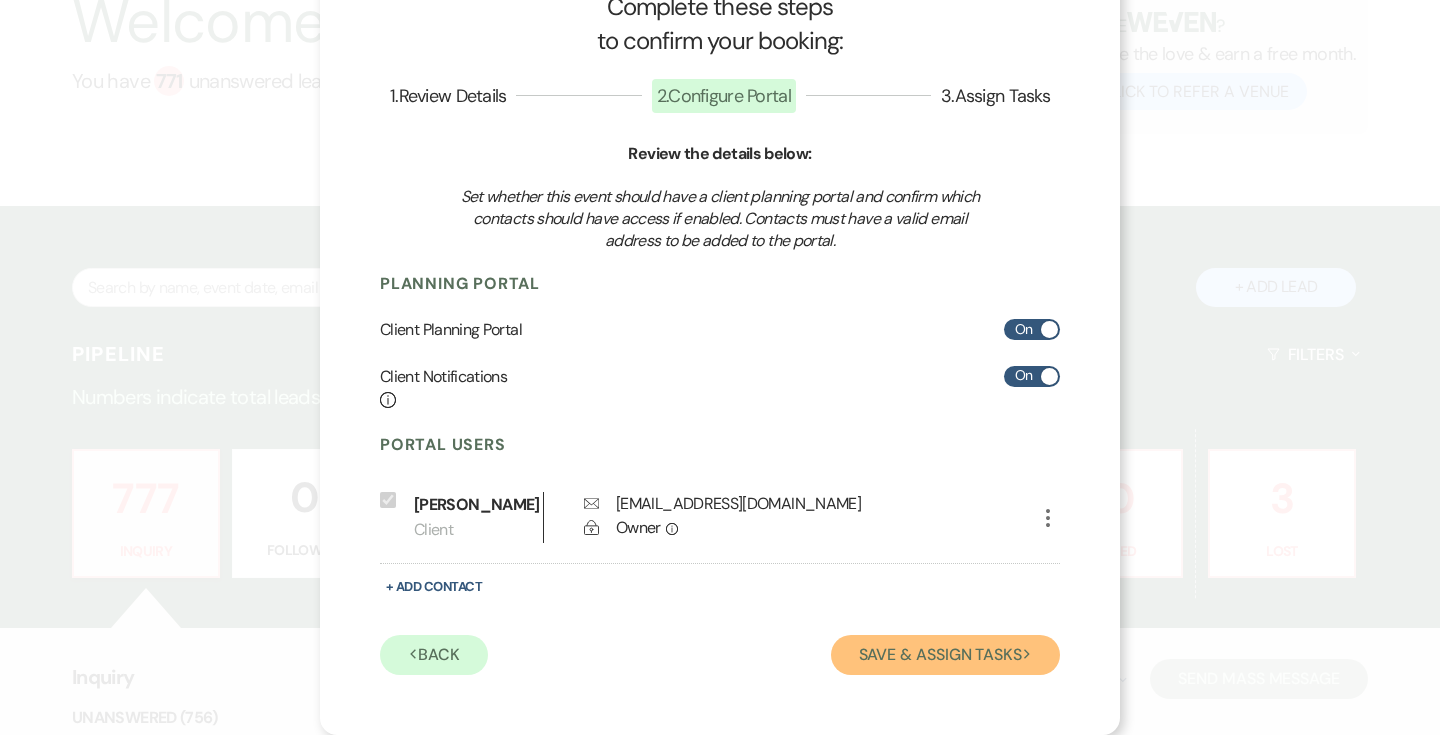 click on "Save & Assign Tasks  Next" at bounding box center [945, 655] 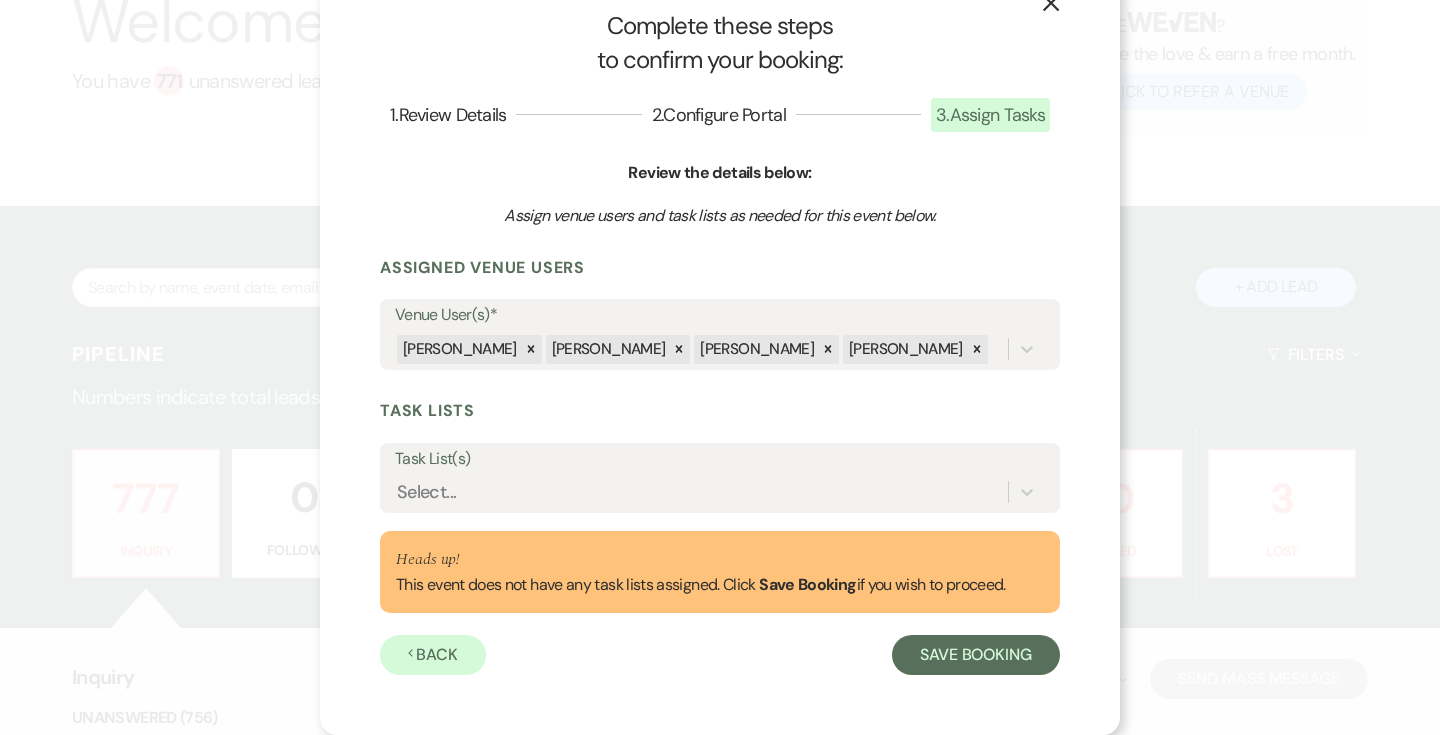 scroll, scrollTop: 51, scrollLeft: 0, axis: vertical 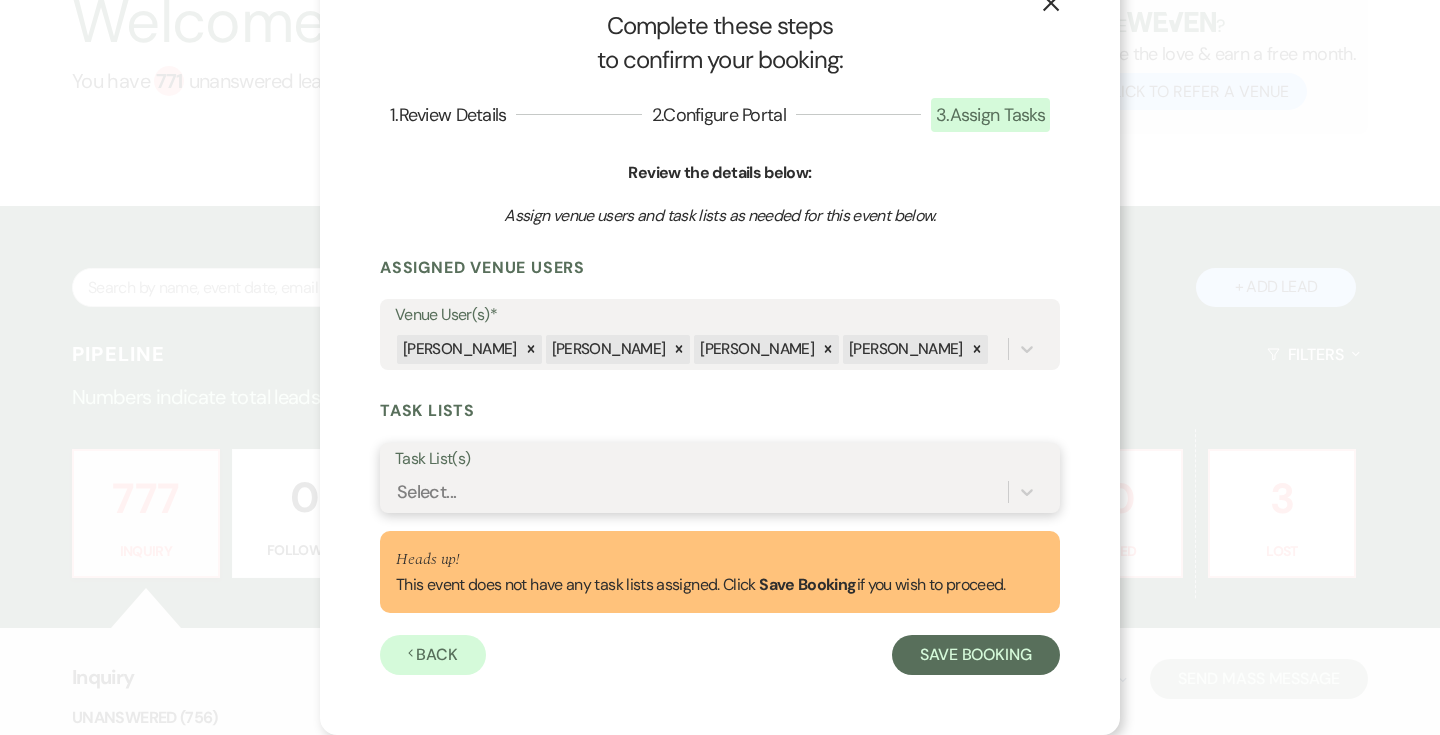 click on "Select..." at bounding box center (701, 492) 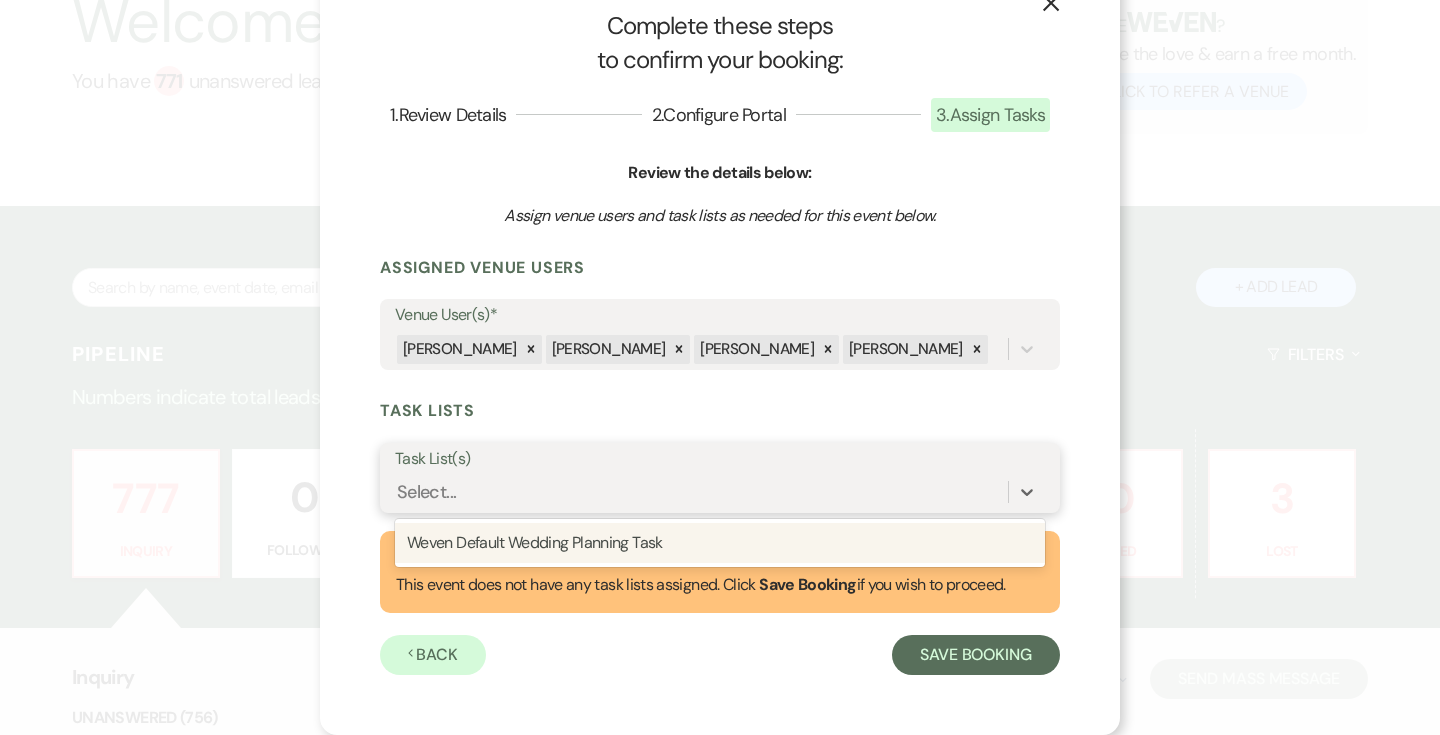 click on "Select..." at bounding box center [701, 492] 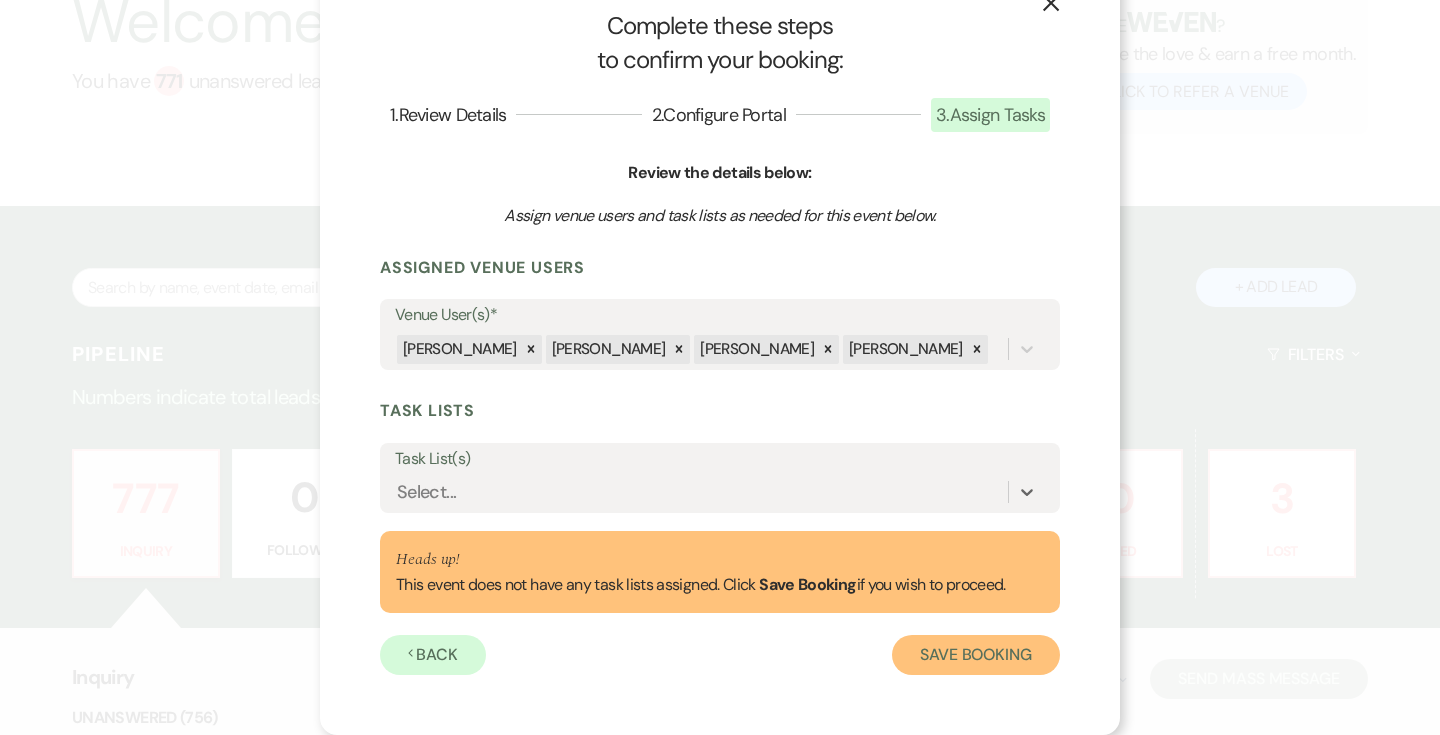 click on "Save Booking" at bounding box center (976, 655) 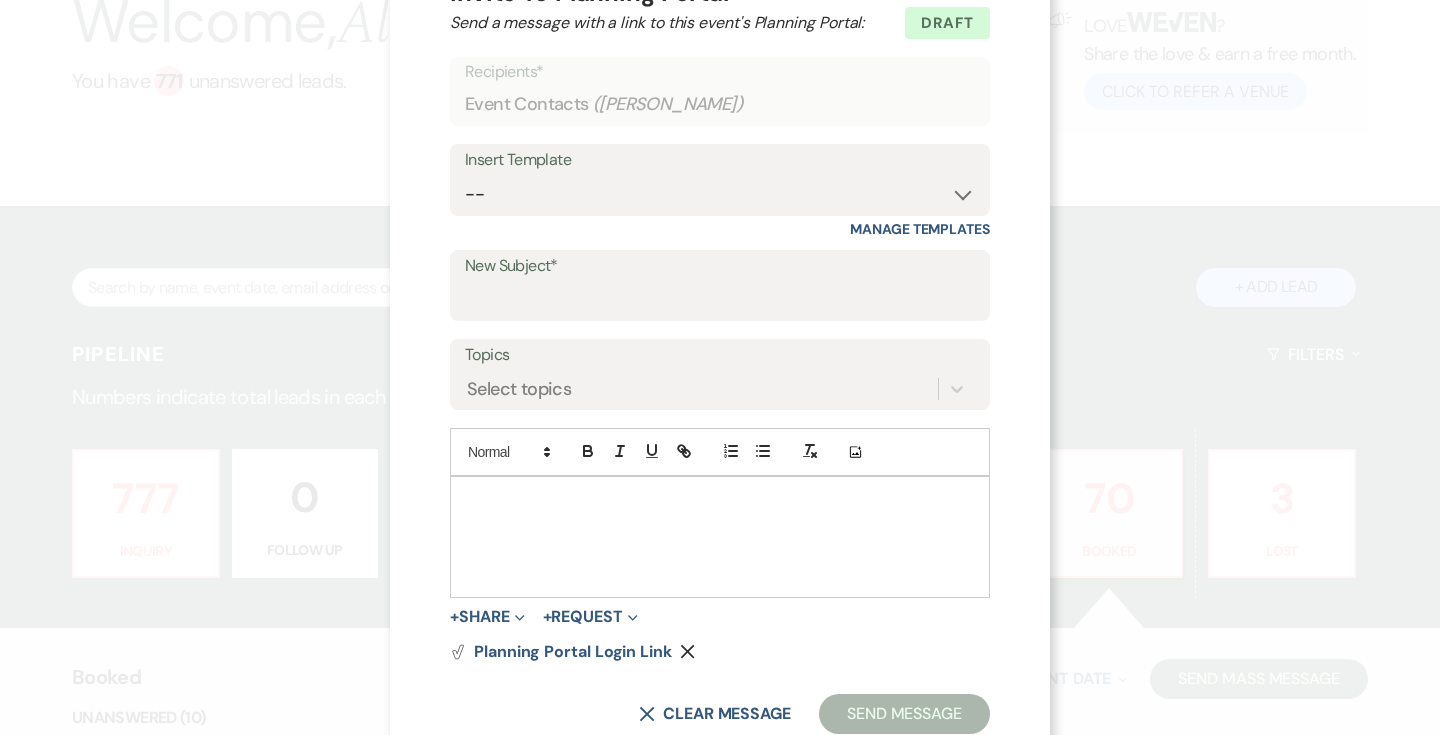 scroll, scrollTop: 113, scrollLeft: 0, axis: vertical 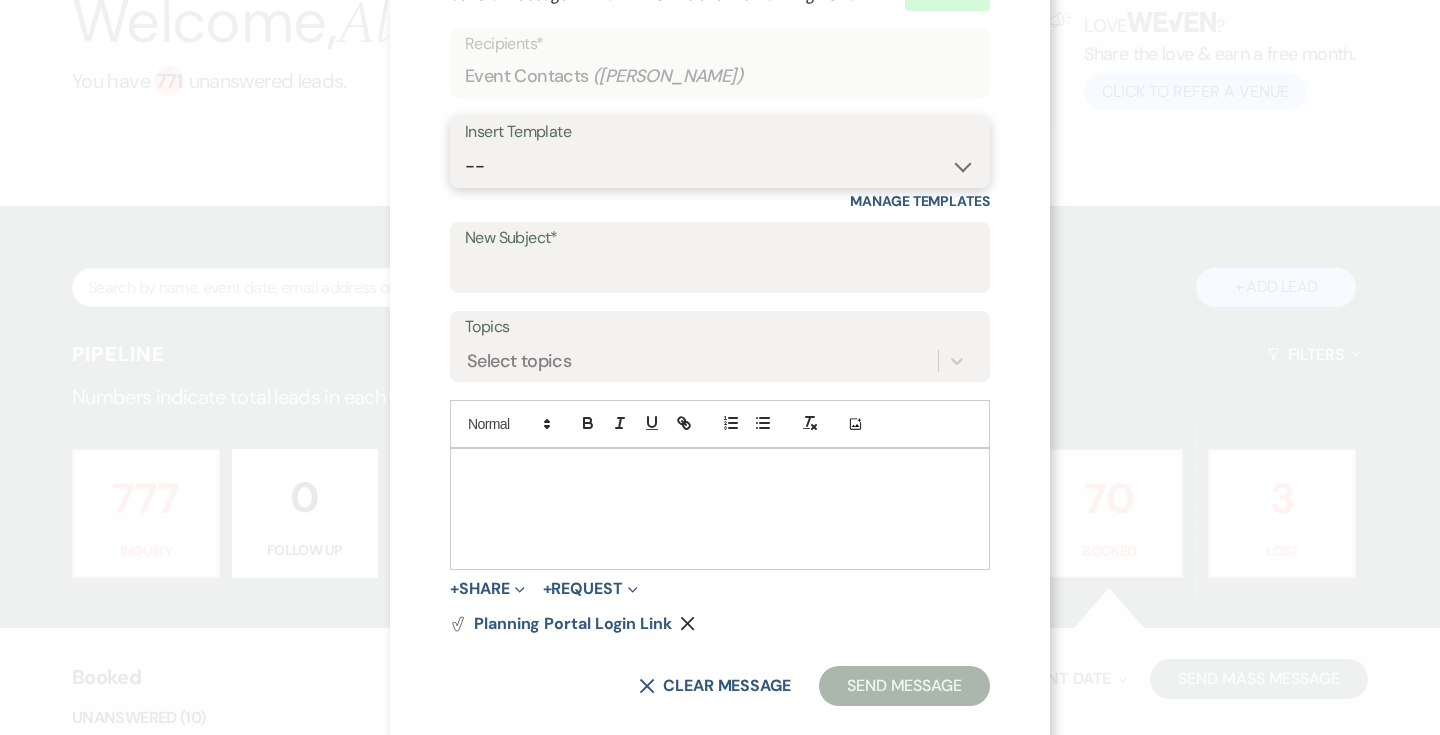 click on "-- Weven Planning Portal Introduction (Booked Events) Initial Inquiry Response Tour Request Response Follow Up Contract (Pre-Booked Leads) Initial Inquiry" at bounding box center (720, 166) 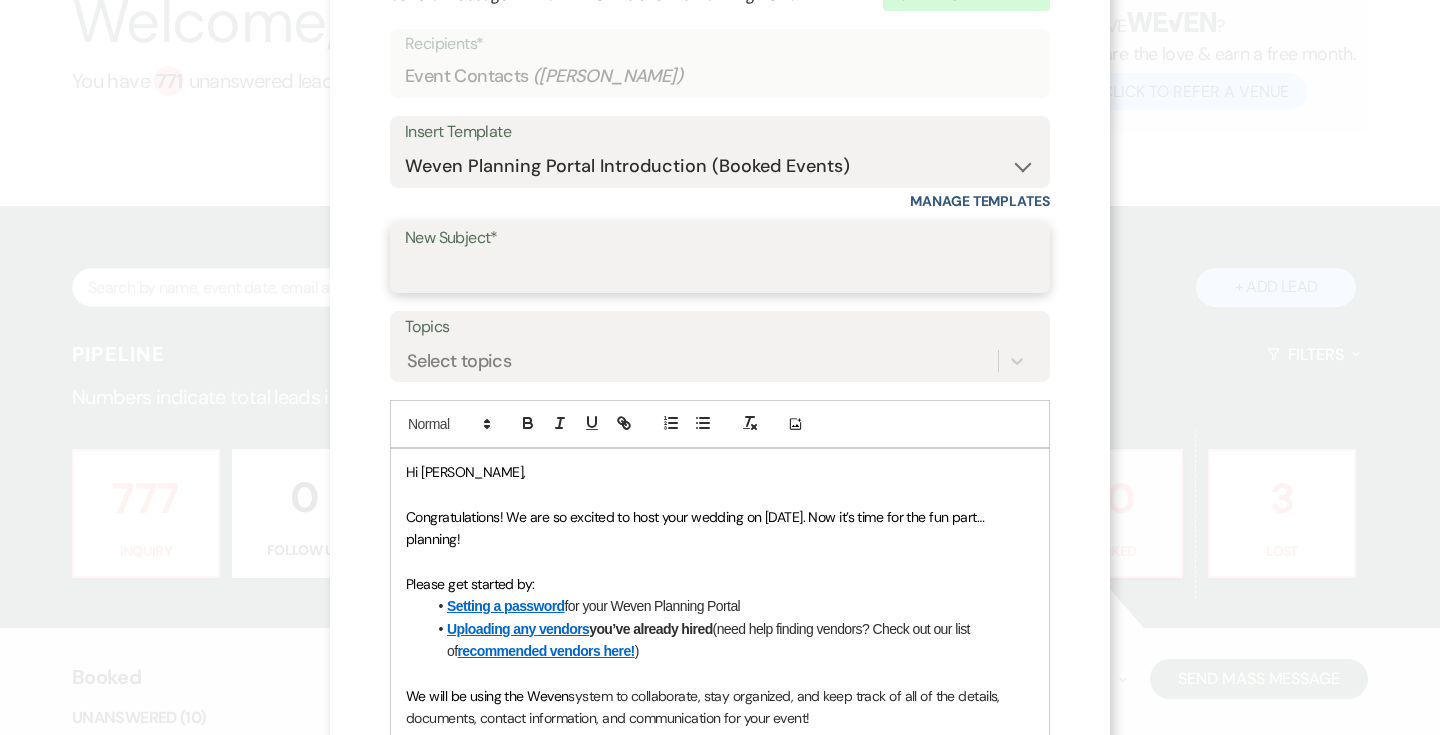 click on "New Subject*" at bounding box center (720, 271) 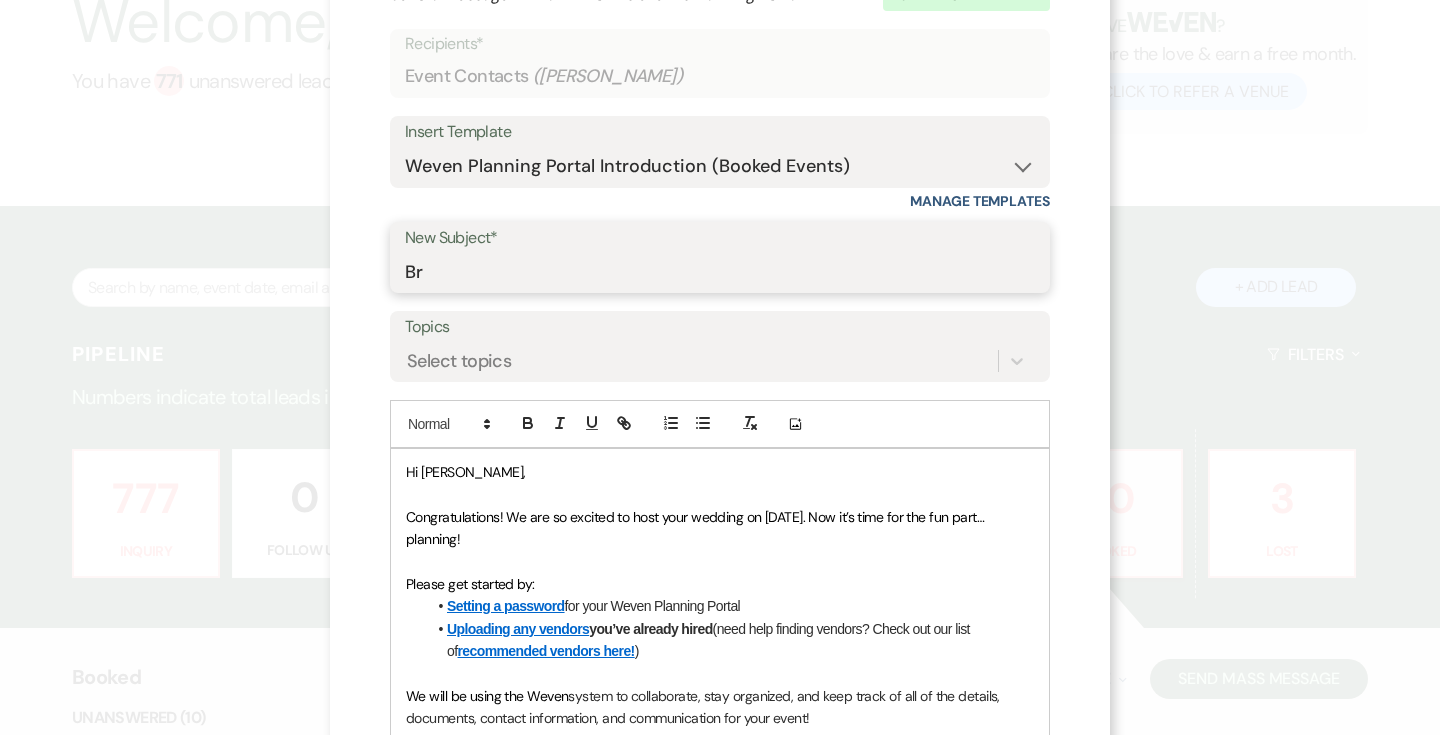 type on "B" 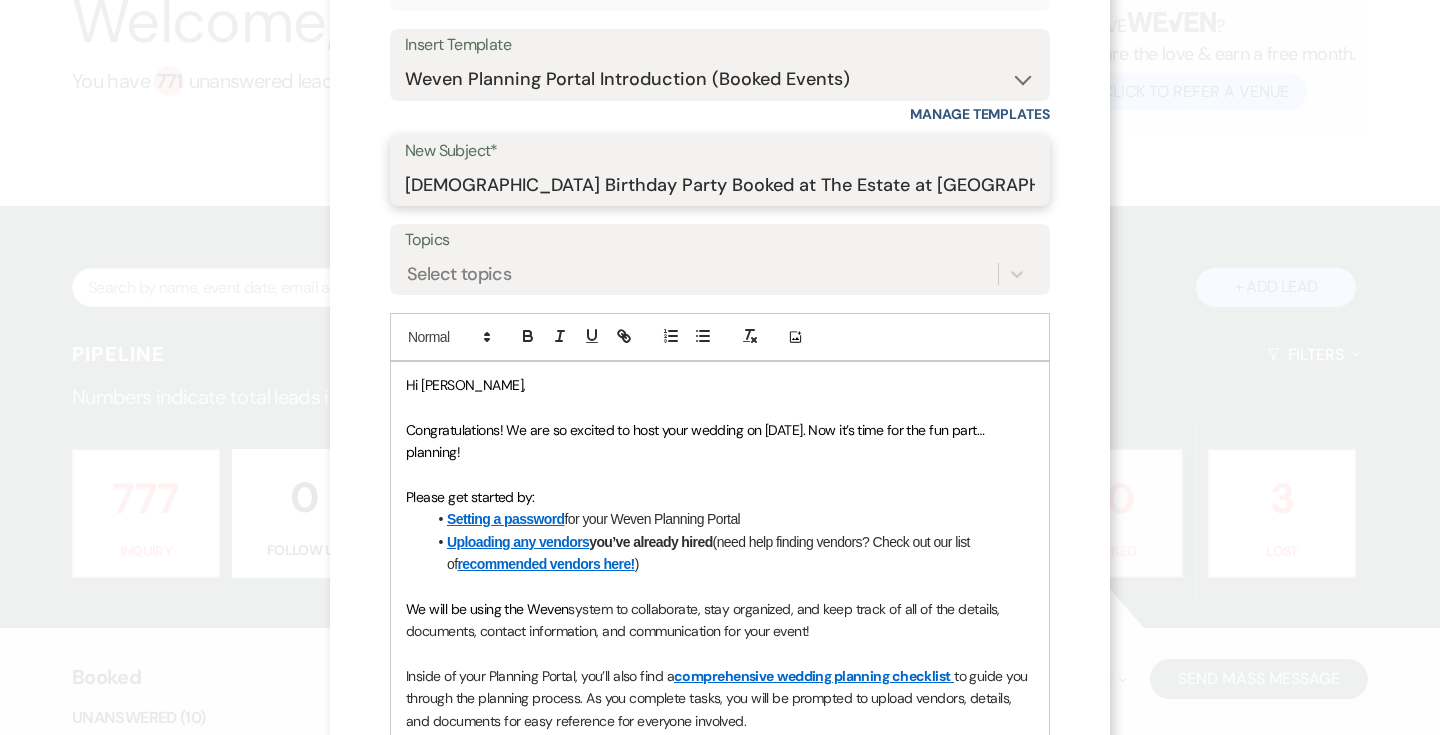 scroll, scrollTop: 202, scrollLeft: 0, axis: vertical 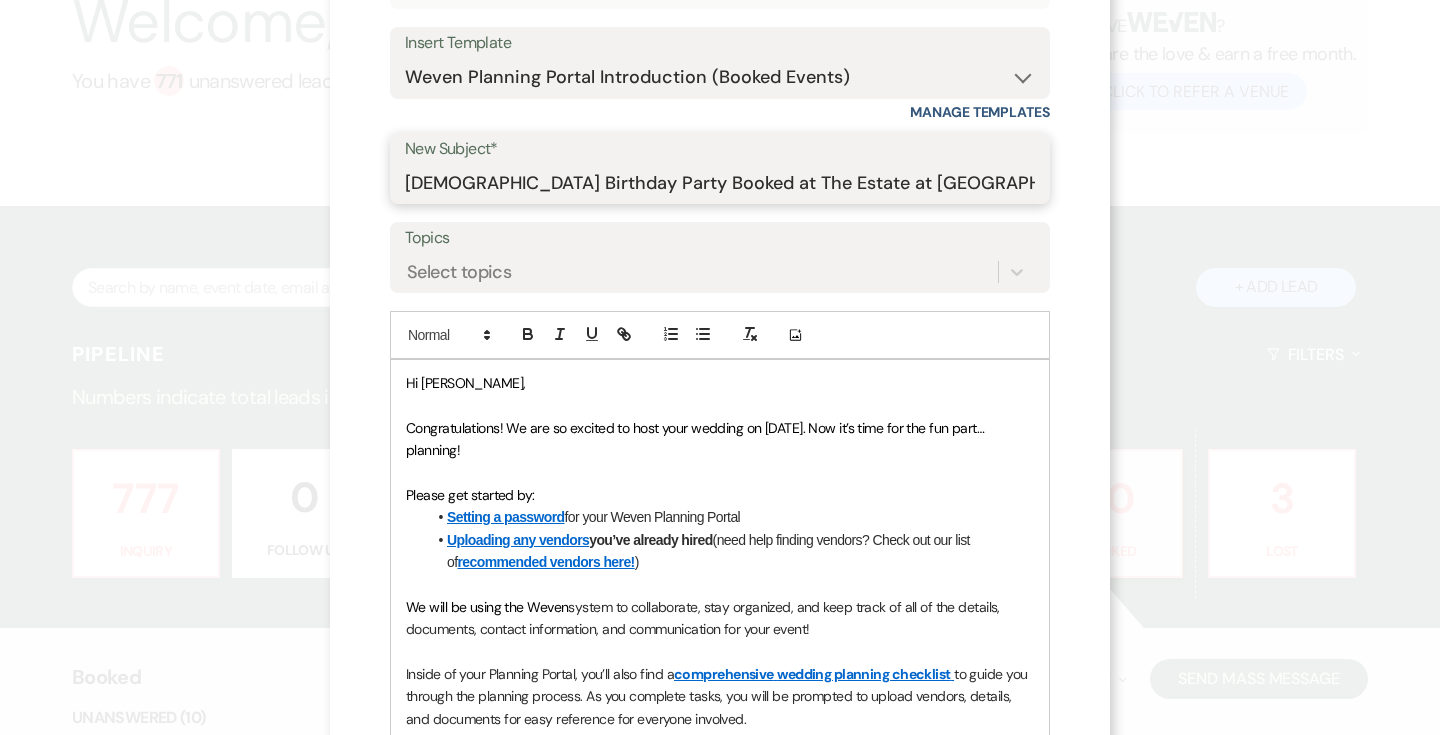type on "[DEMOGRAPHIC_DATA] Birthday Party Booked at The Estate at [GEOGRAPHIC_DATA]!" 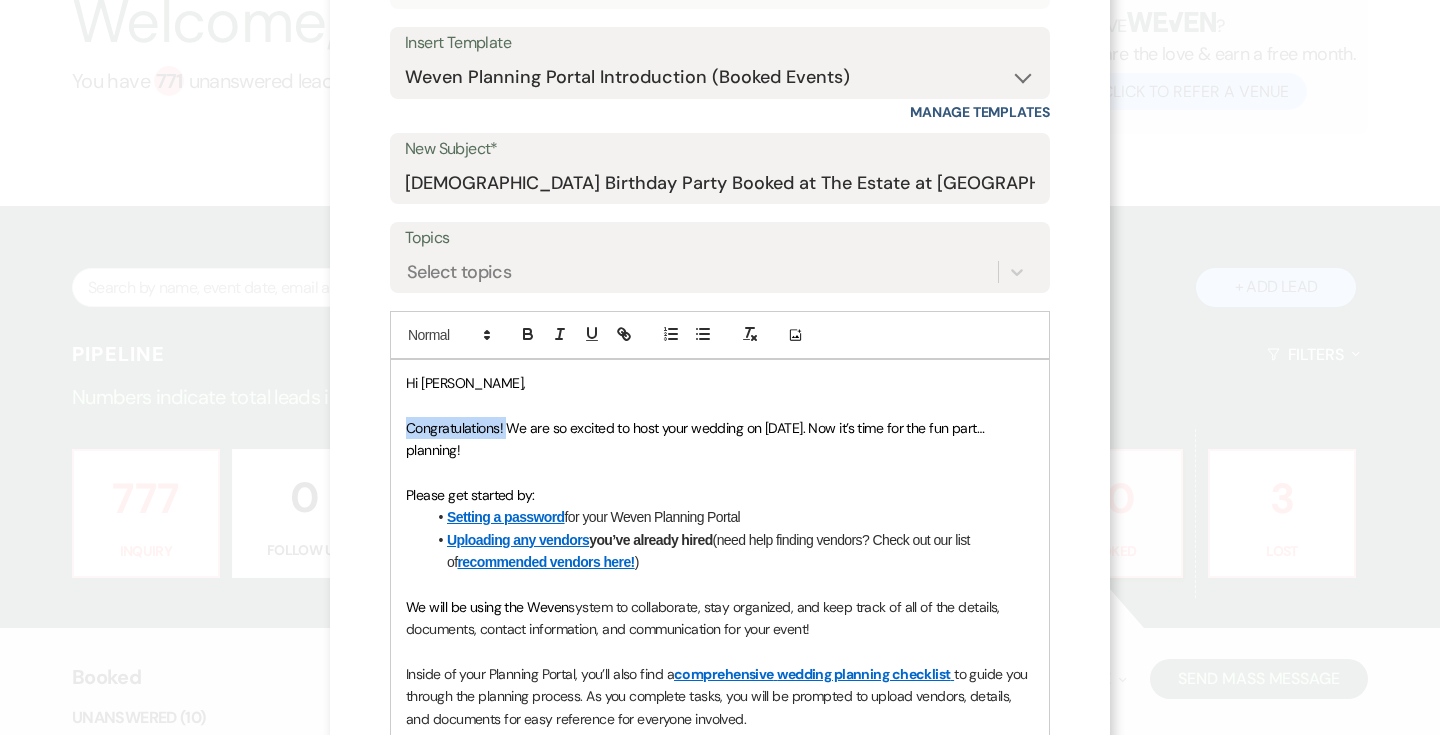 drag, startPoint x: 506, startPoint y: 426, endPoint x: 406, endPoint y: 426, distance: 100 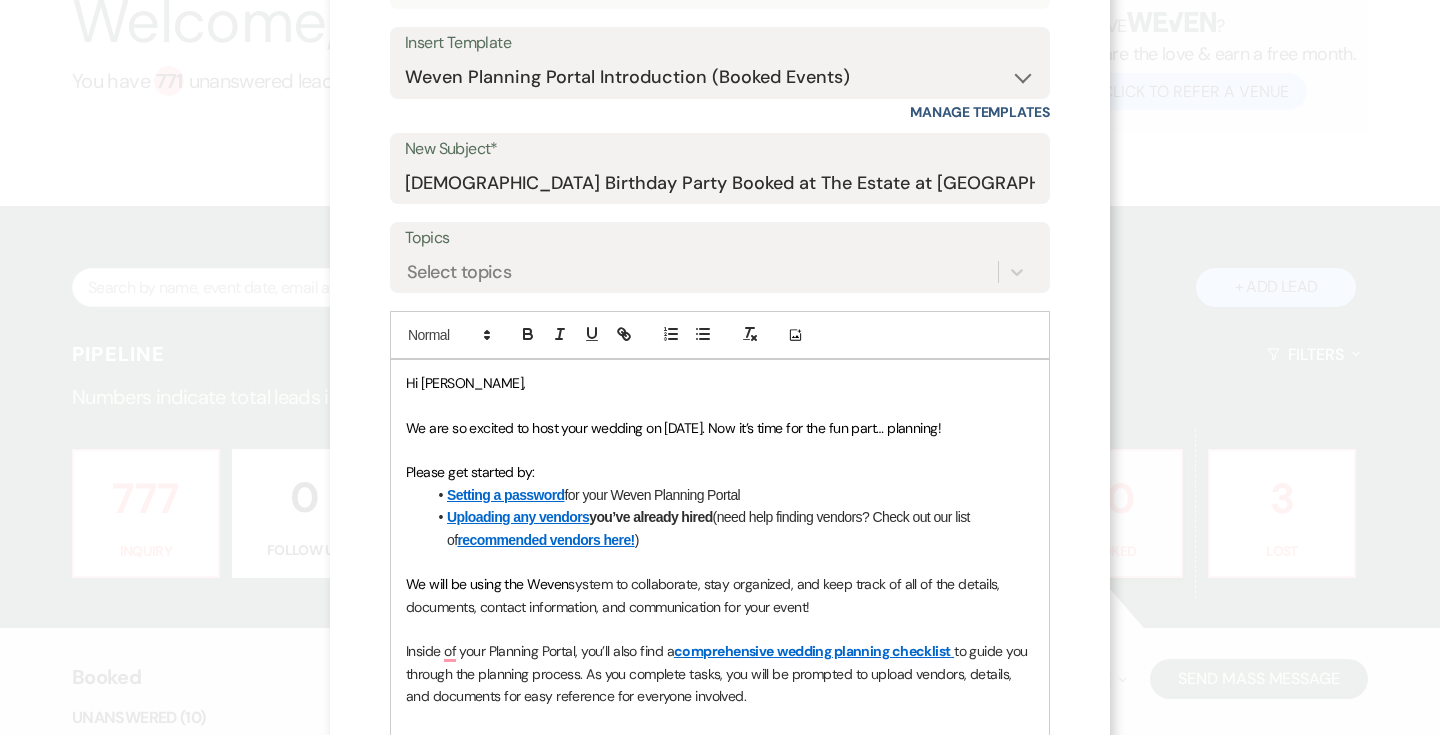 click on "We are so excited to host your wedding on [DATE]. Now it’s time for the fun part… planning!" at bounding box center (673, 428) 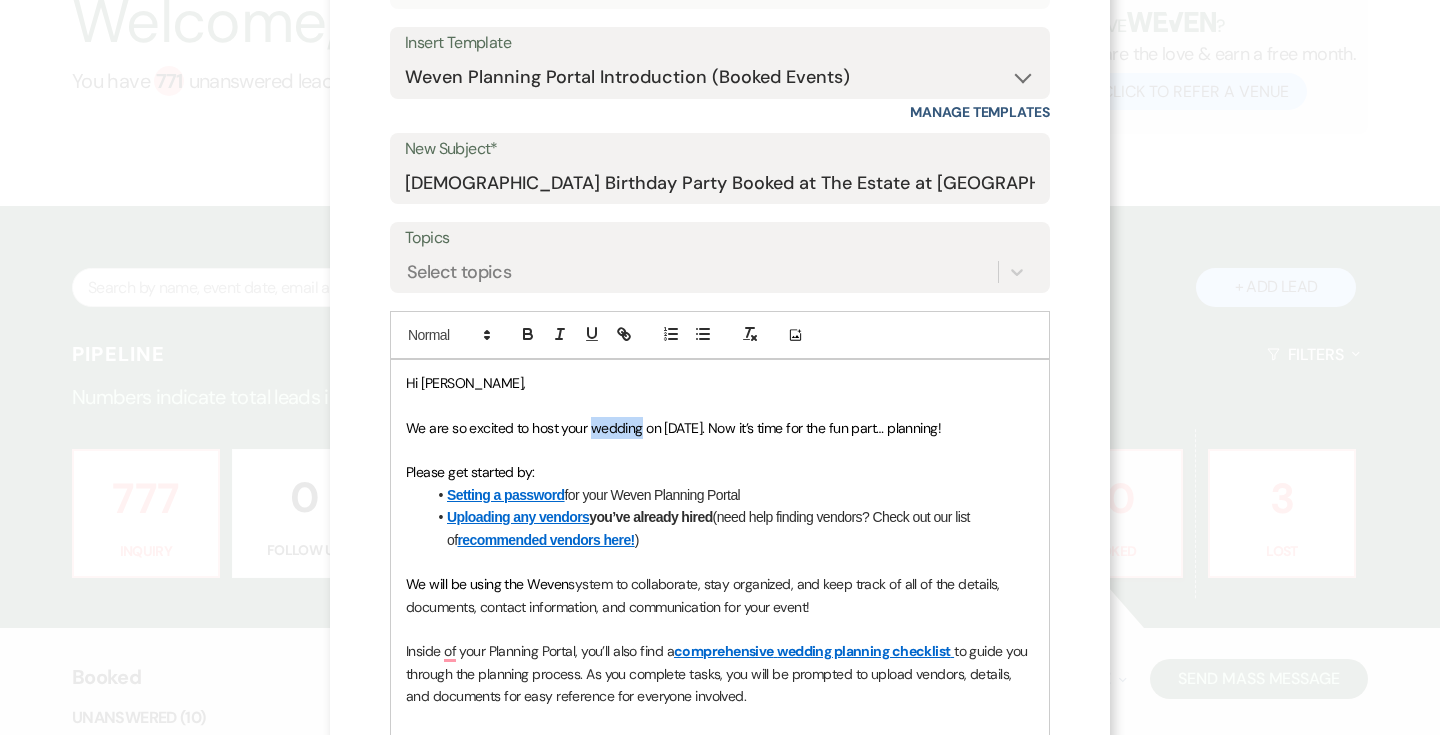 click on "We are so excited to host your wedding on [DATE]. Now it’s time for the fun part… planning!" at bounding box center [673, 428] 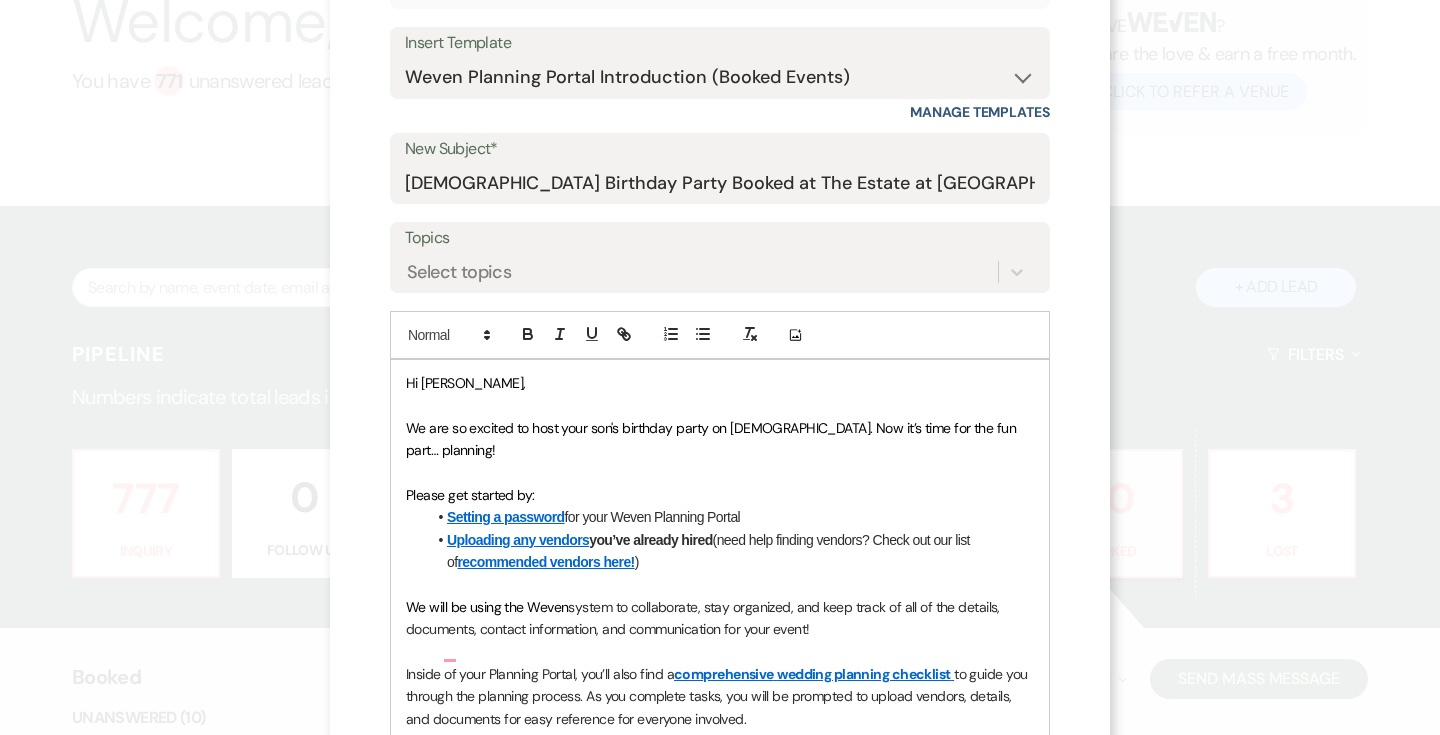 click on "We are so excited to host your son's birthday party on [DEMOGRAPHIC_DATA]. Now it’s time for the fun part… planning!" at bounding box center (712, 439) 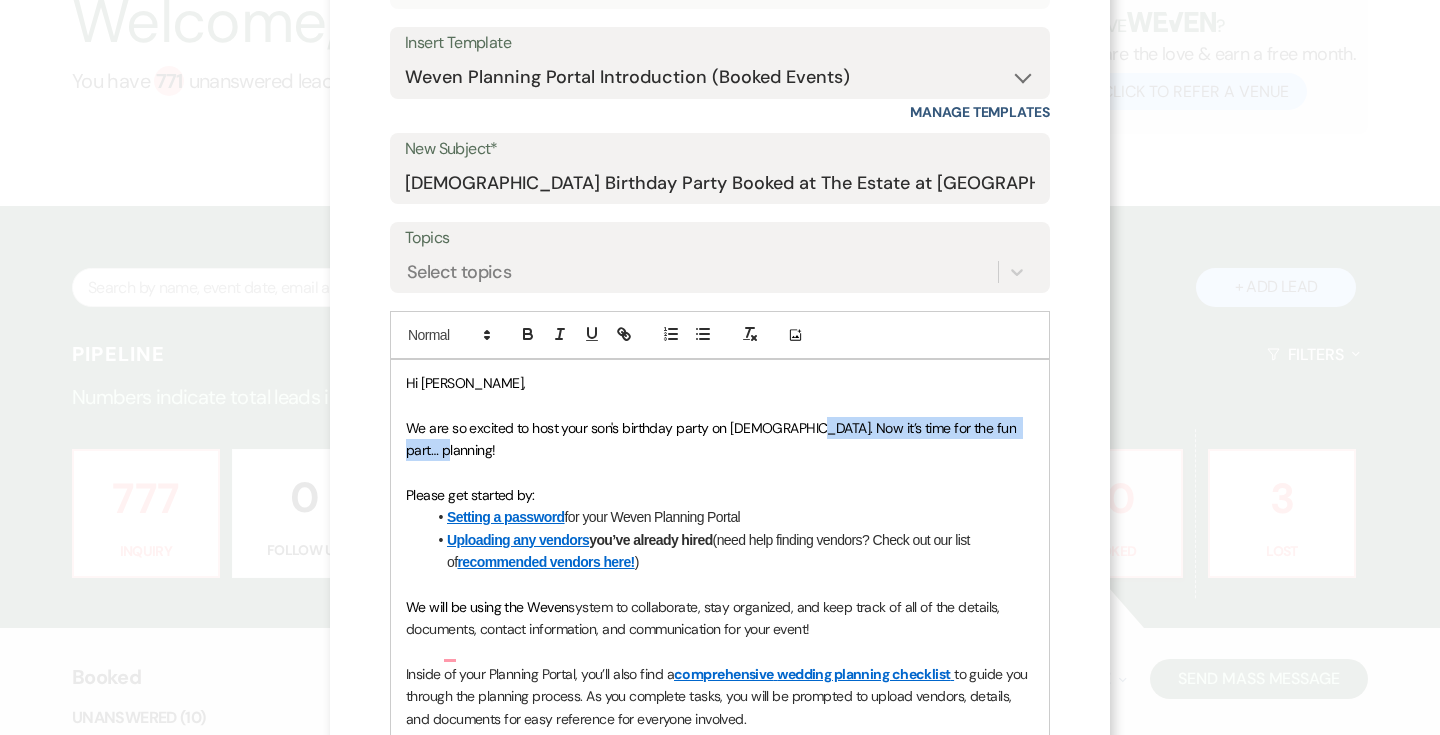drag, startPoint x: 799, startPoint y: 426, endPoint x: 1036, endPoint y: 425, distance: 237.0021 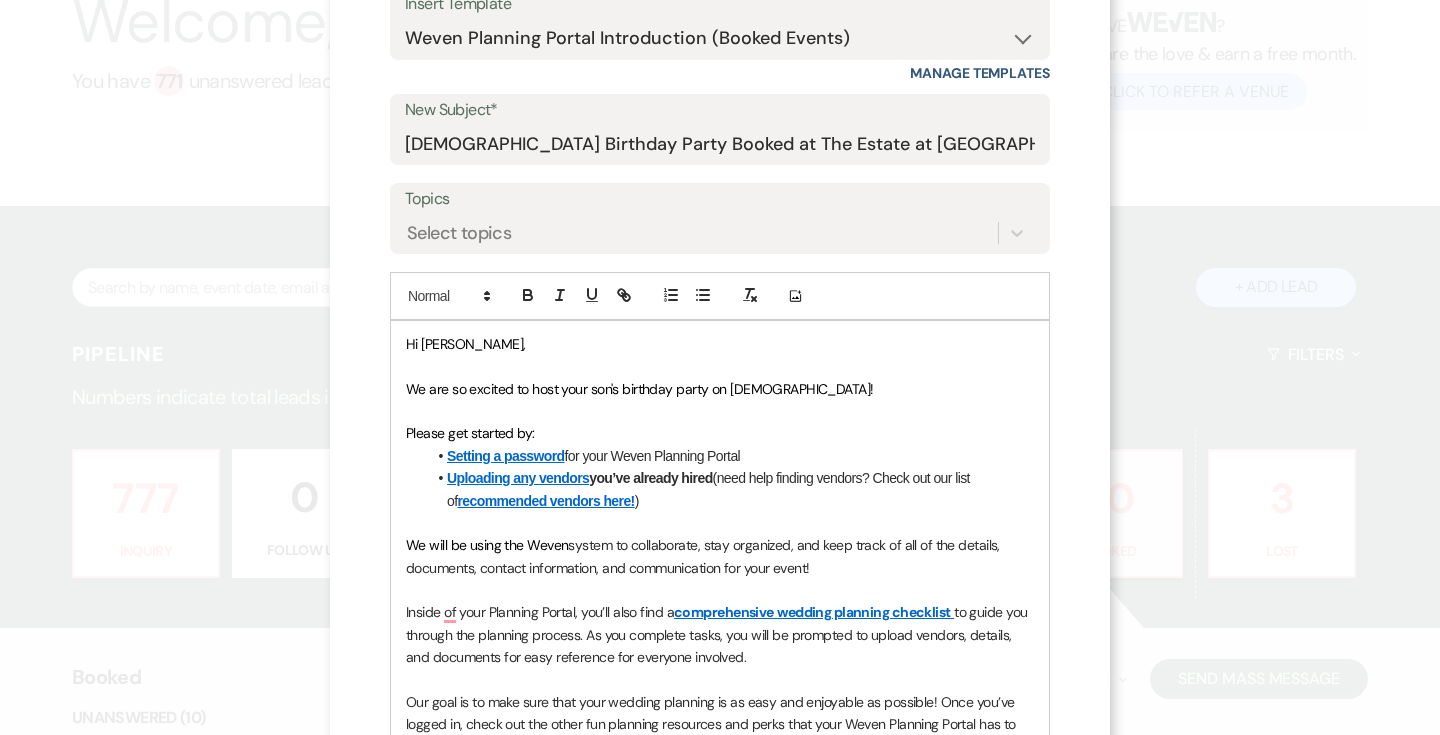 scroll, scrollTop: 243, scrollLeft: 0, axis: vertical 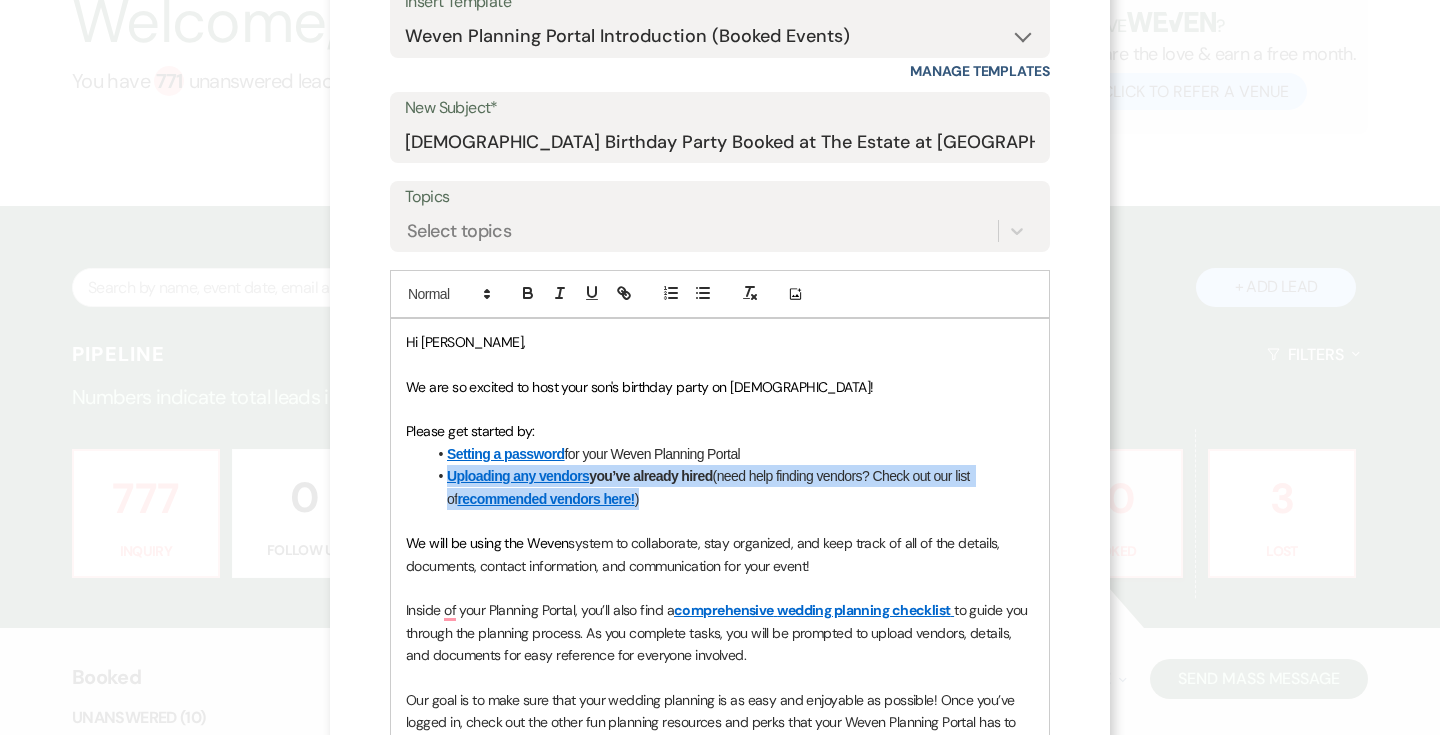 drag, startPoint x: 639, startPoint y: 503, endPoint x: 428, endPoint y: 479, distance: 212.36055 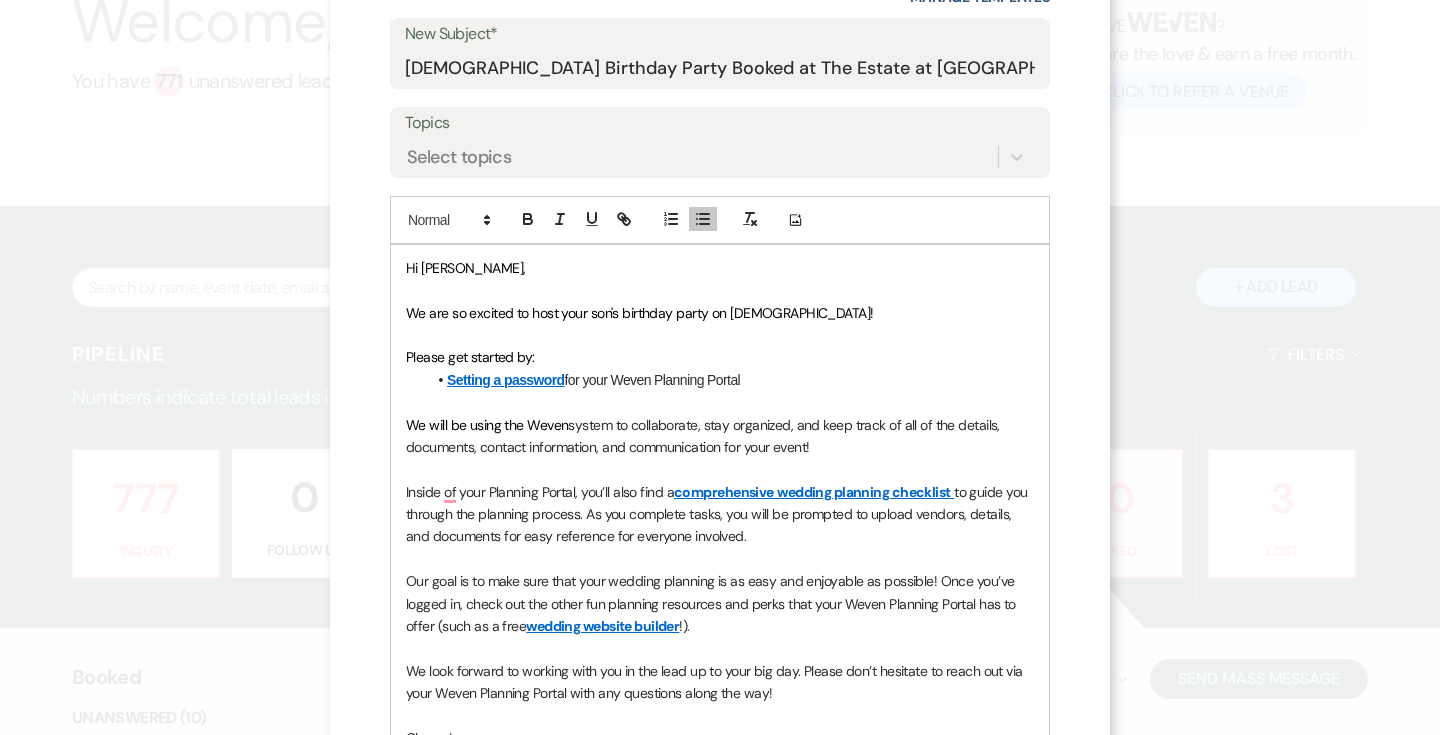 scroll, scrollTop: 322, scrollLeft: 0, axis: vertical 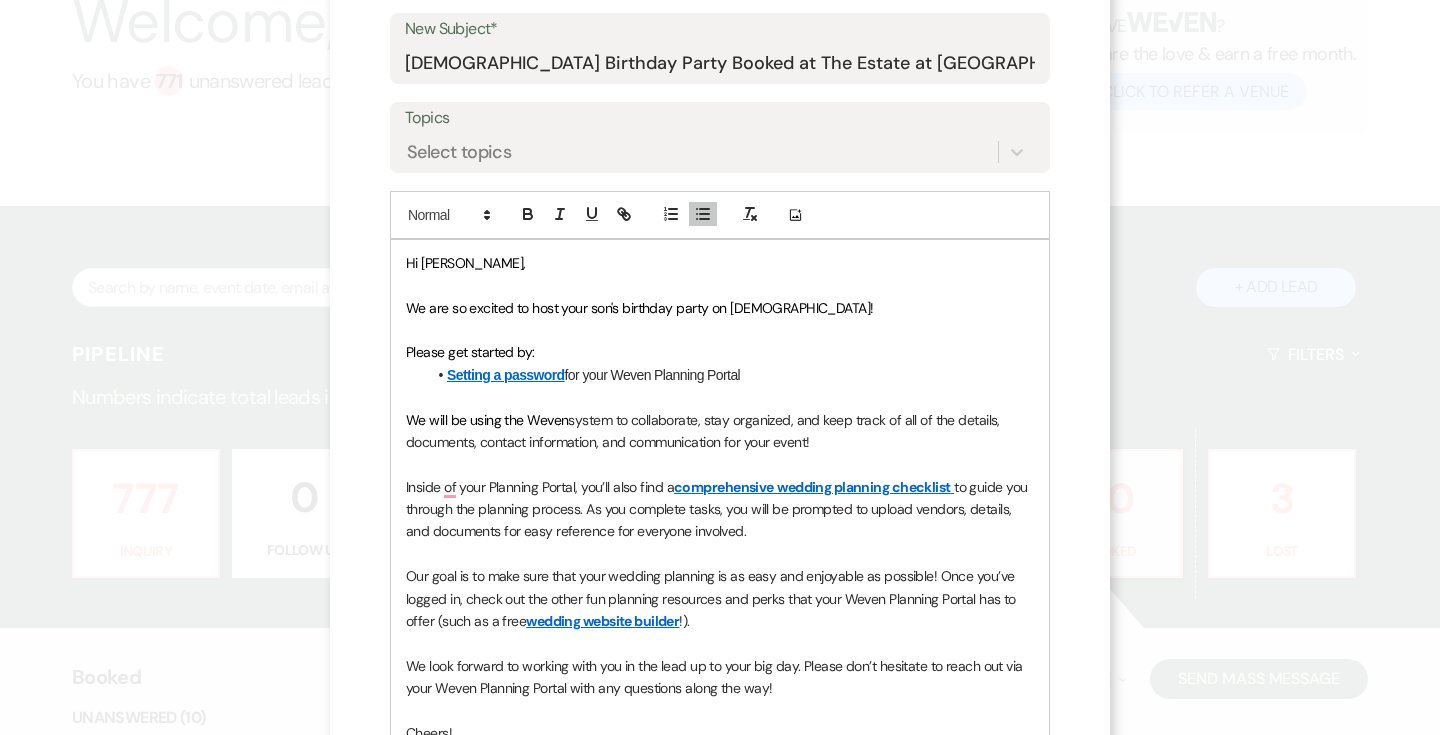 drag, startPoint x: 763, startPoint y: 530, endPoint x: 404, endPoint y: 481, distance: 362.32858 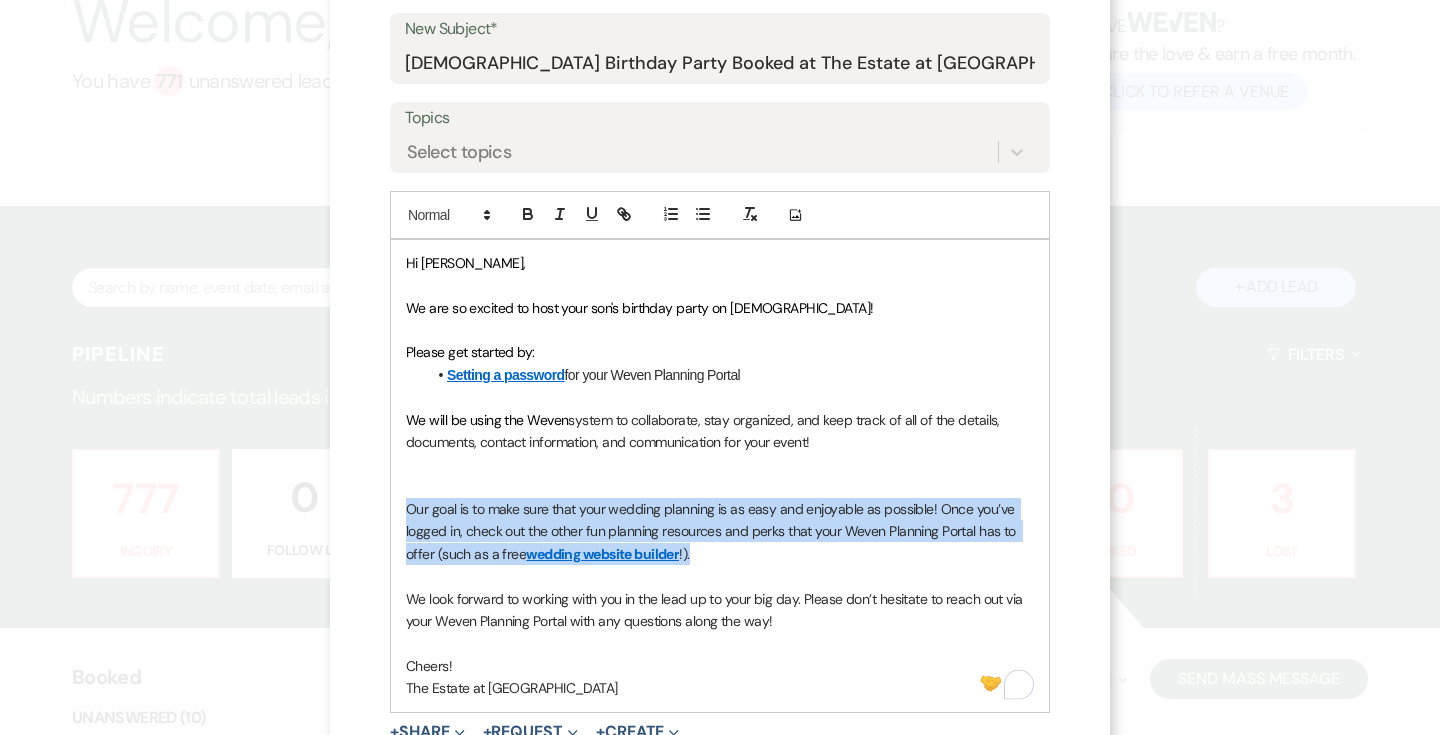 drag, startPoint x: 701, startPoint y: 552, endPoint x: 385, endPoint y: 512, distance: 318.52158 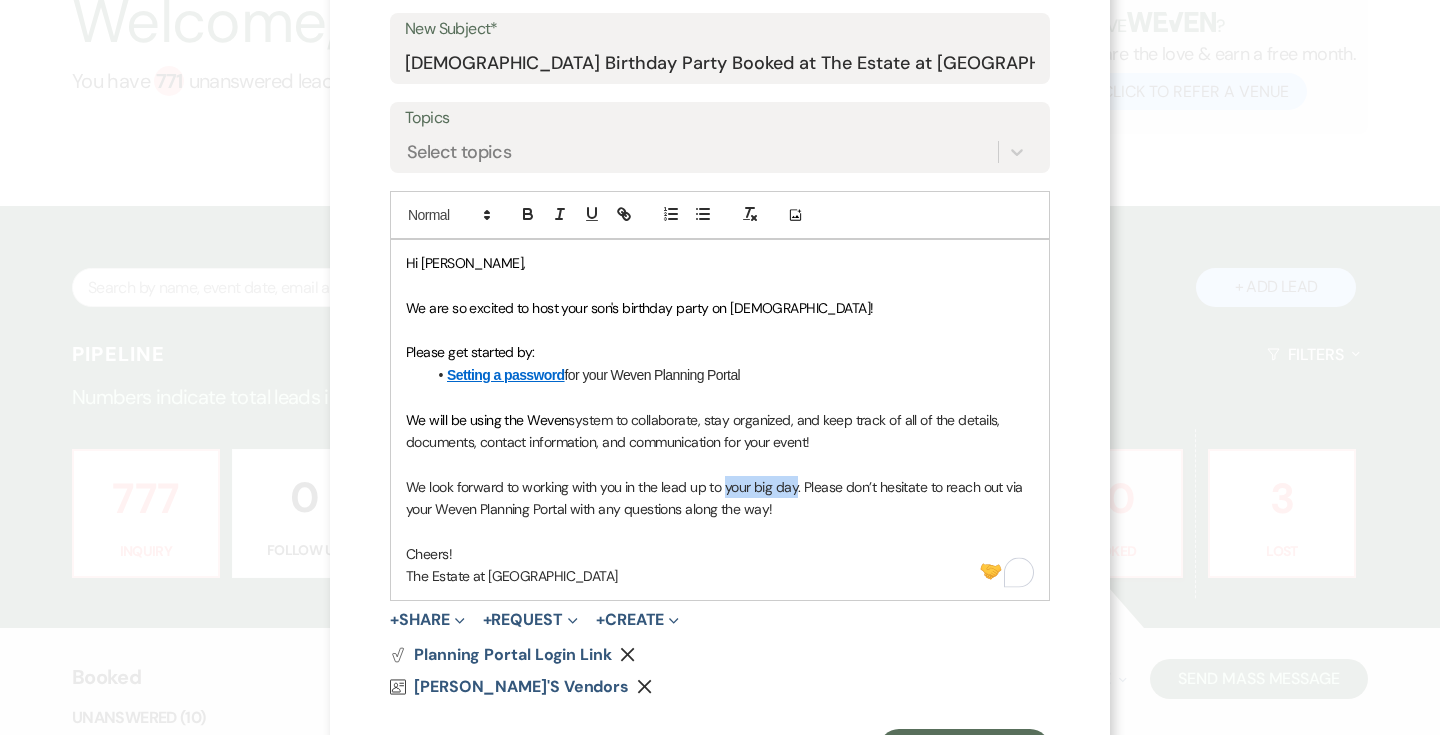 drag, startPoint x: 794, startPoint y: 490, endPoint x: 724, endPoint y: 487, distance: 70.064255 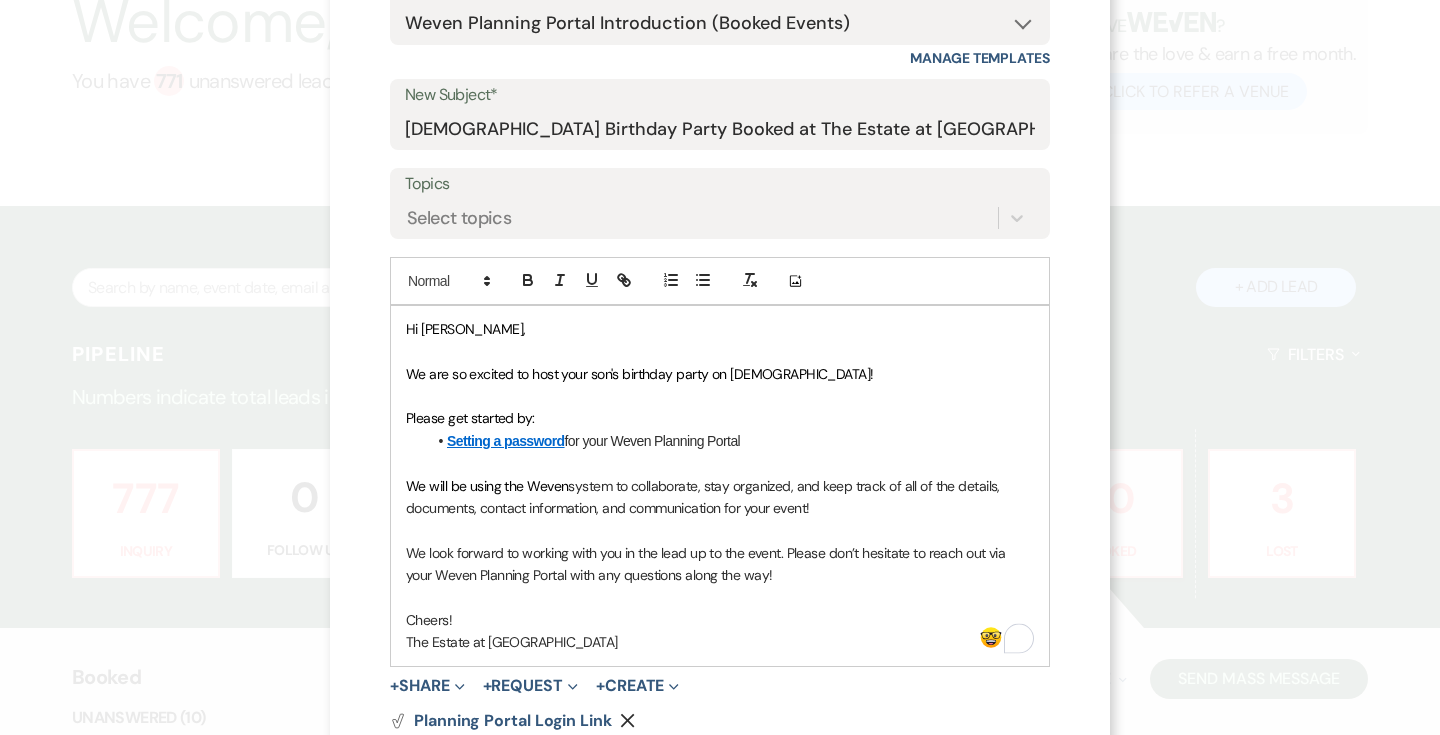 scroll, scrollTop: 416, scrollLeft: 0, axis: vertical 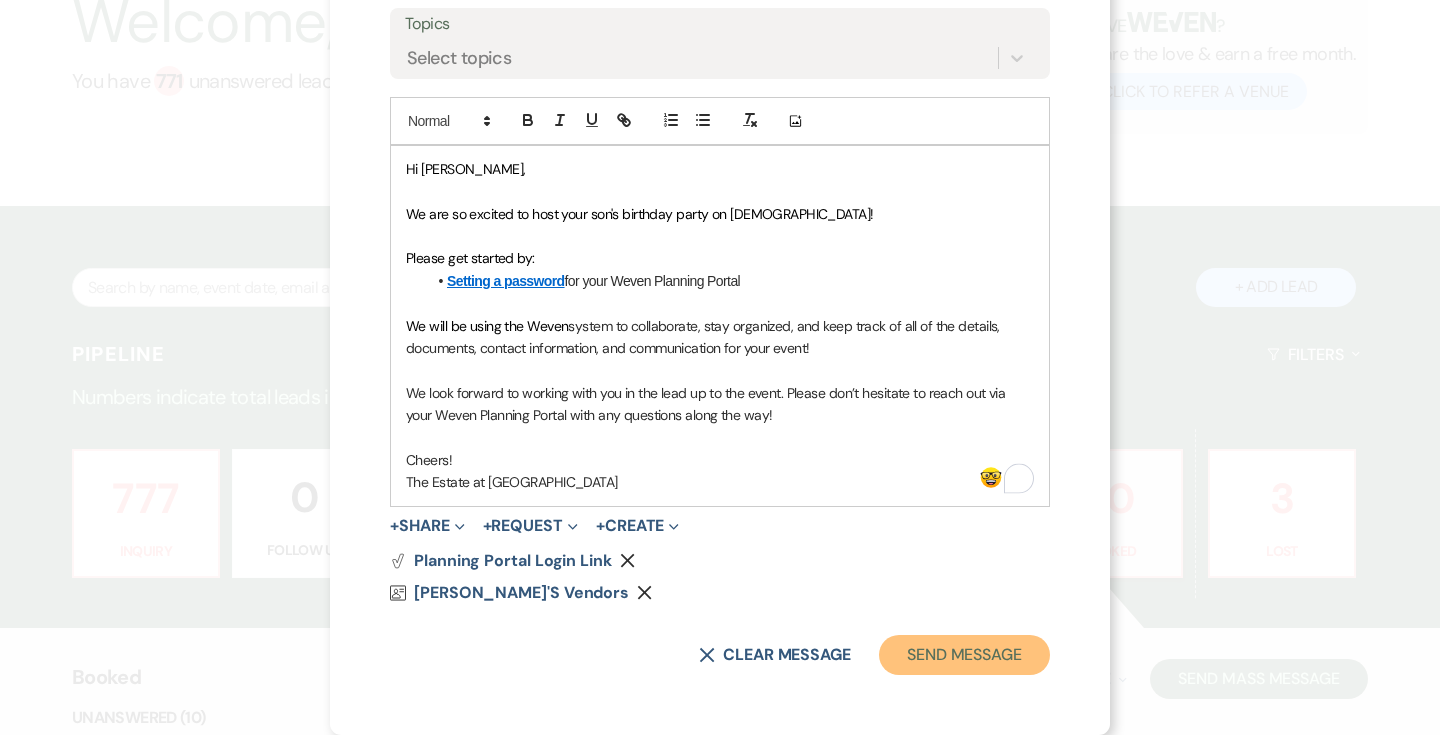 click on "Send Message" at bounding box center (964, 655) 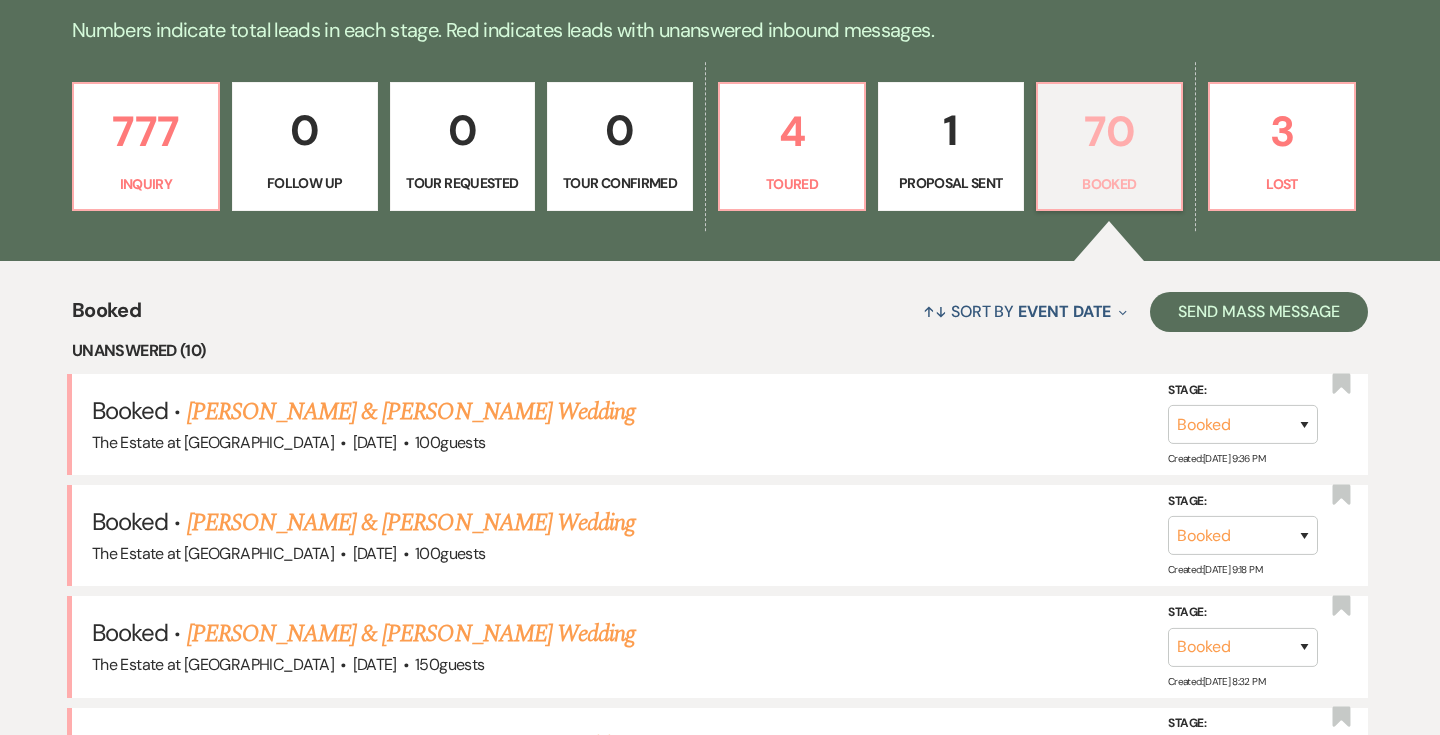 scroll, scrollTop: 3911, scrollLeft: 0, axis: vertical 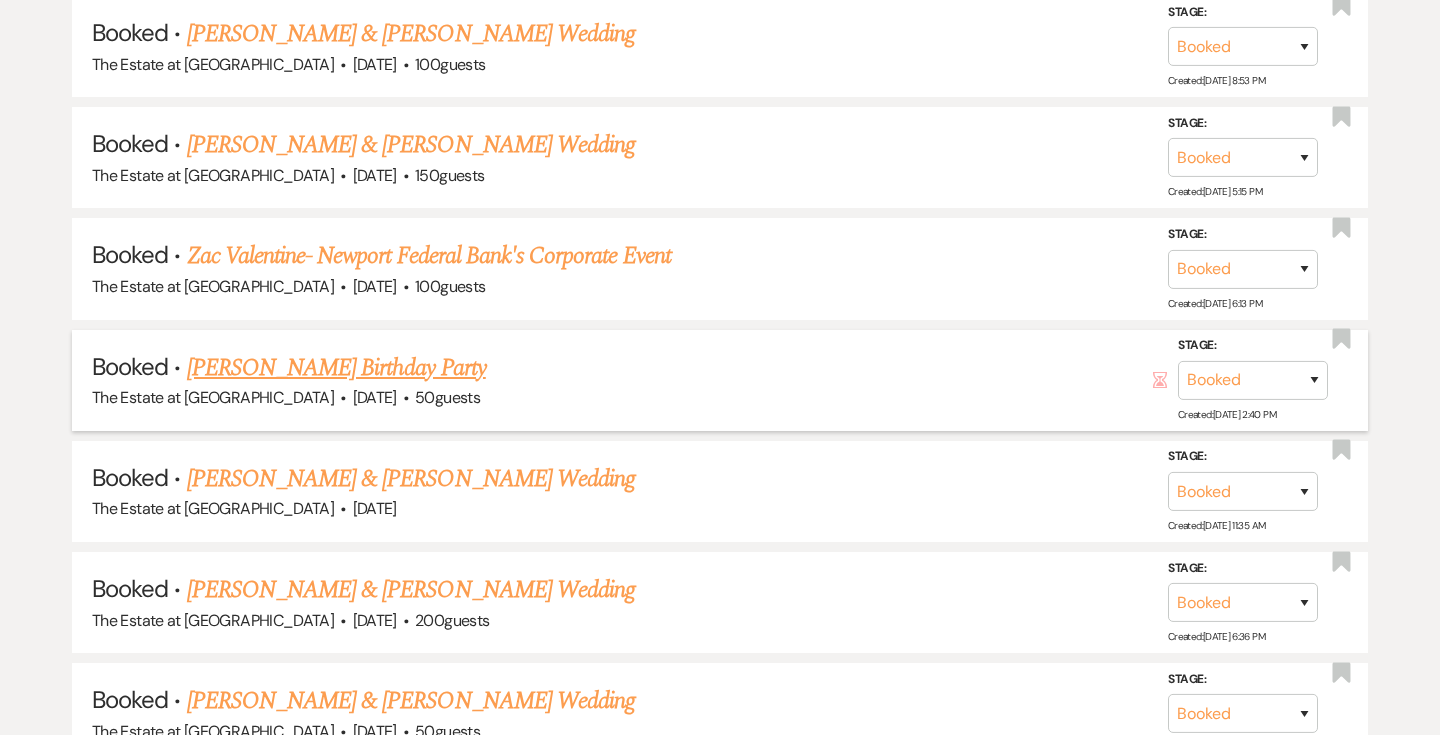 click on "[PERSON_NAME] Birthday Party" at bounding box center (336, 368) 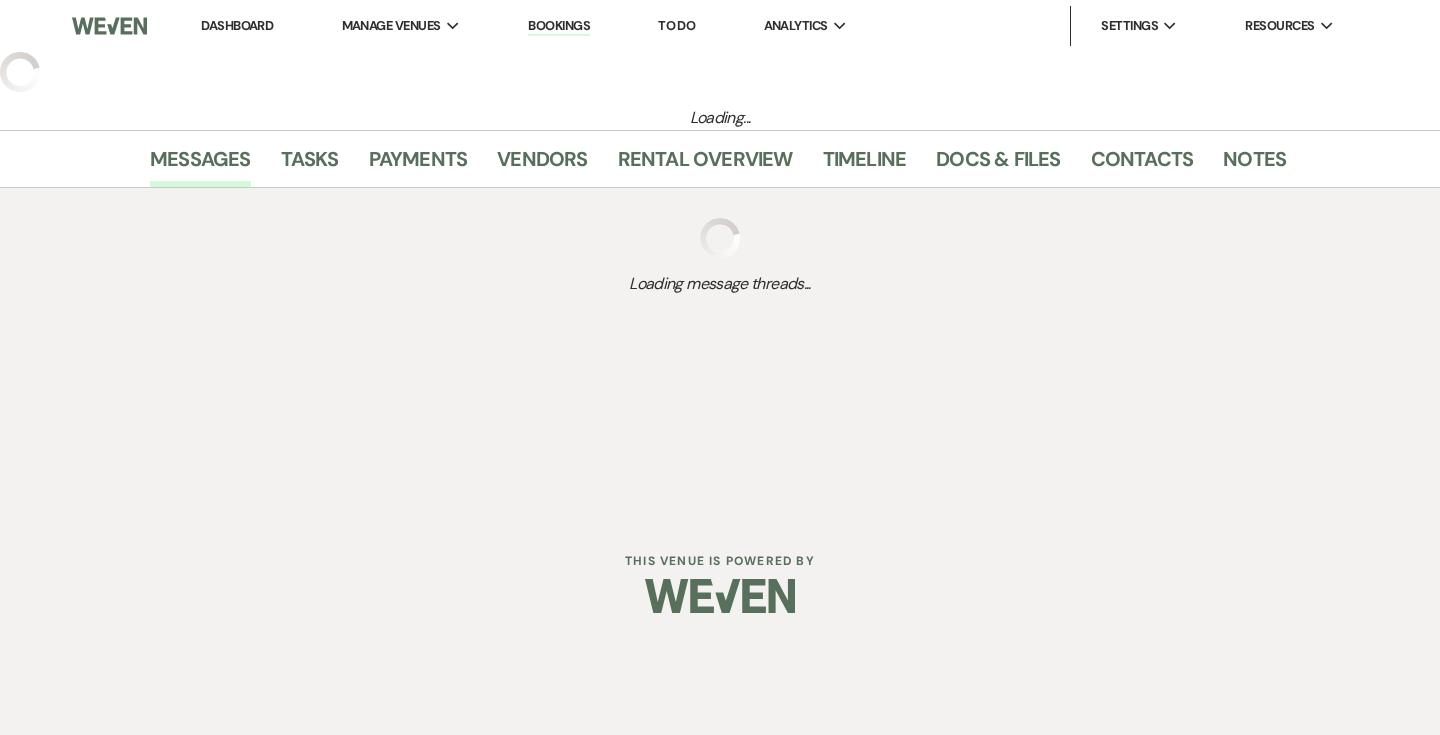 scroll, scrollTop: 0, scrollLeft: 0, axis: both 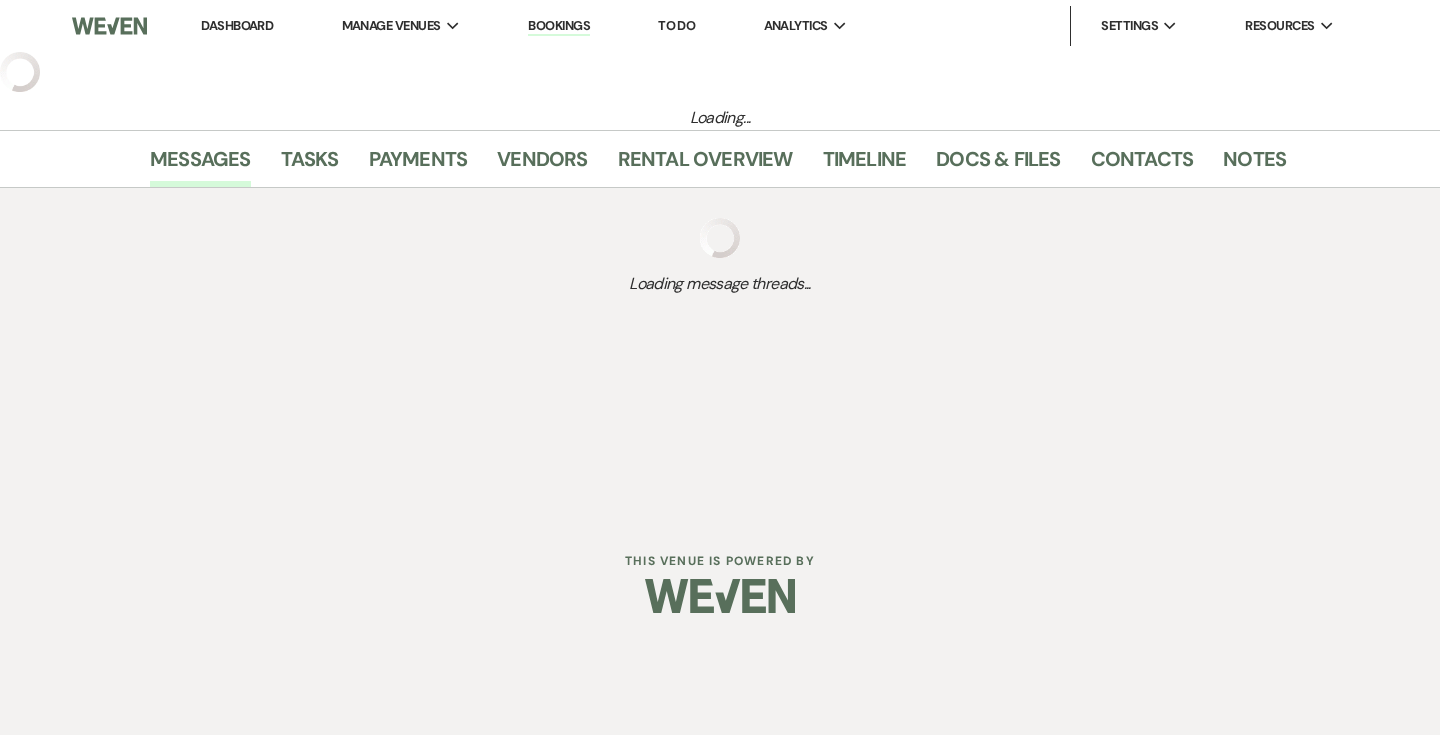 select on "5" 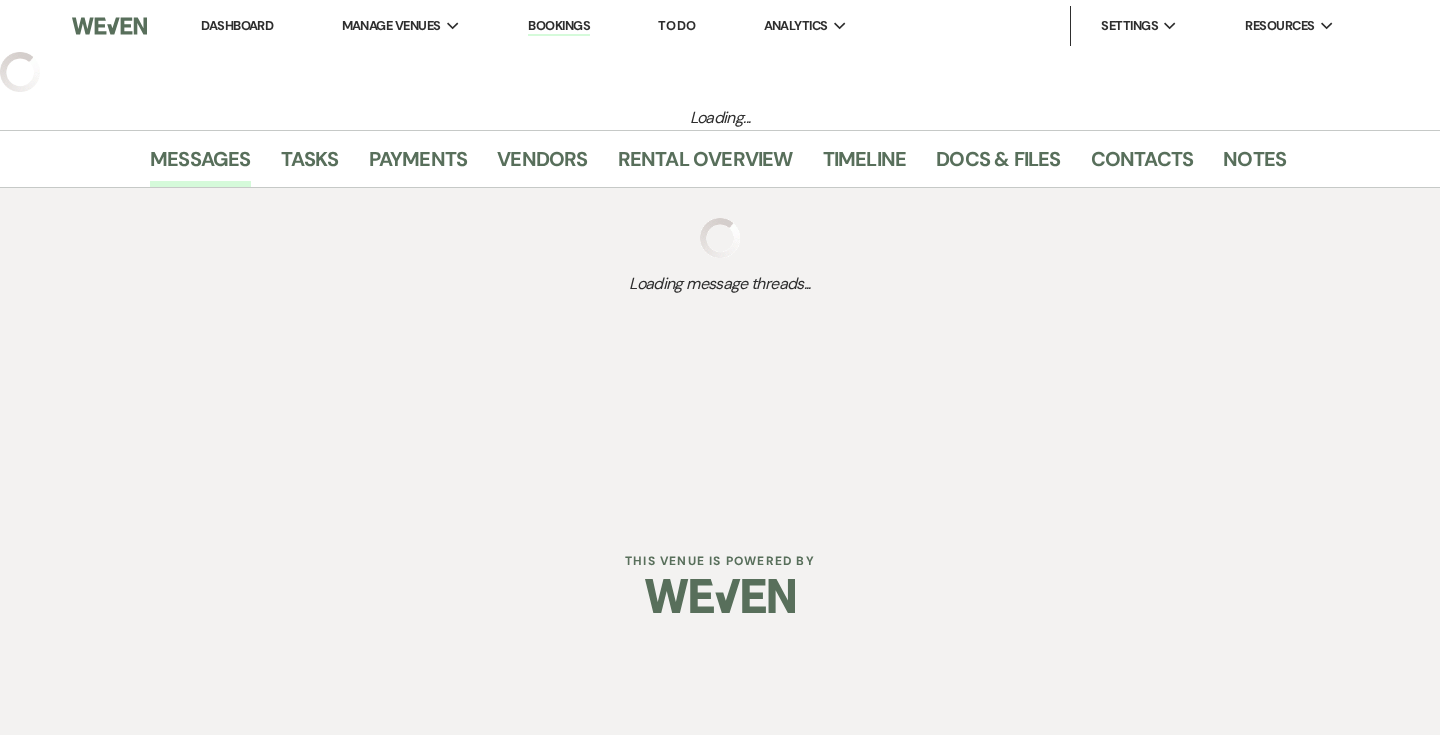 select on "4" 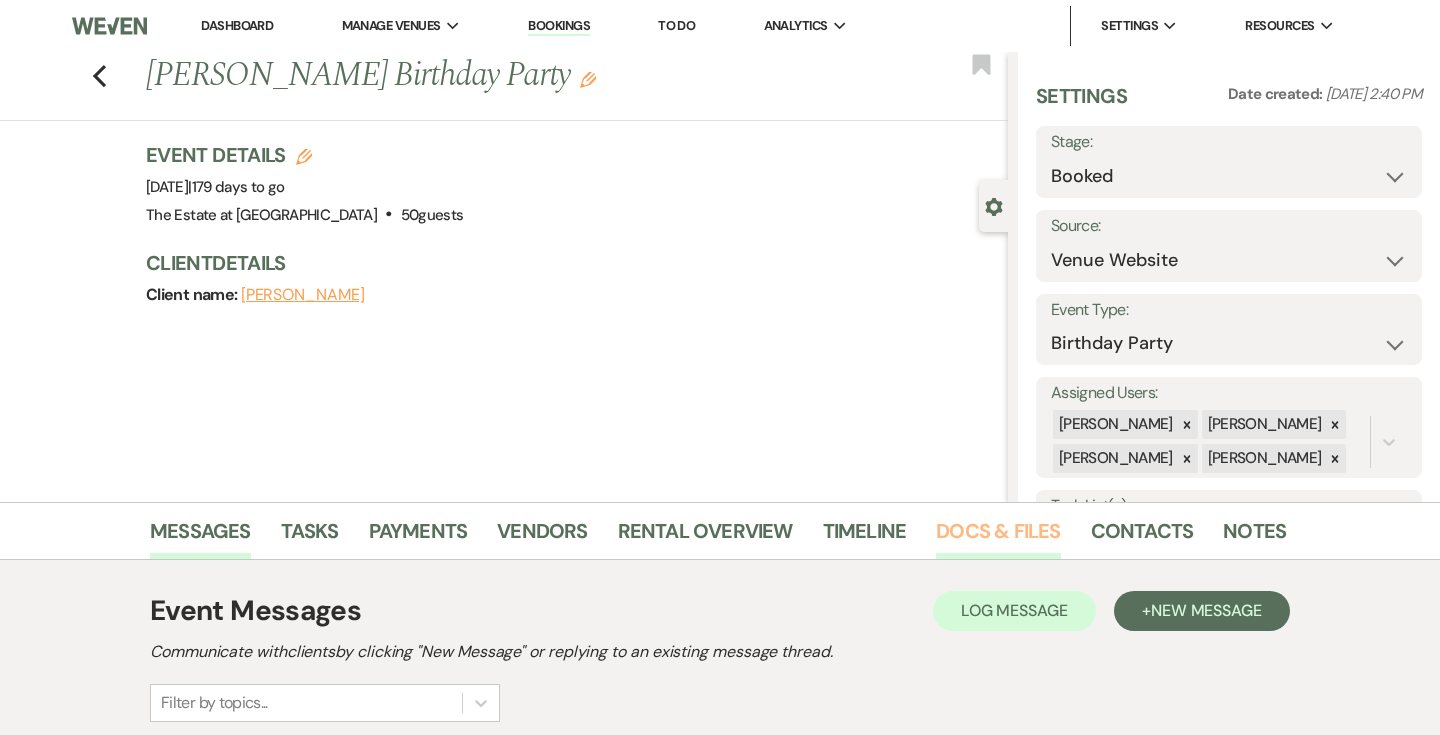 click on "Docs & Files" at bounding box center (998, 537) 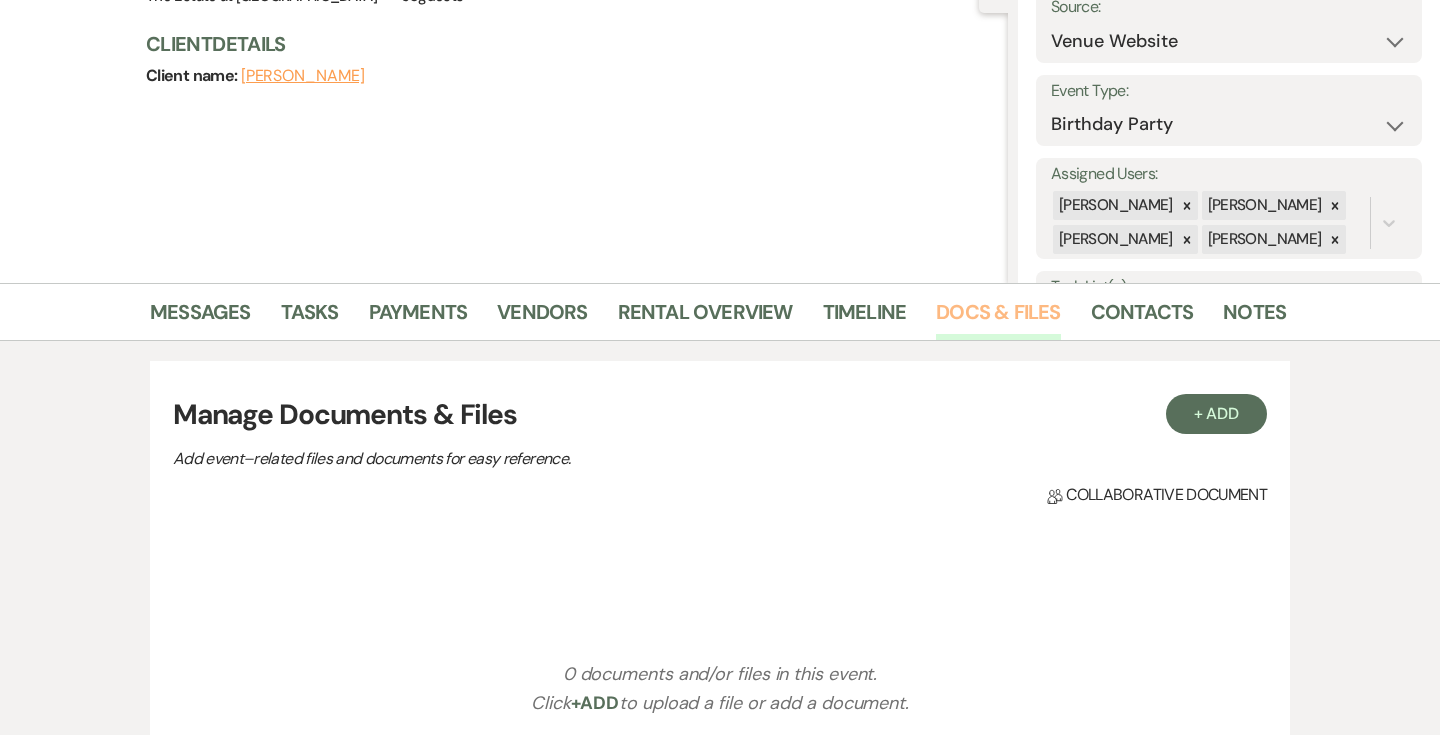 scroll, scrollTop: 0, scrollLeft: 0, axis: both 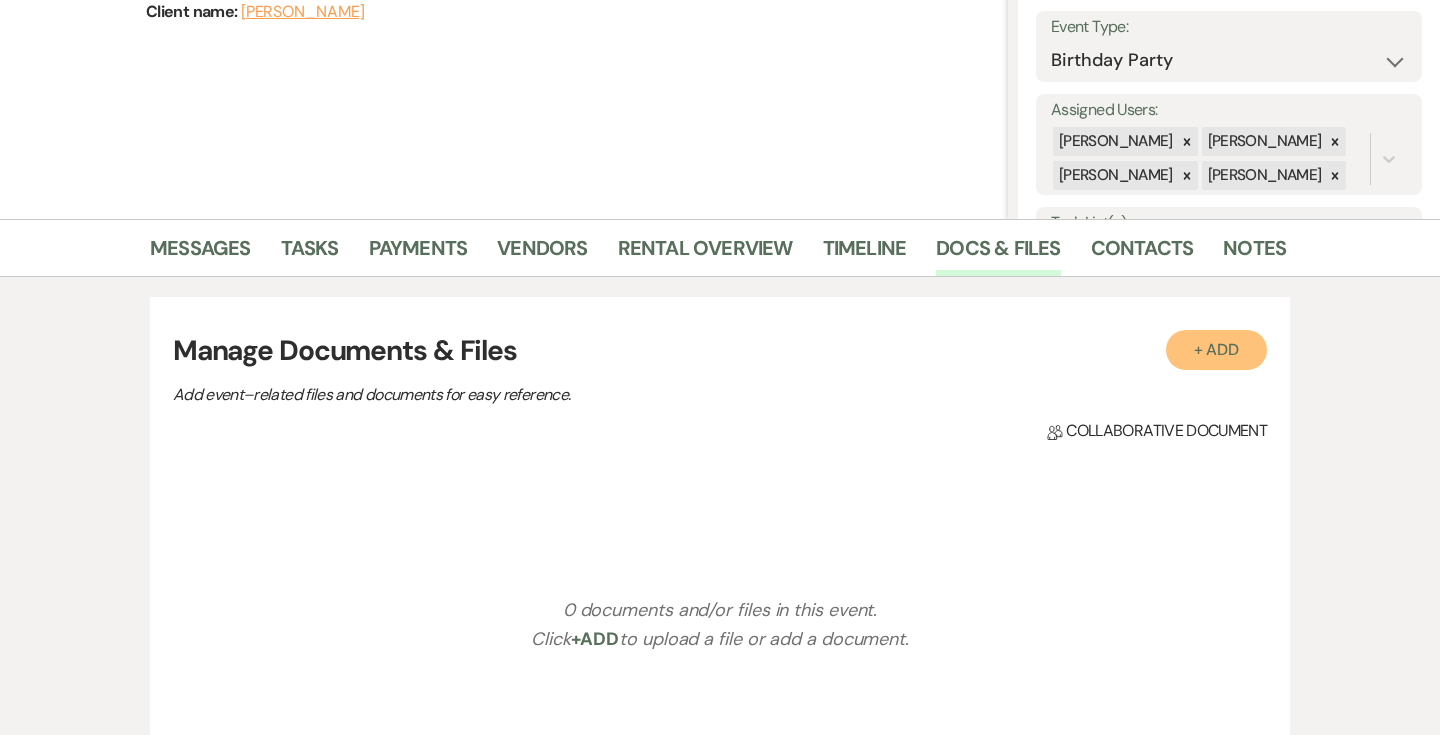 click on "+ Add" at bounding box center [1217, 350] 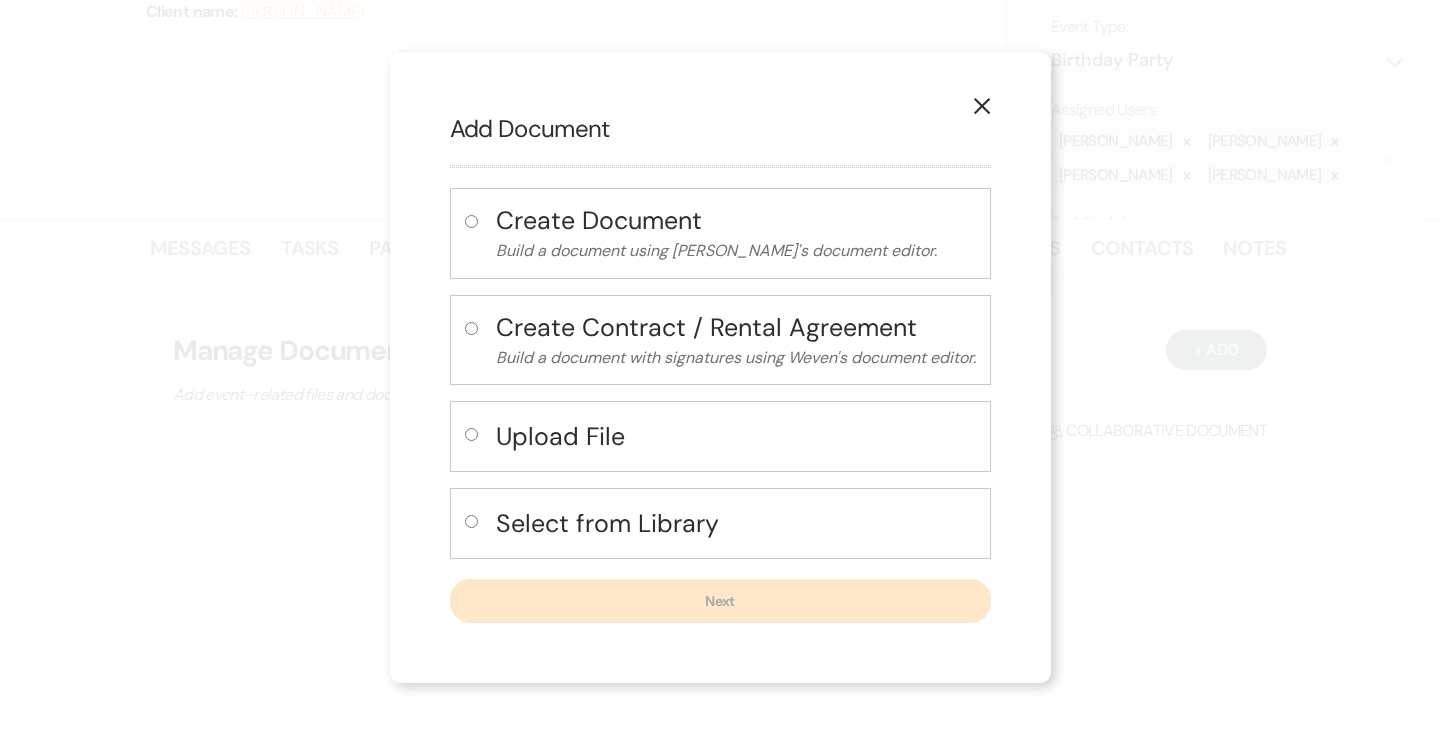 click on "Select from Library" at bounding box center (720, 523) 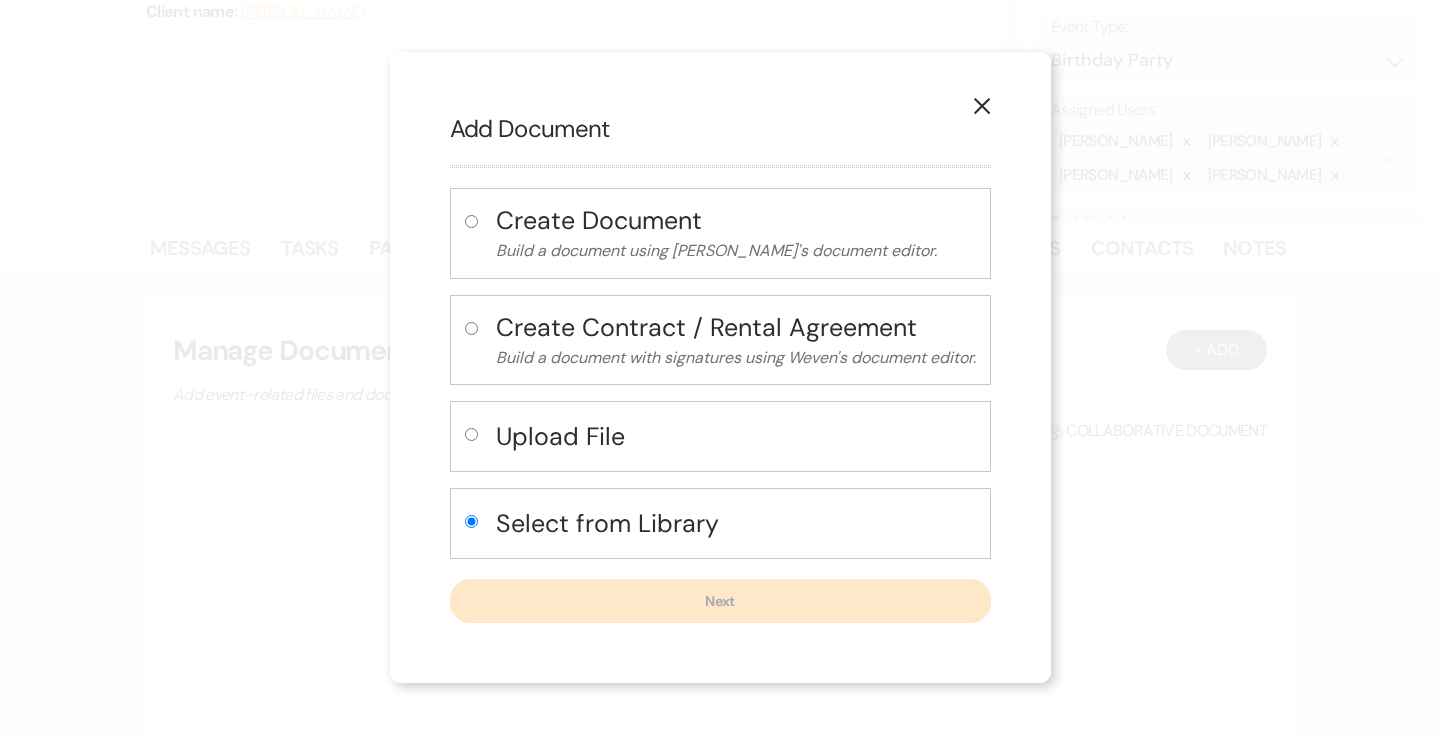radio on "true" 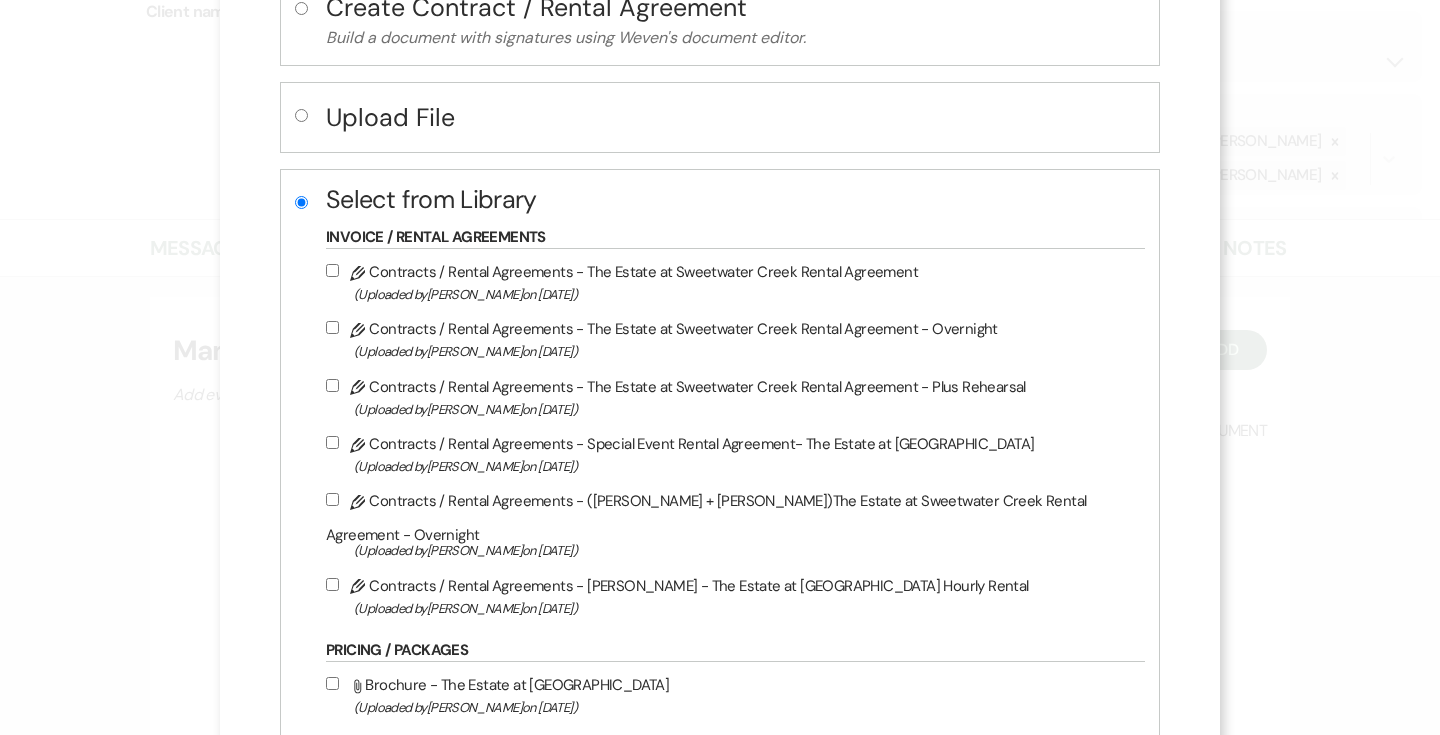 scroll, scrollTop: 270, scrollLeft: 0, axis: vertical 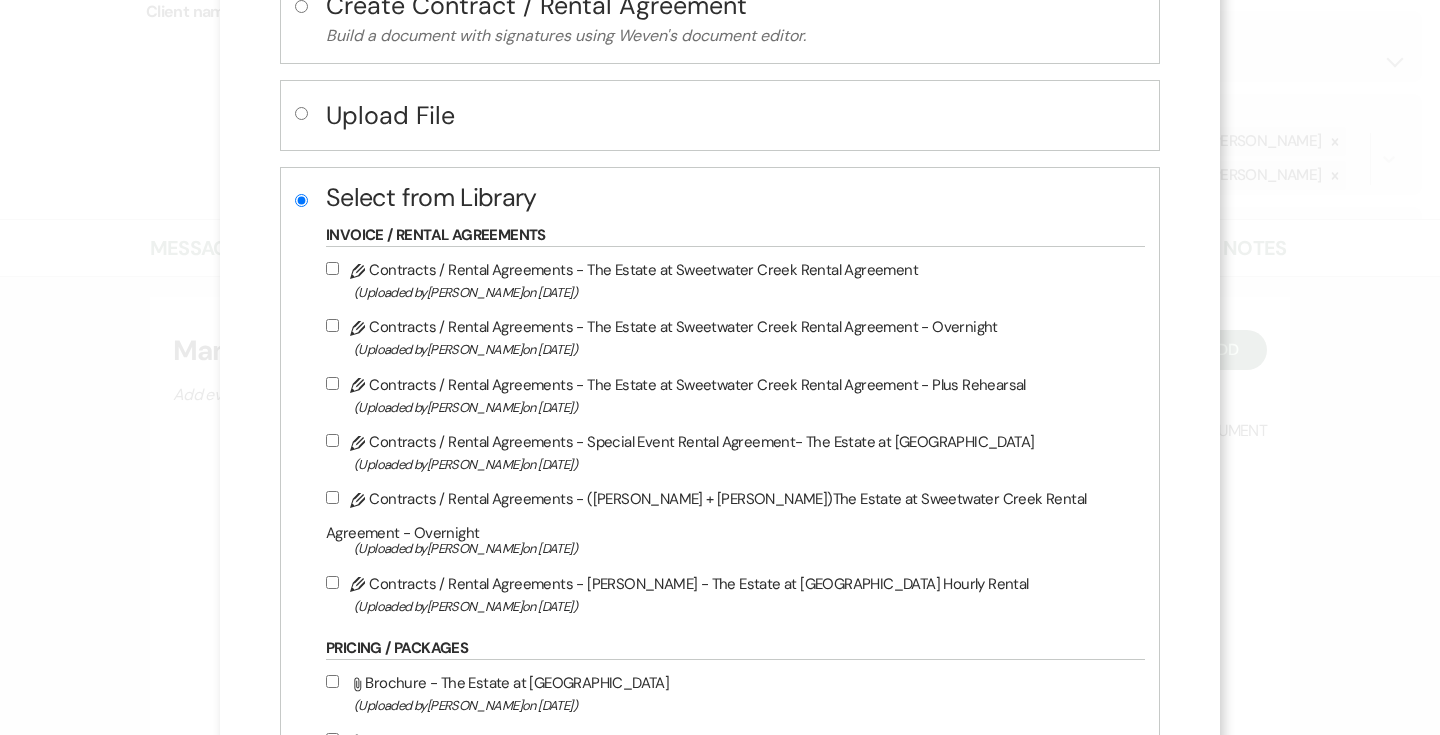click on "Pencil Contracts / Rental Agreements - Special Event Rental Agreement- The Estate at [GEOGRAPHIC_DATA] (Uploaded by  [PERSON_NAME]  on   [DATE] )" at bounding box center (332, 440) 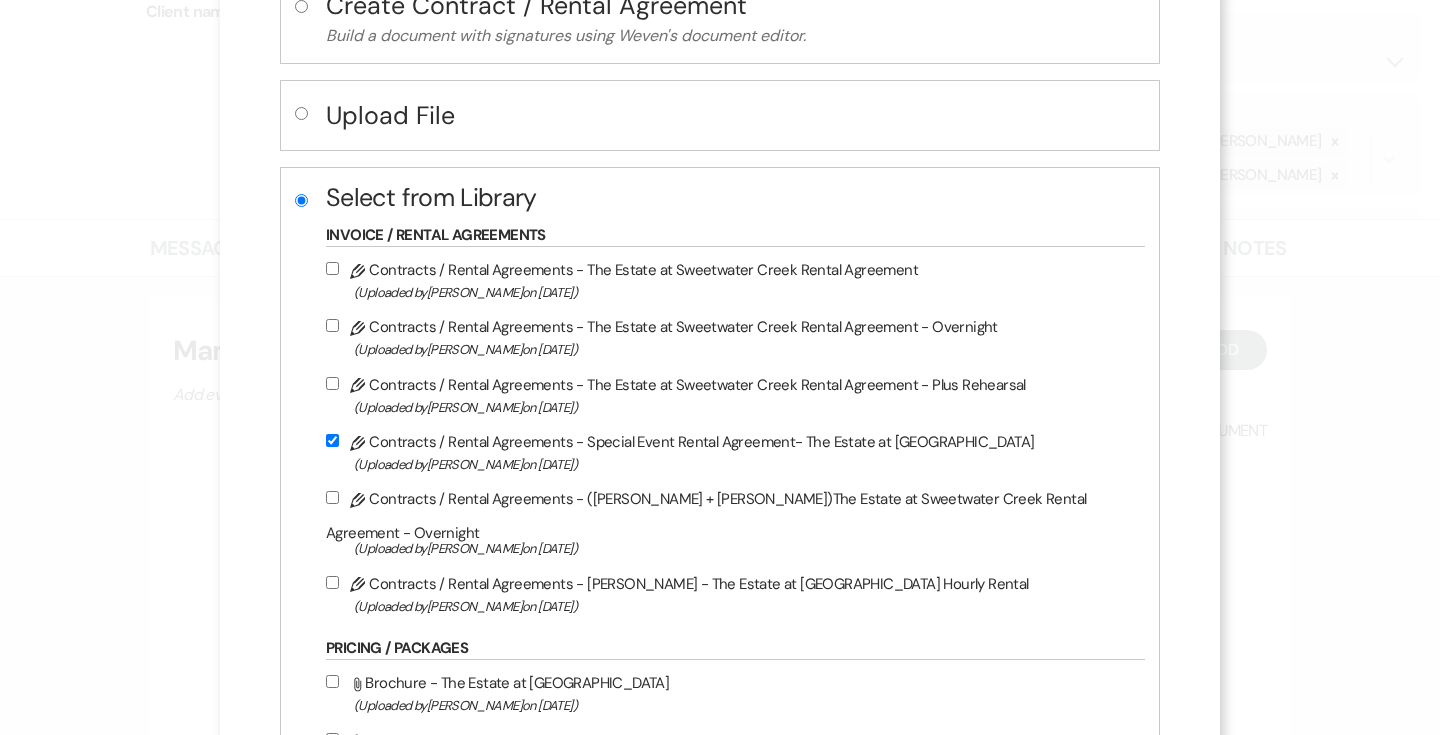 checkbox on "true" 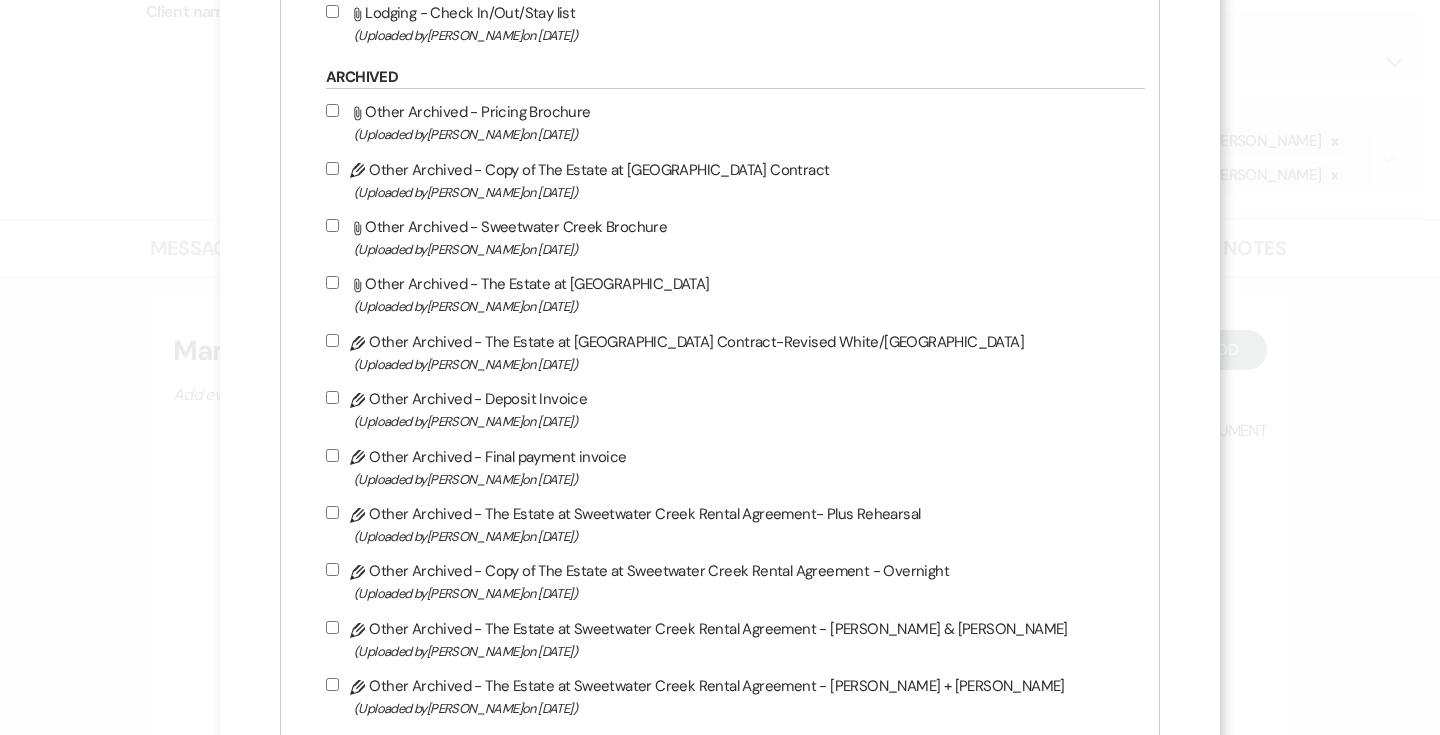 scroll, scrollTop: 1287, scrollLeft: 0, axis: vertical 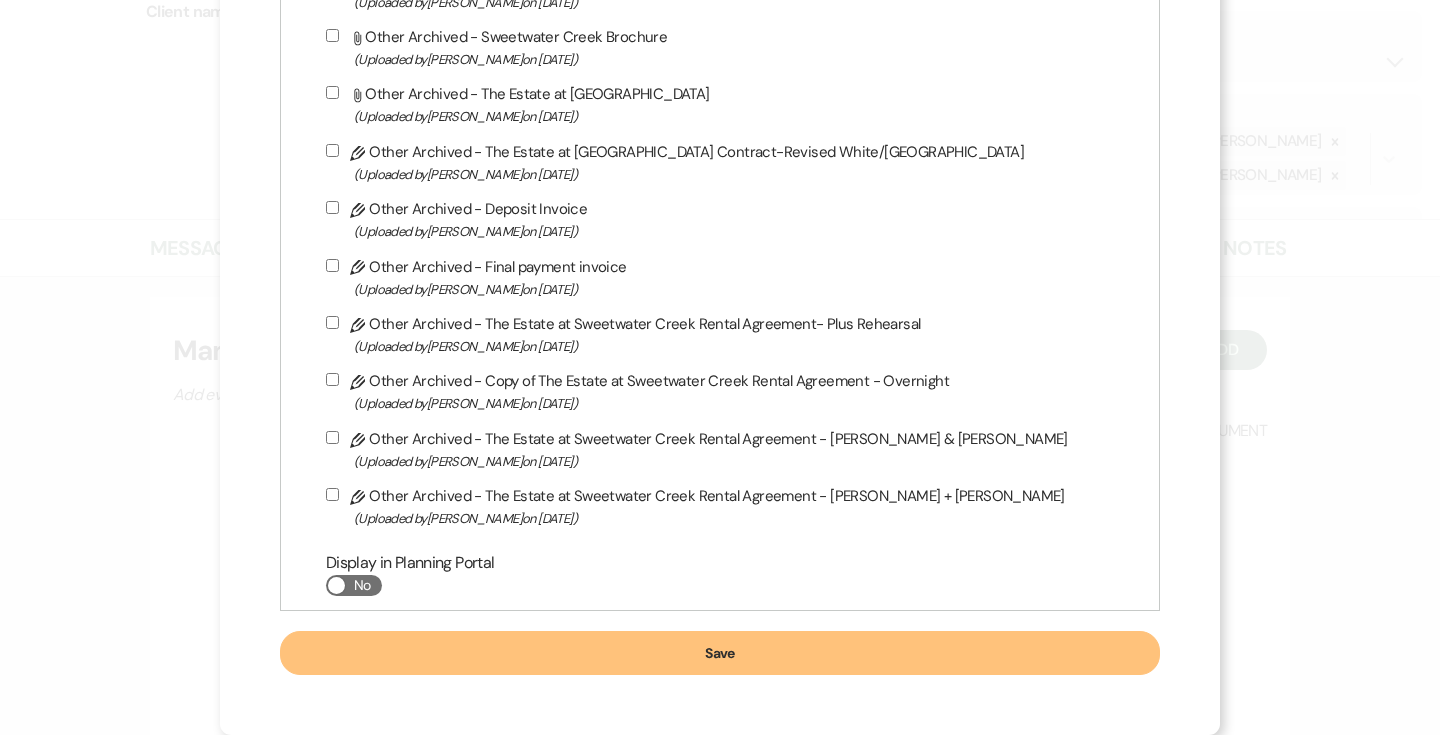 click on "Save" at bounding box center (720, 653) 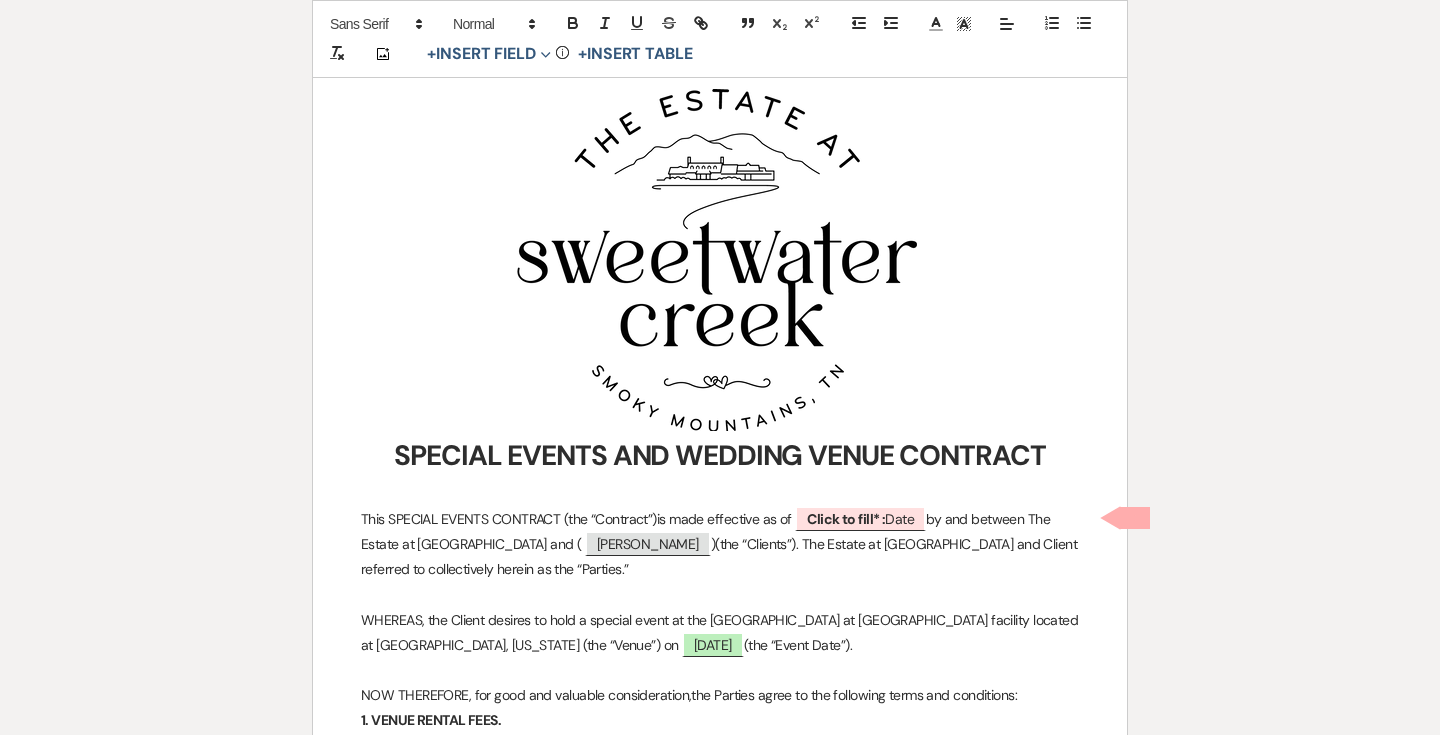 scroll, scrollTop: 363, scrollLeft: 0, axis: vertical 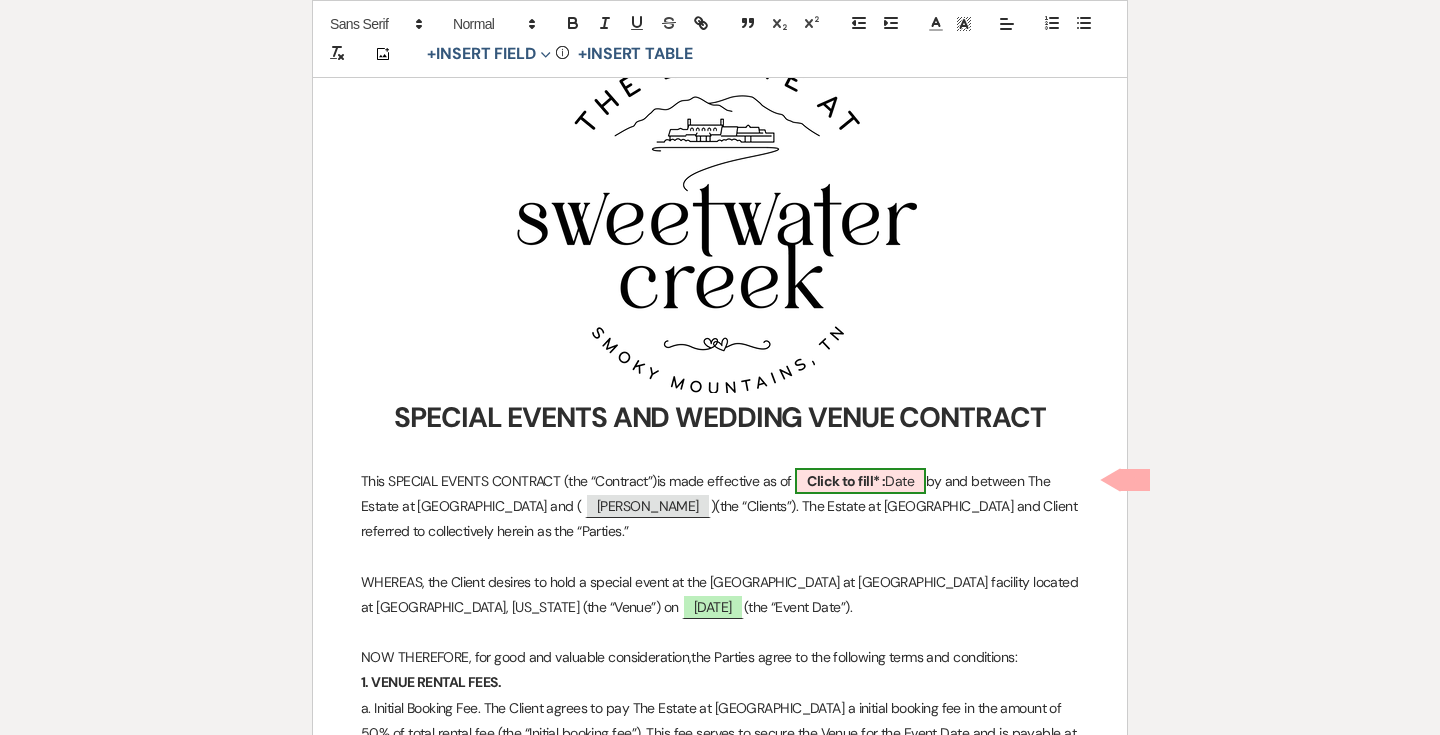 click on "Click to fill* :" at bounding box center (846, 481) 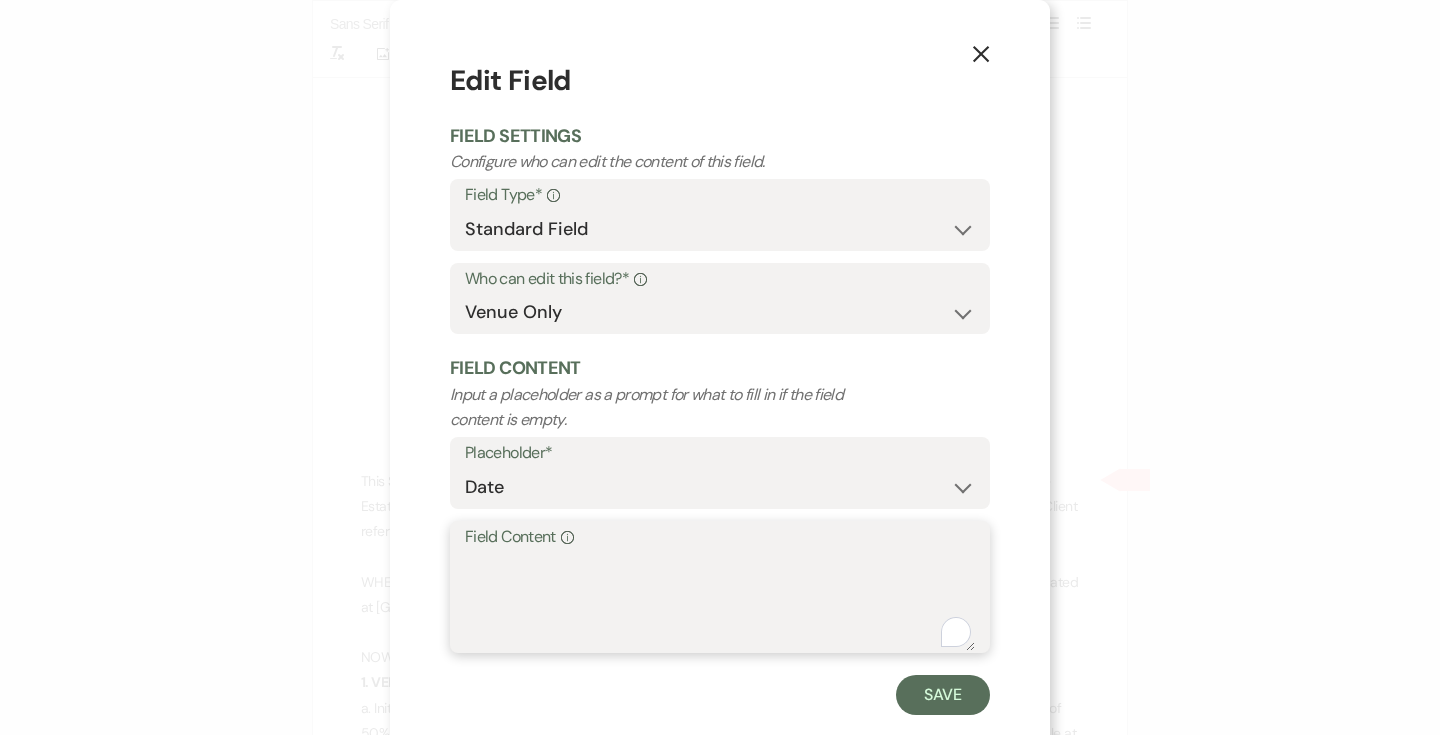 click on "Field Content Info" at bounding box center (720, 601) 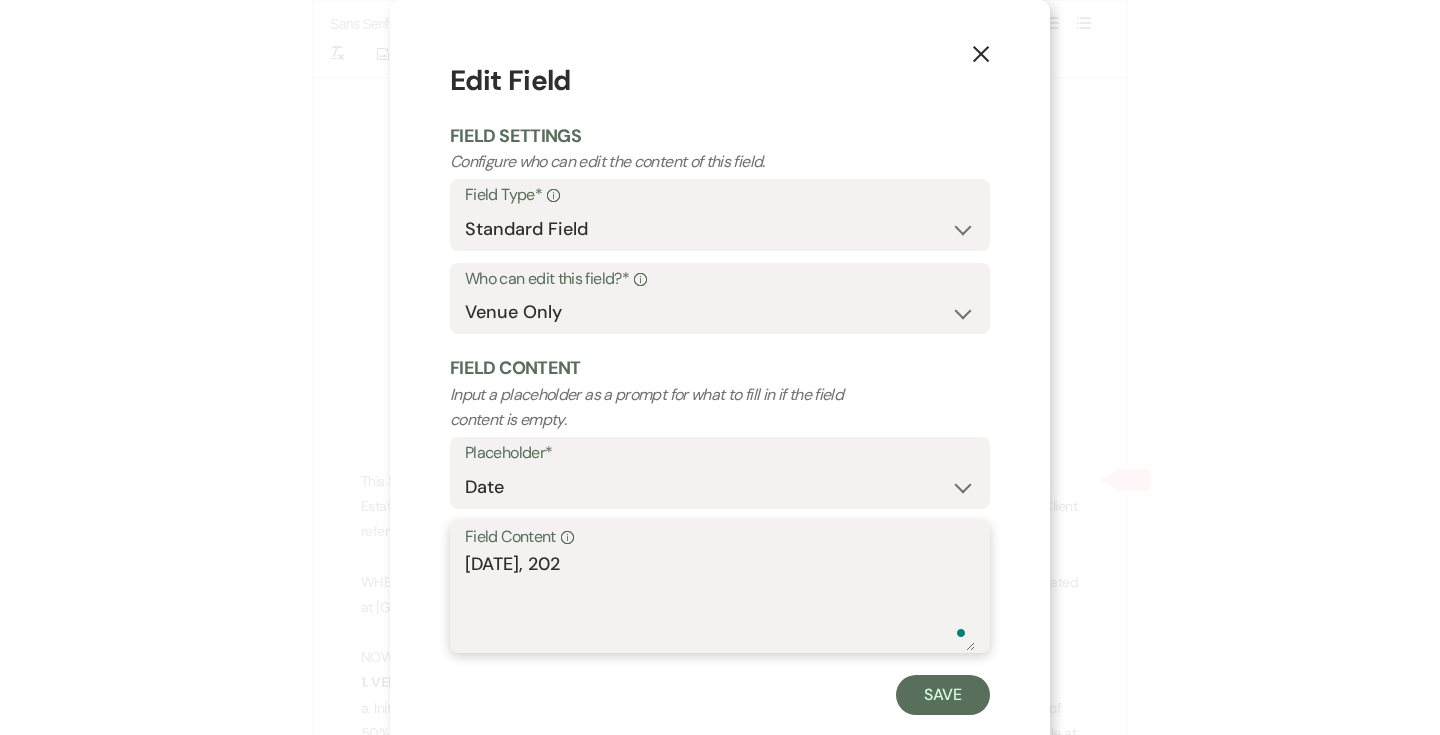 type on "[DATE]" 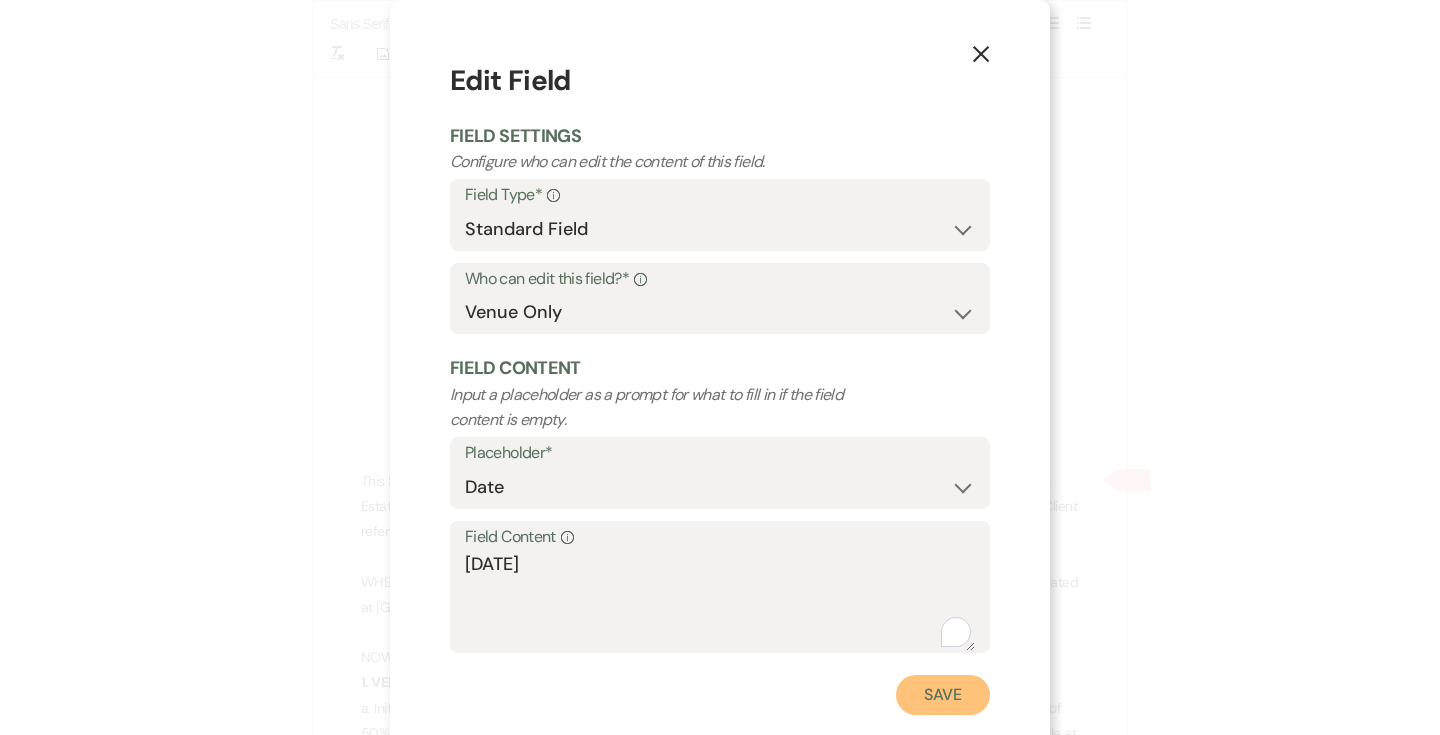 click on "Save" at bounding box center [943, 695] 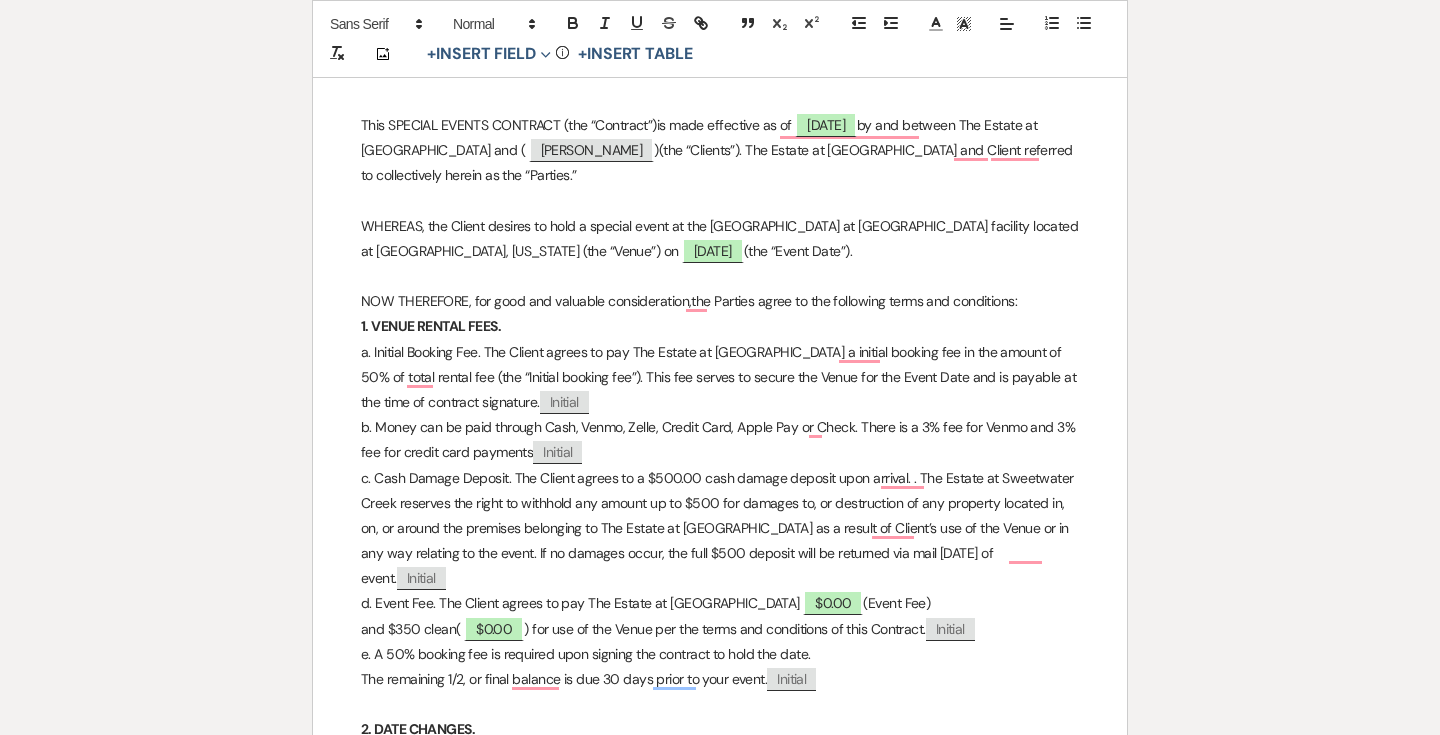 scroll, scrollTop: 720, scrollLeft: 0, axis: vertical 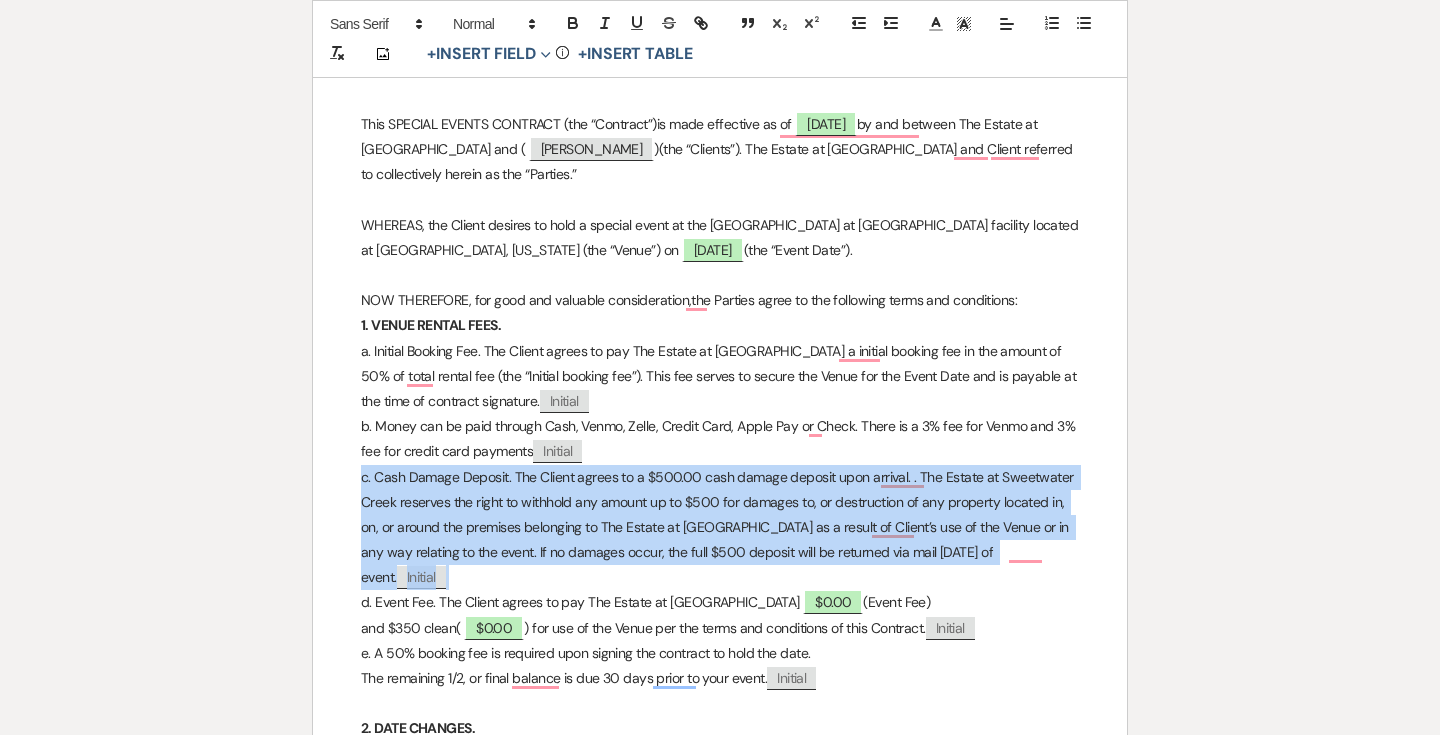 drag, startPoint x: 414, startPoint y: 578, endPoint x: 352, endPoint y: 478, distance: 117.66053 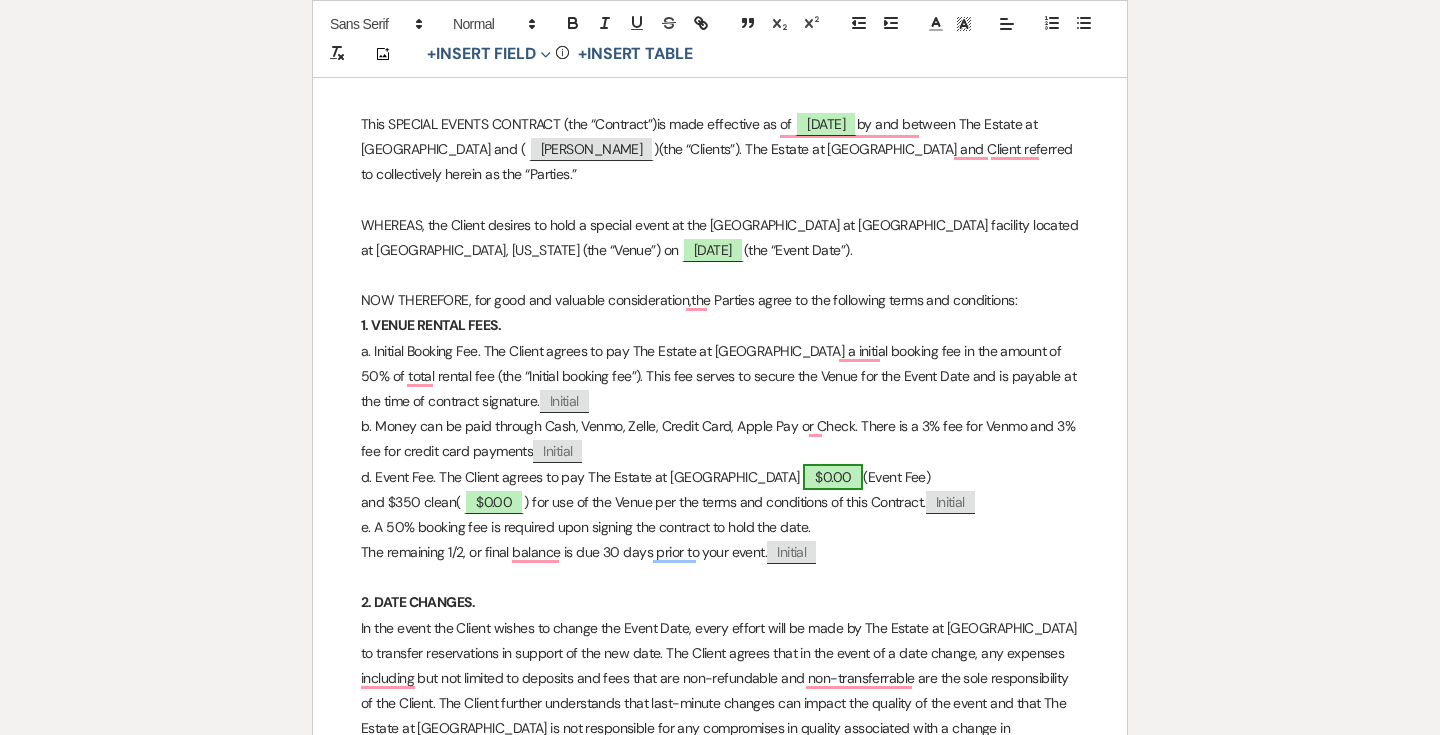 click on "$0.00" at bounding box center (833, 477) 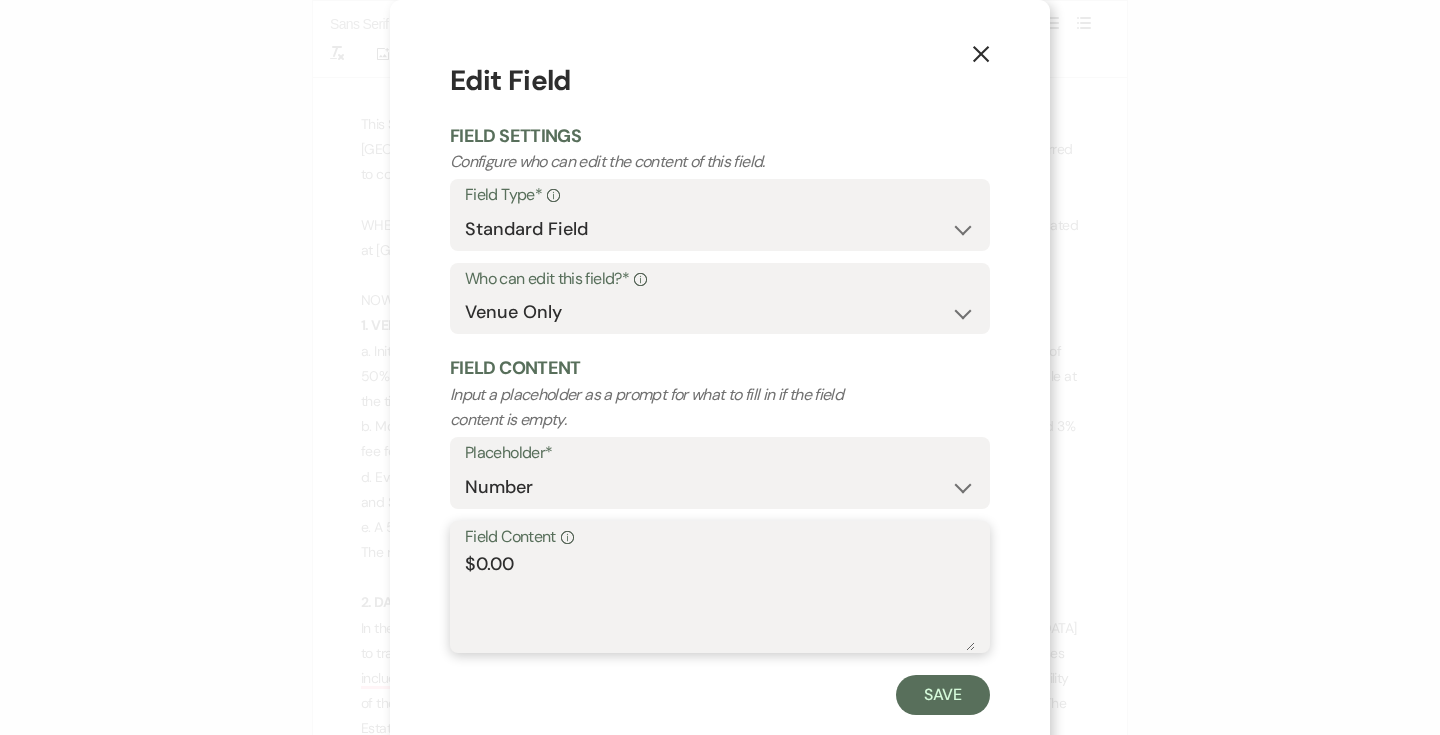 click on "$0.00" at bounding box center [720, 601] 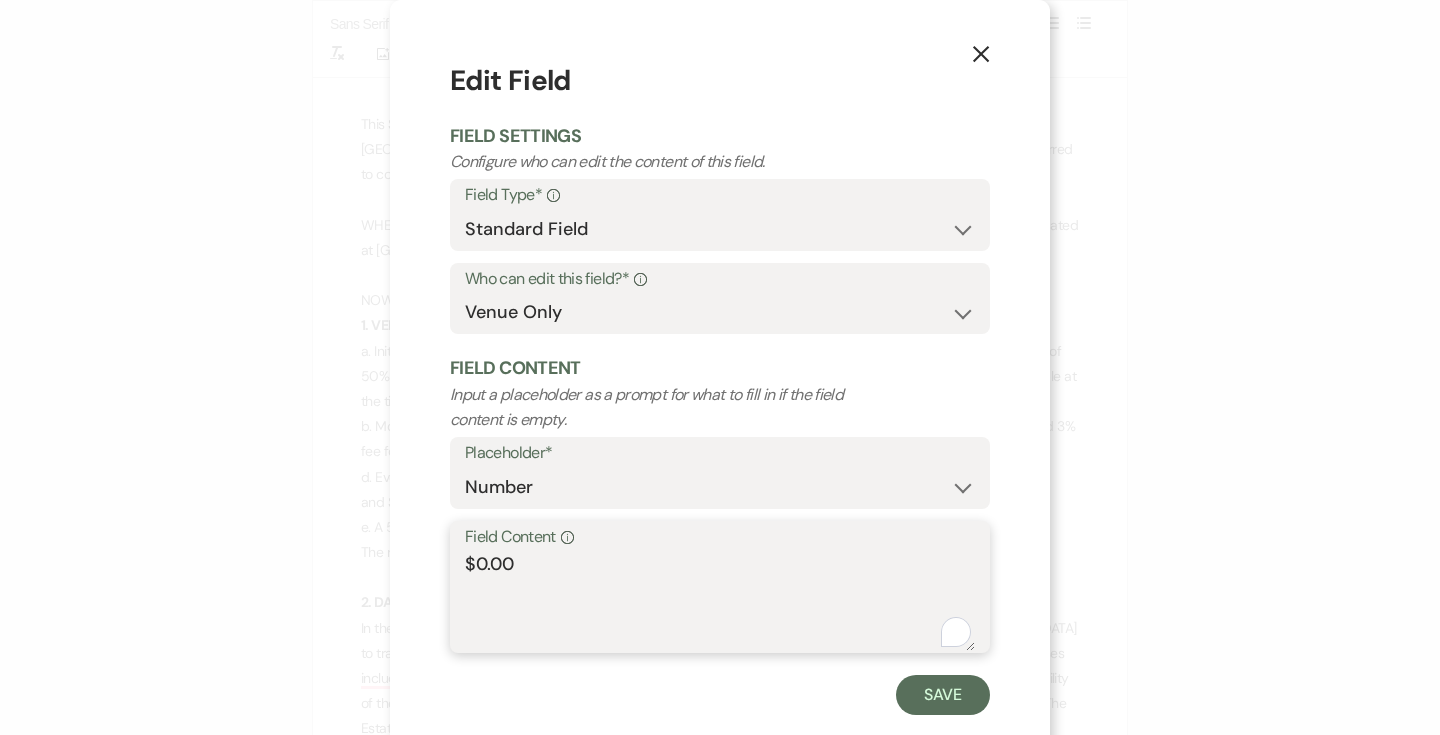 click on "$0.00" at bounding box center (720, 601) 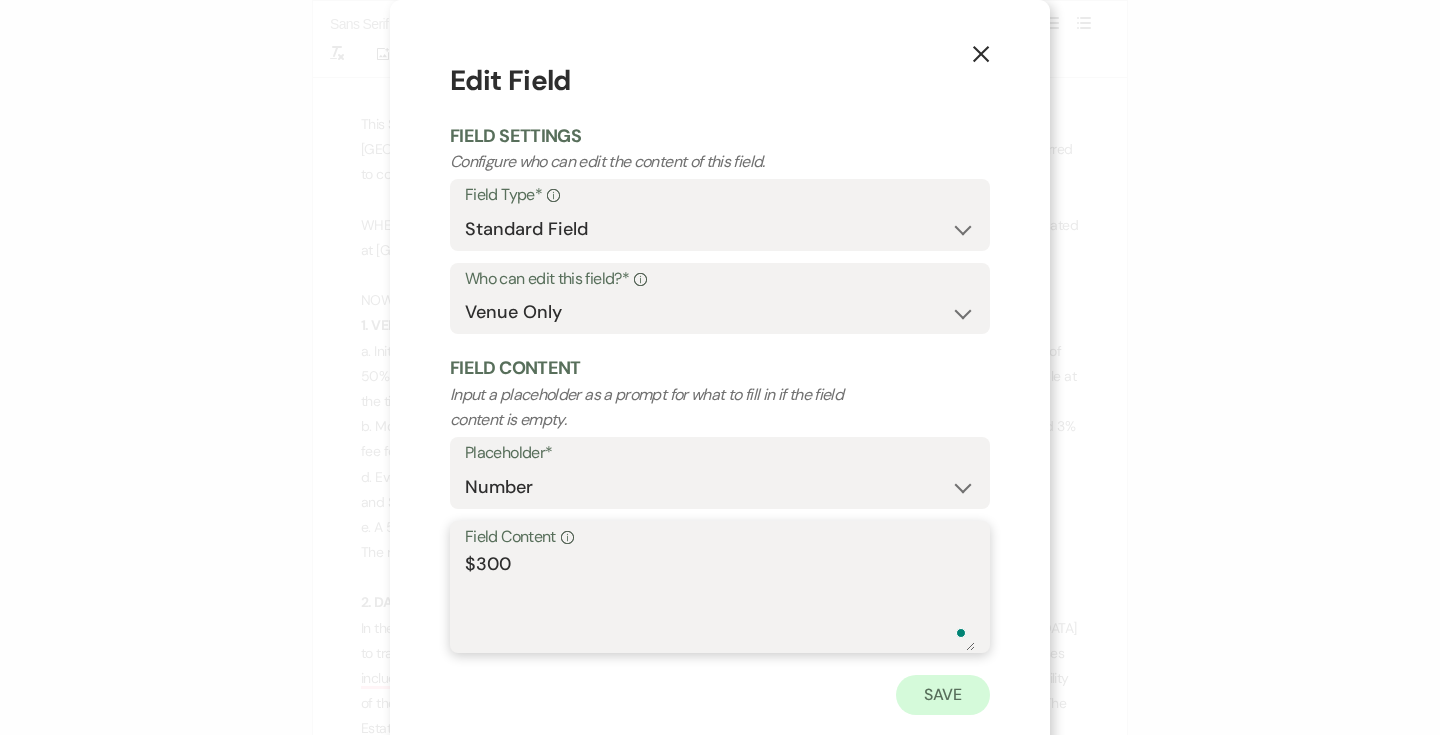 type on "$300" 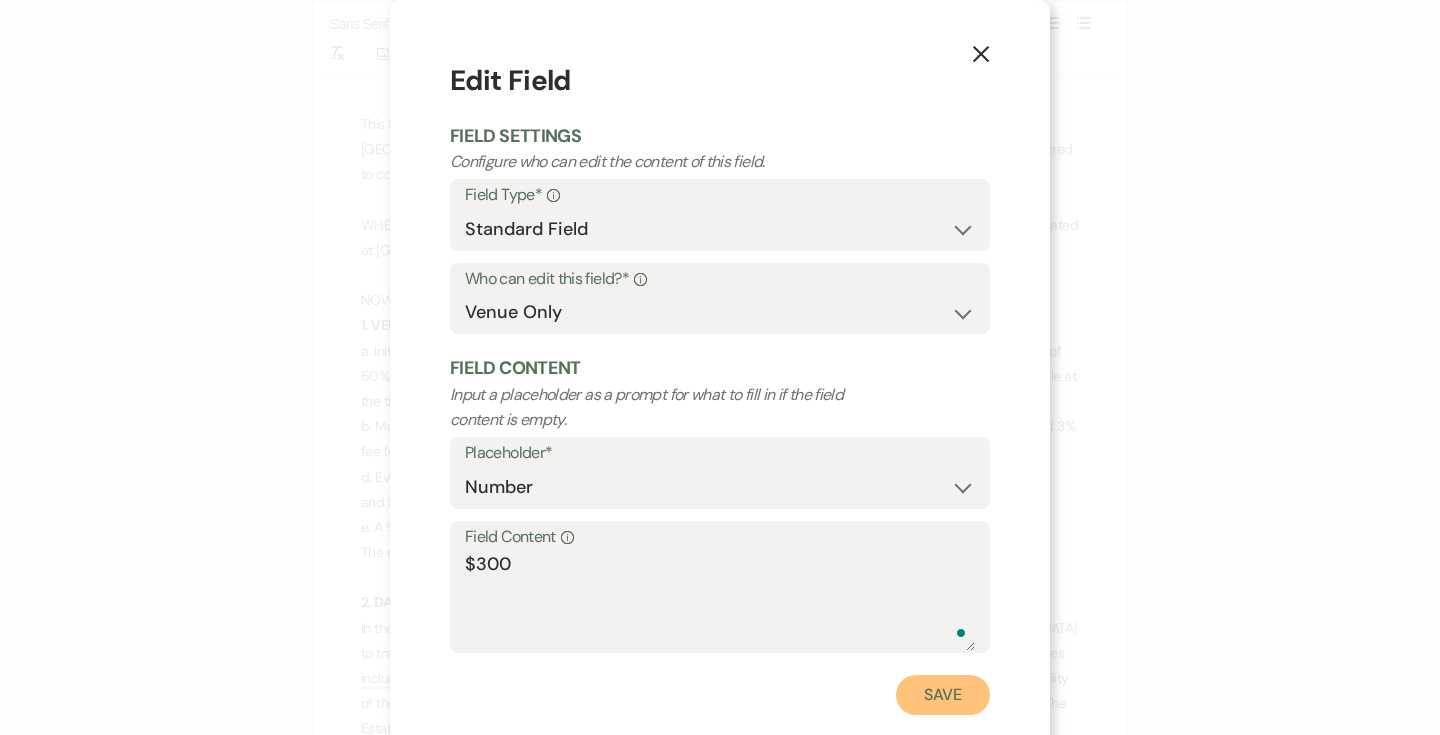 click on "Save" at bounding box center (943, 695) 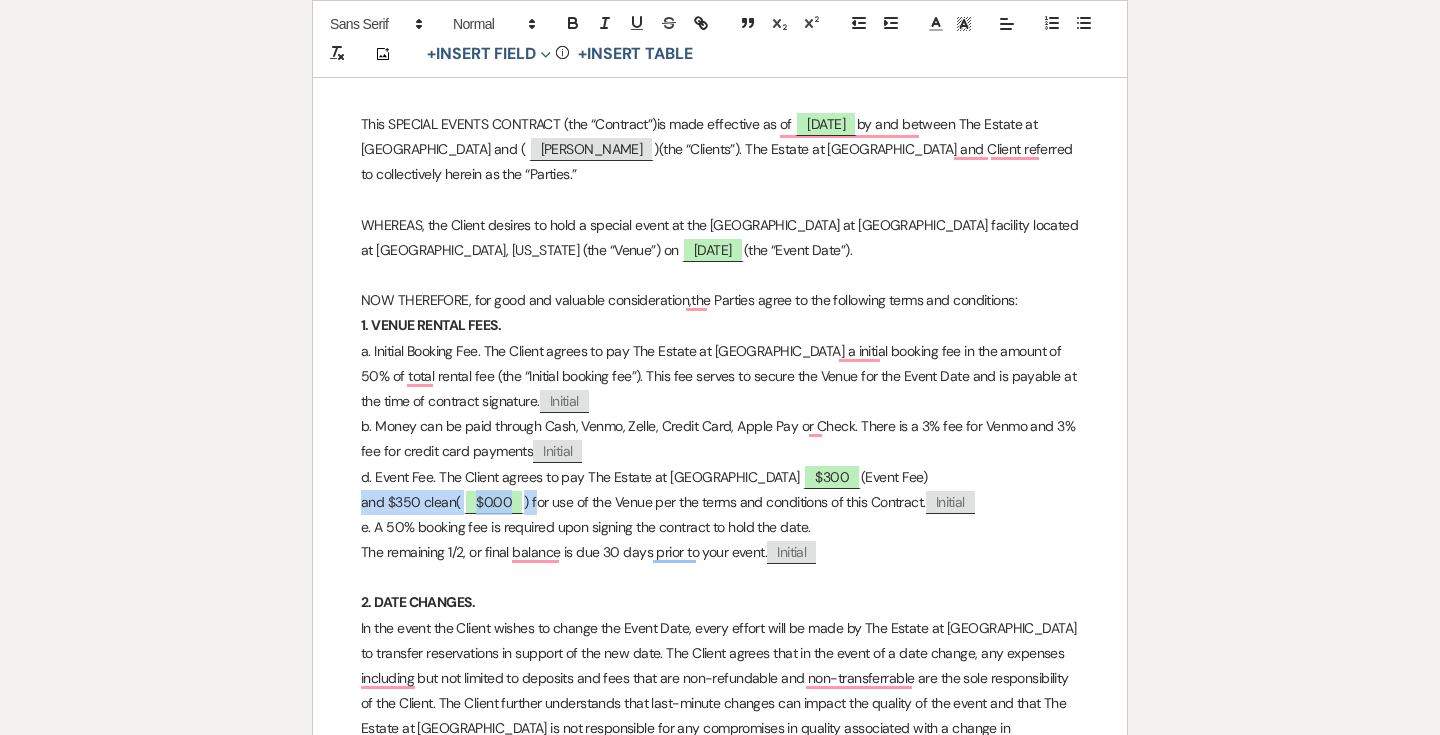 drag, startPoint x: 538, startPoint y: 503, endPoint x: 345, endPoint y: 503, distance: 193 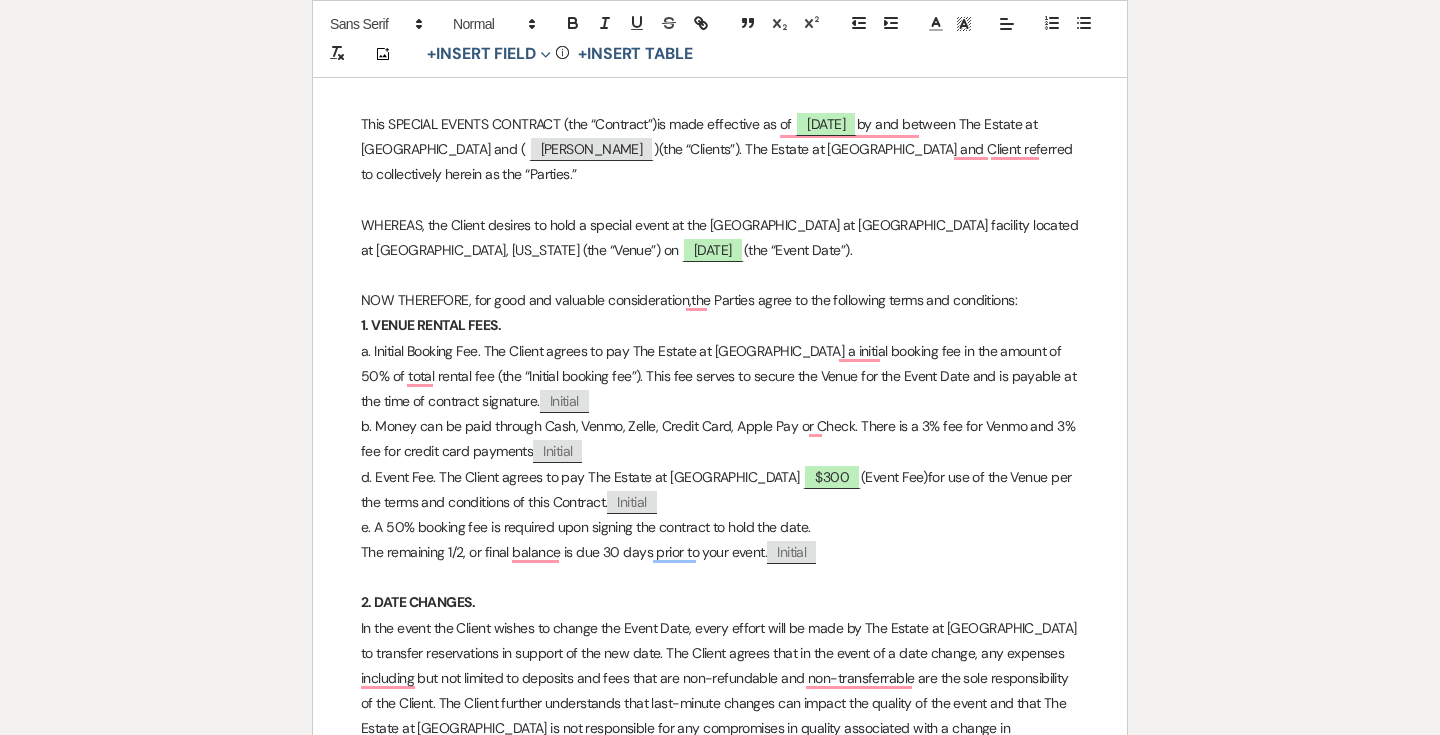 type 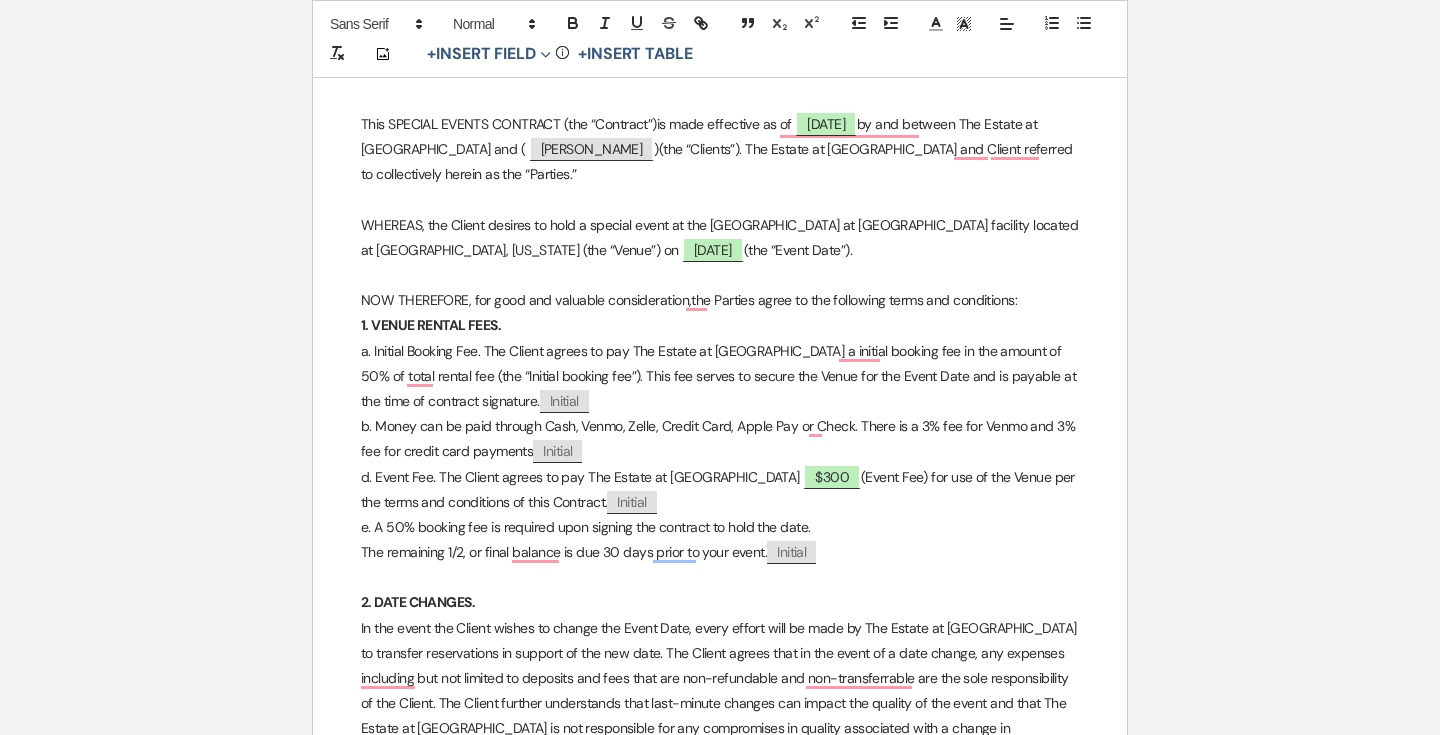 click on "b. Money can be paid through Cash, Venmo, Zelle, Credit Card, Apple Pay or Check. There is a 3% fee for Venmo and 3% fee for credit card payments  ﻿ Initial ﻿" at bounding box center (720, 439) 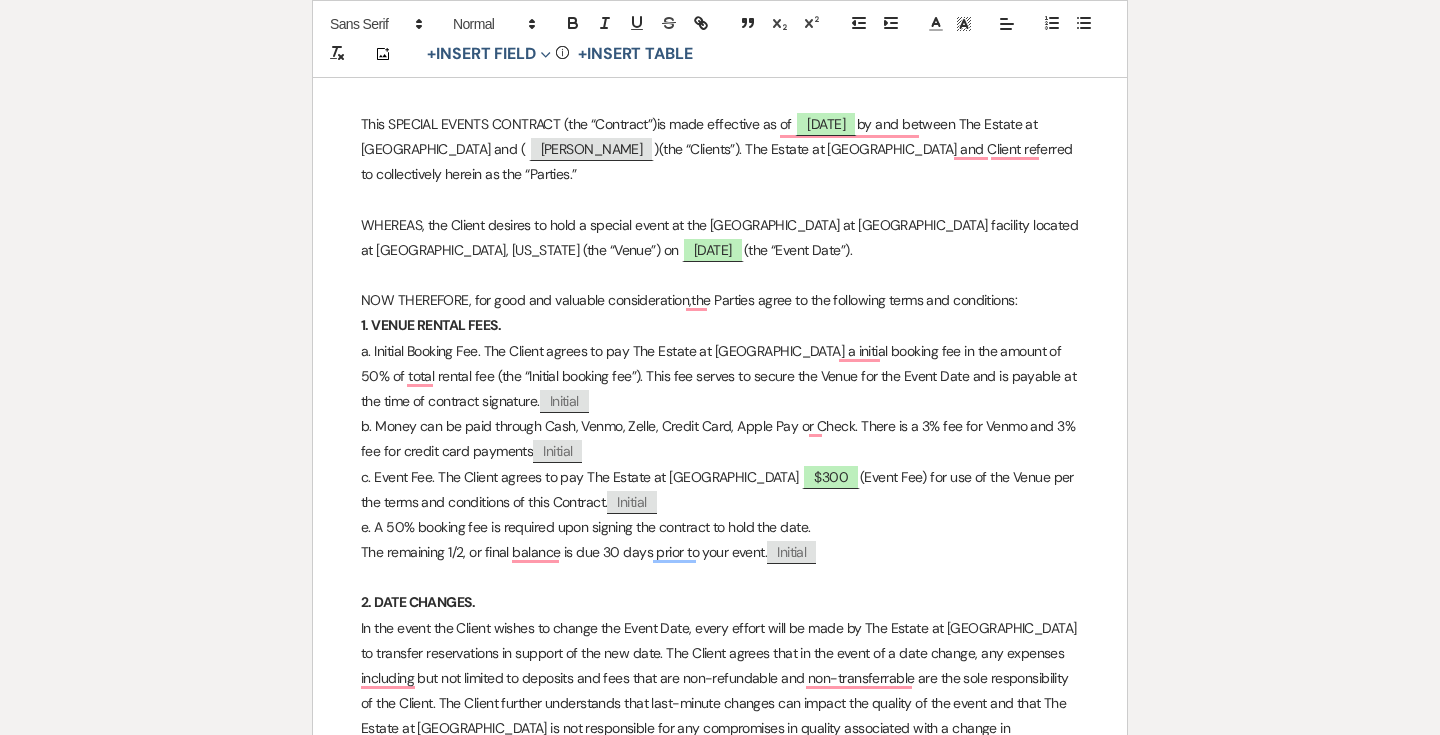 click on "e. A 50% booking fee is required upon signing the contract to hold the date." at bounding box center [720, 527] 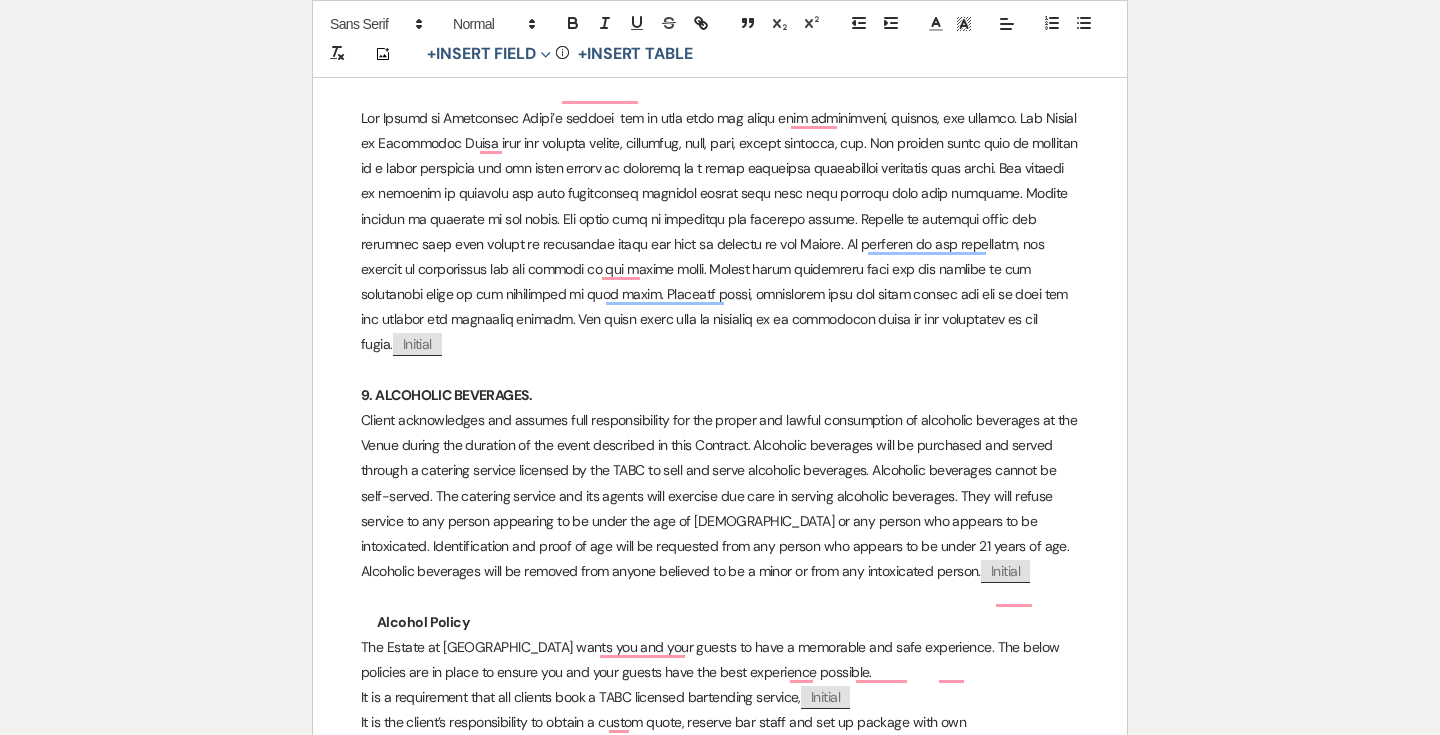 scroll, scrollTop: 2723, scrollLeft: 0, axis: vertical 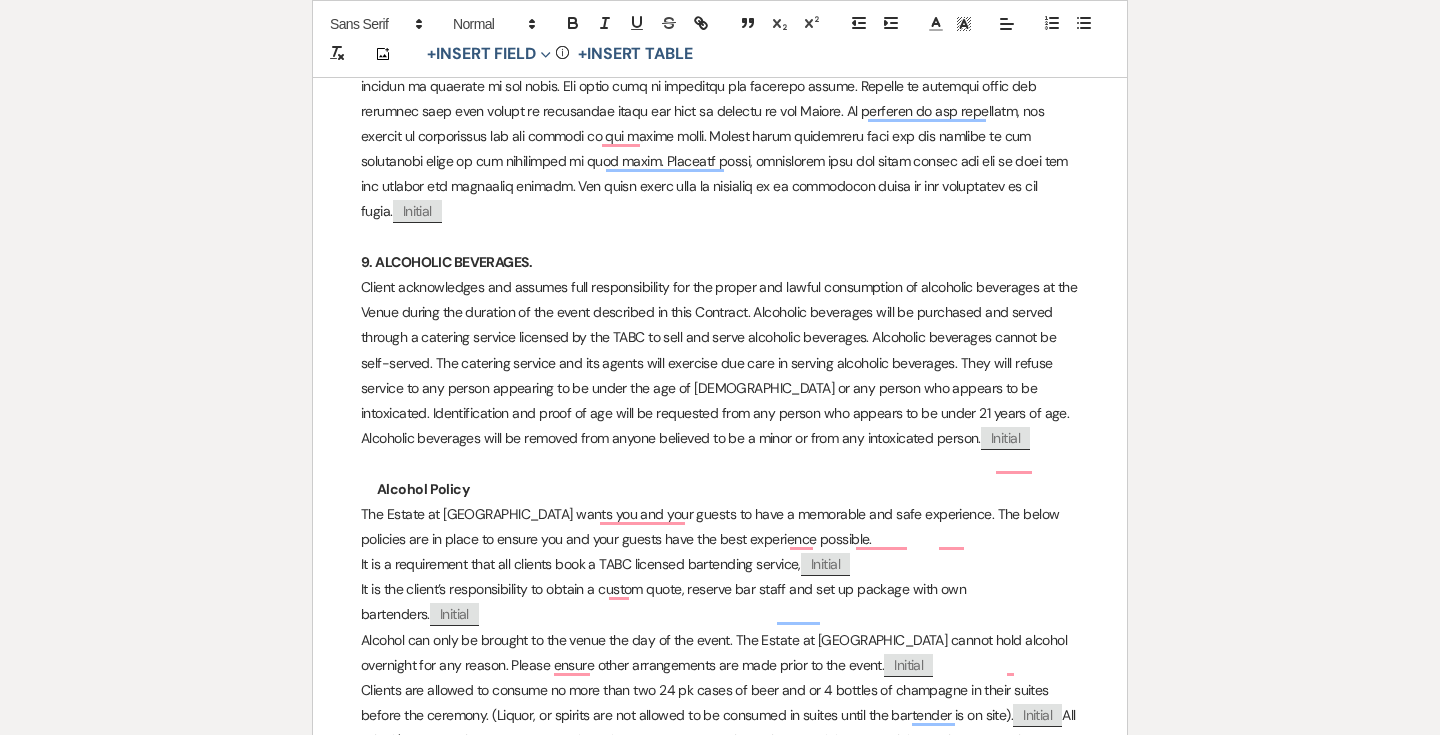 click on "Alcohol Policy" at bounding box center (423, 489) 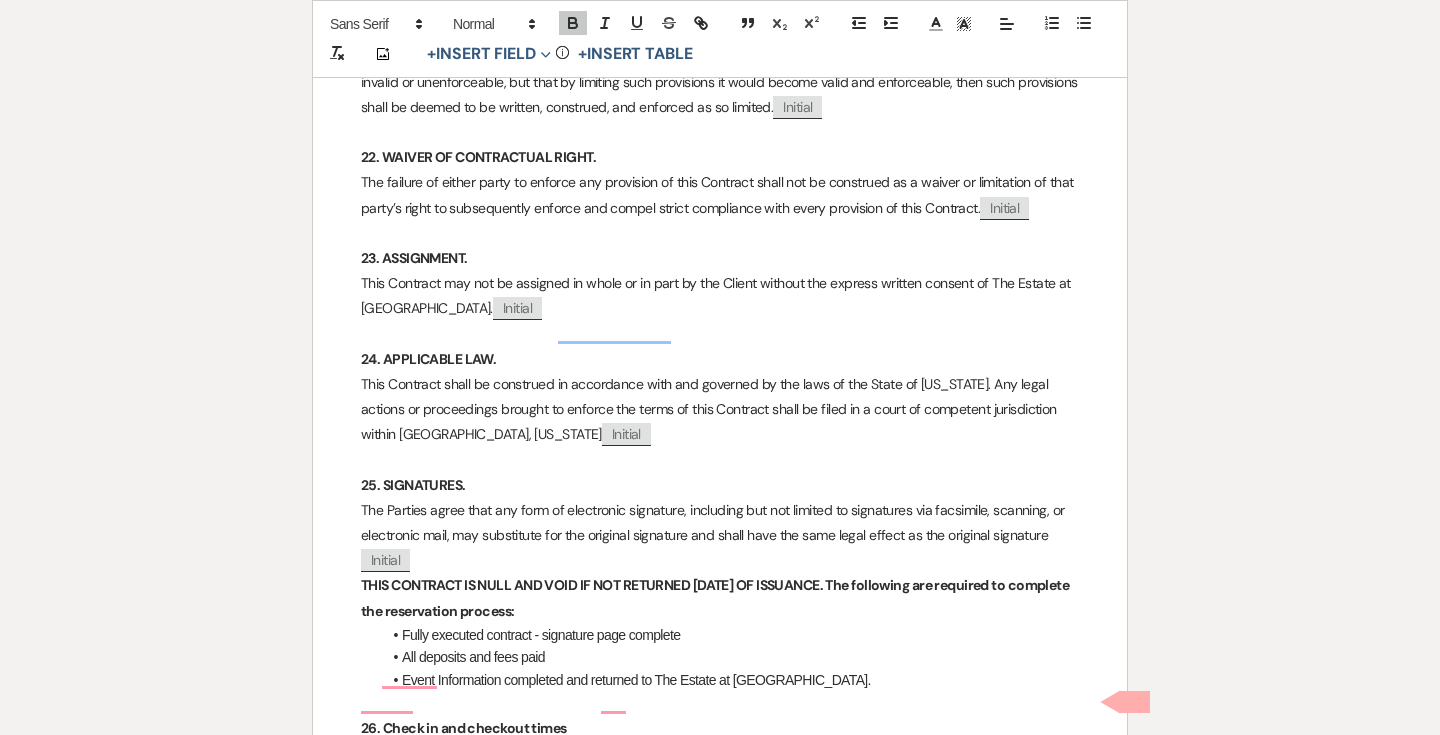 scroll, scrollTop: 7614, scrollLeft: 0, axis: vertical 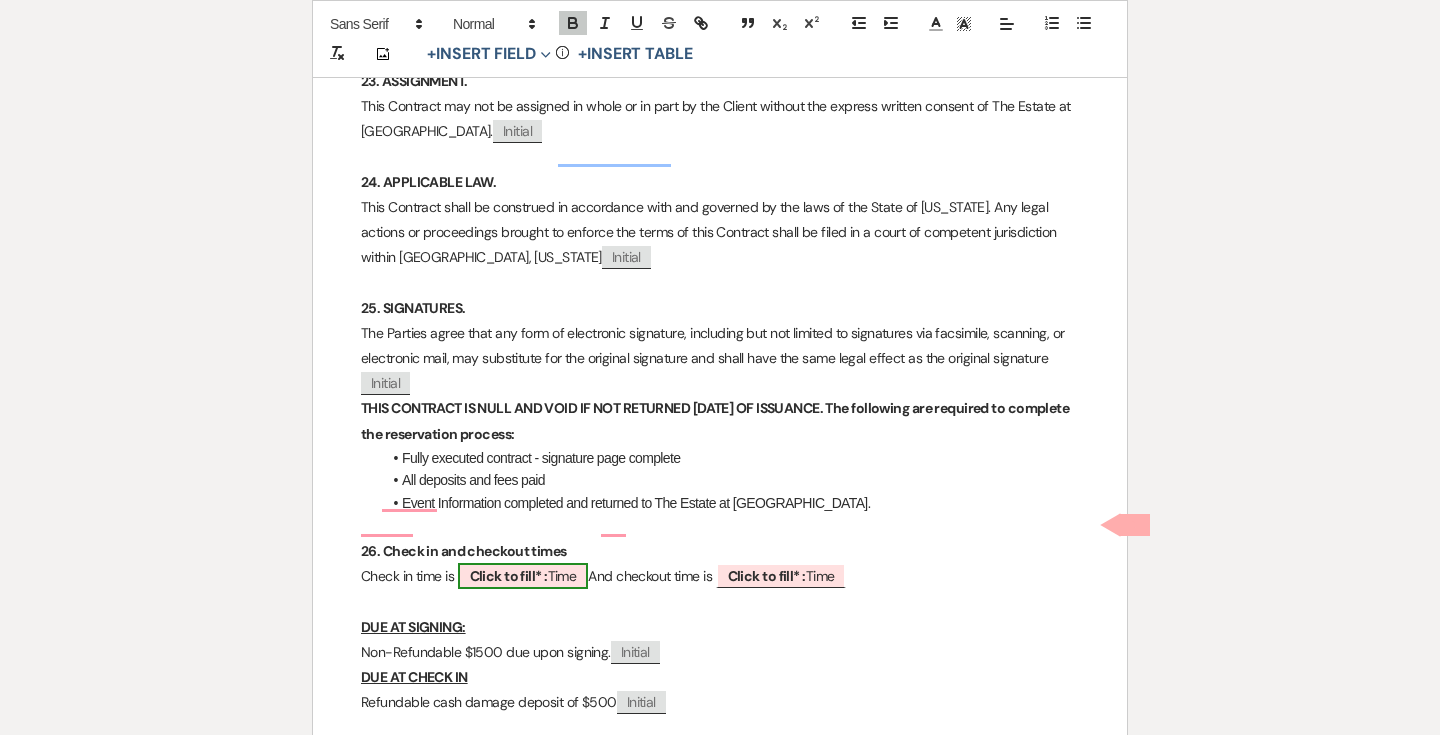 click on "Click to fill* :" at bounding box center (509, 576) 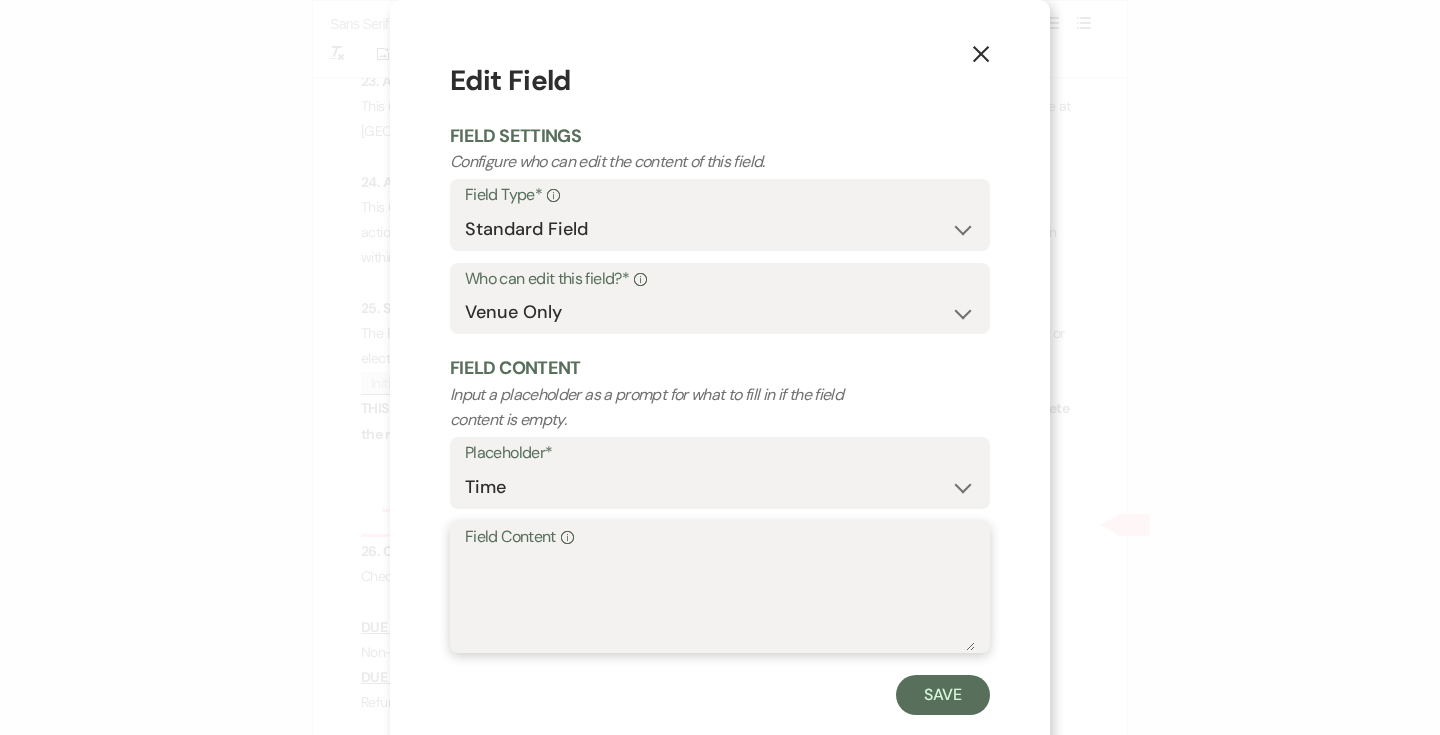 click on "Field Content Info" at bounding box center [720, 601] 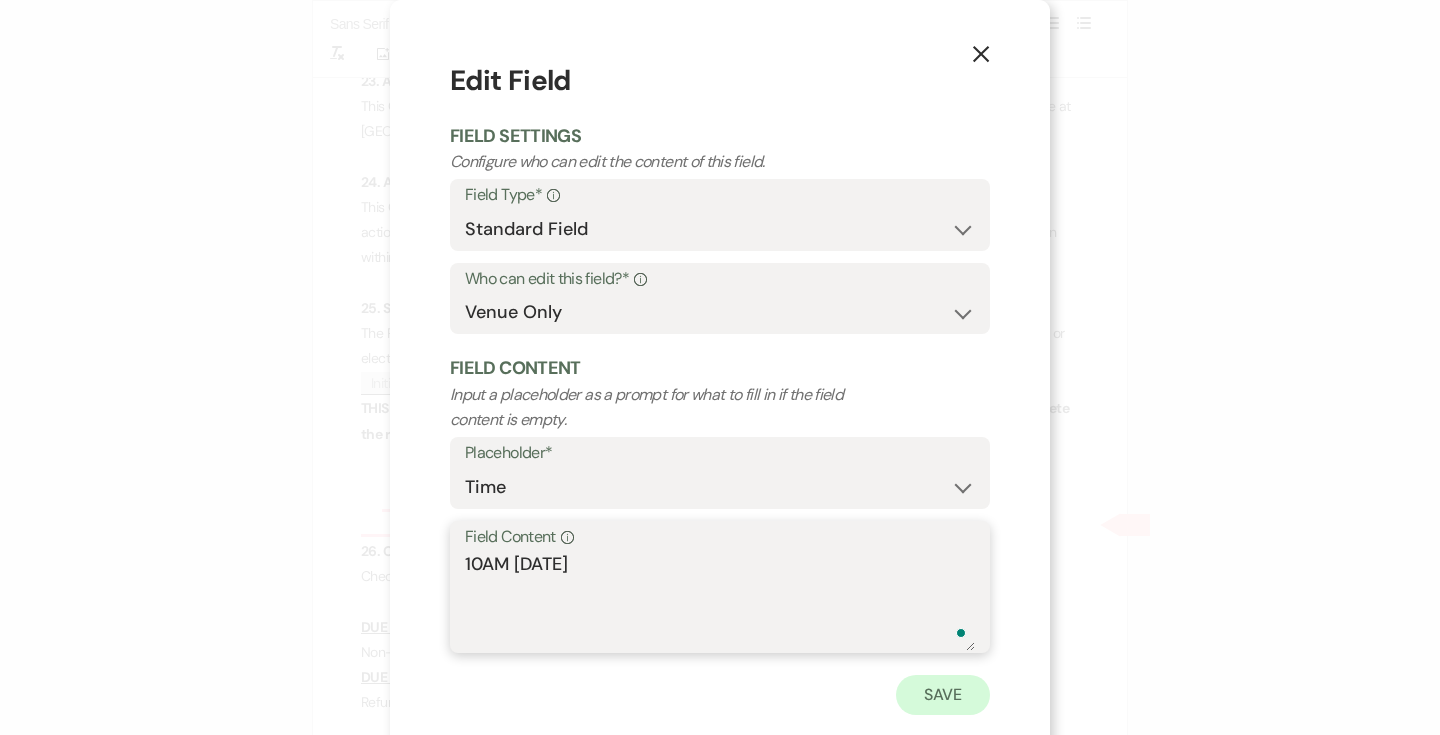 type on "10AM [DATE]" 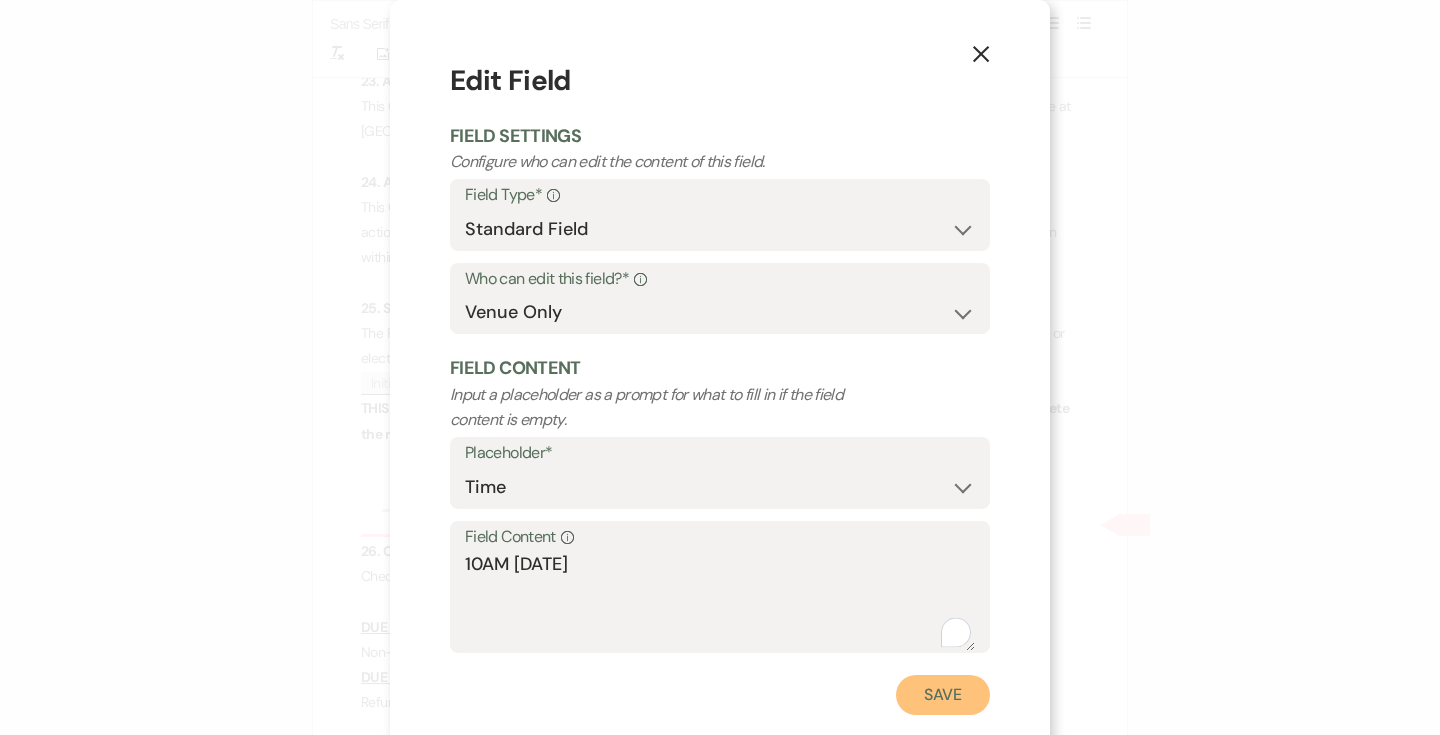 click on "Save" at bounding box center [943, 695] 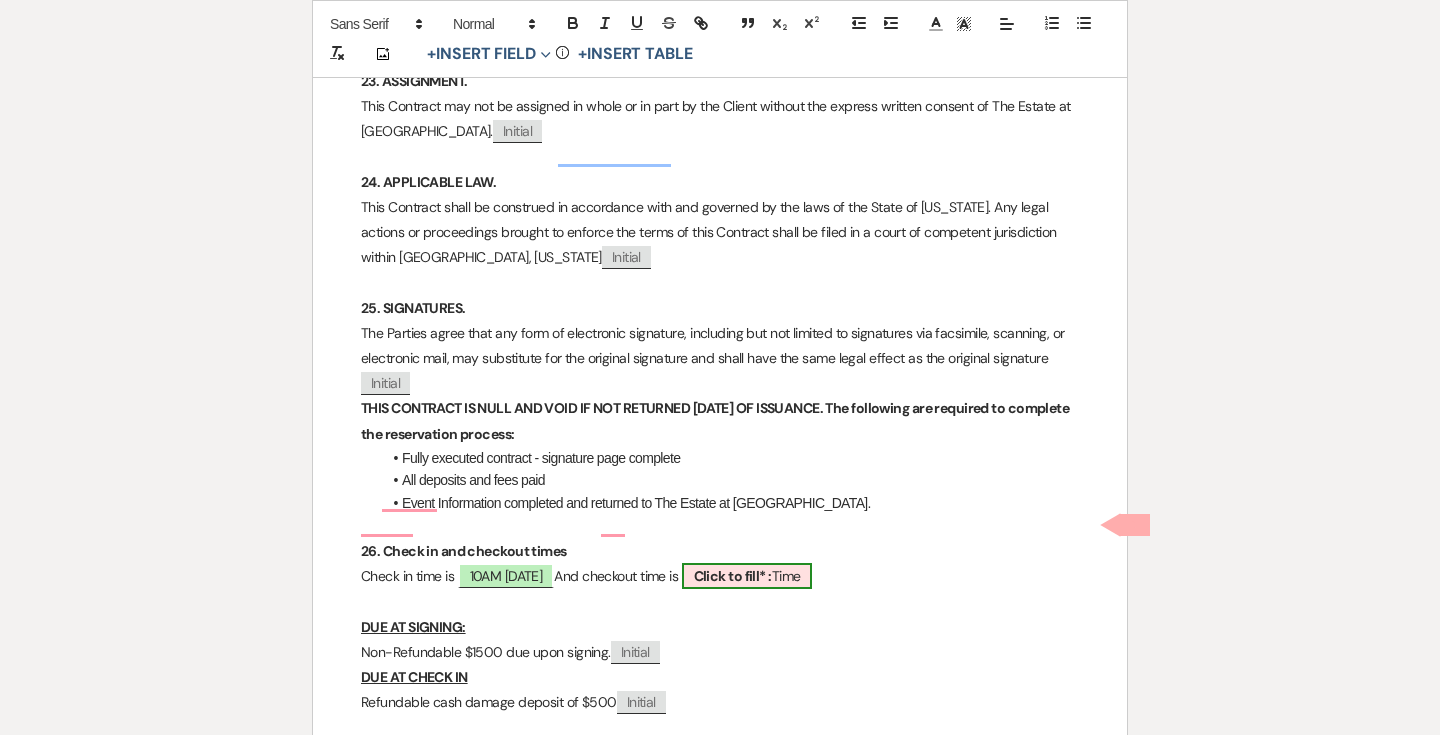 click on "Click to fill* :" at bounding box center [733, 576] 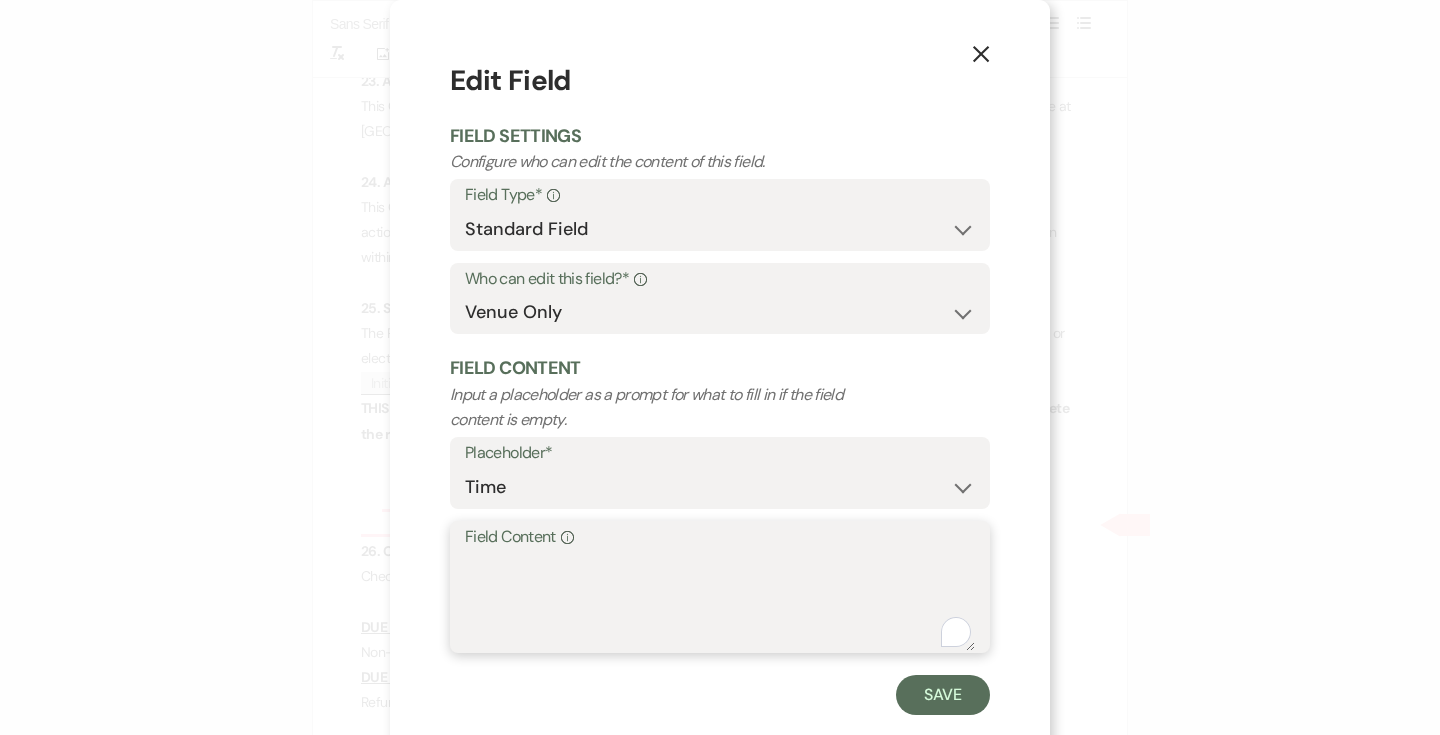 click on "Field Content Info" at bounding box center [720, 601] 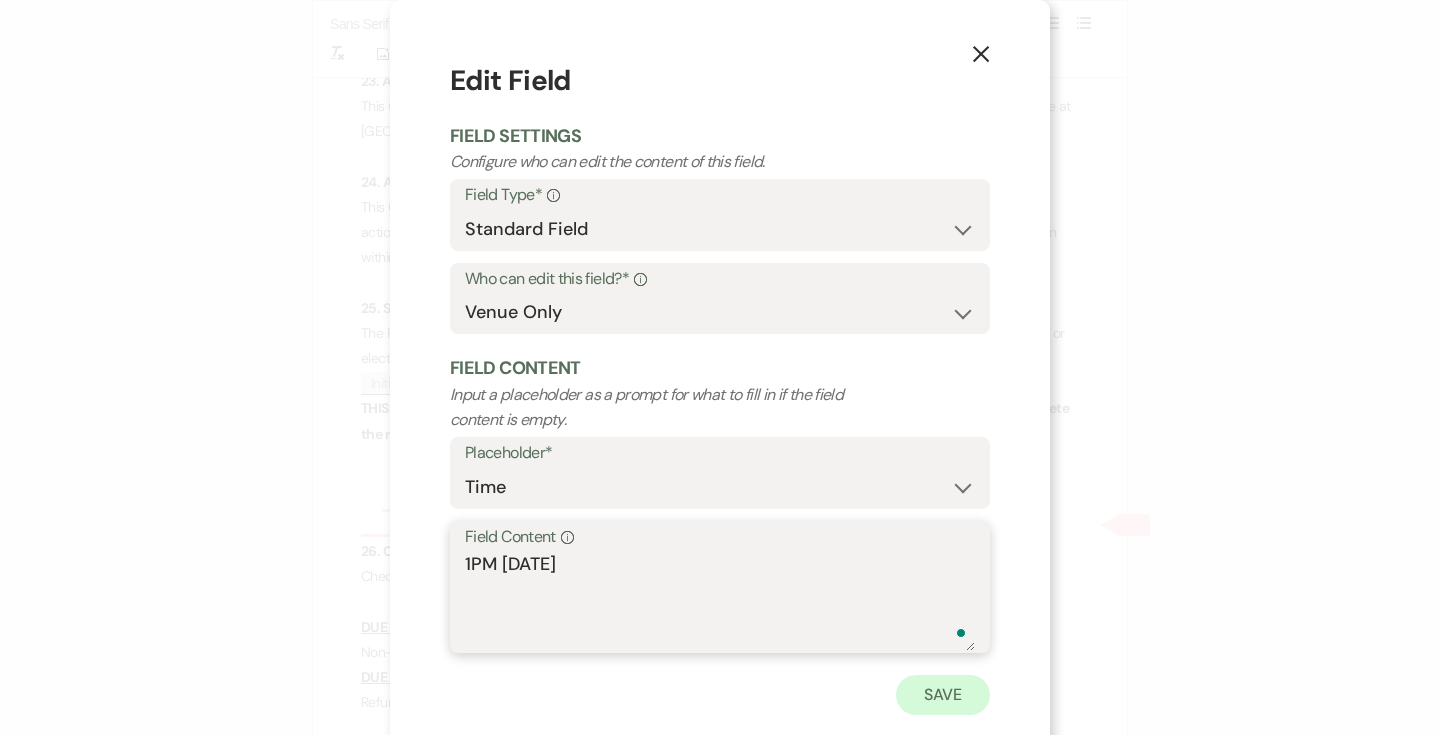 type on "1PM [DATE]" 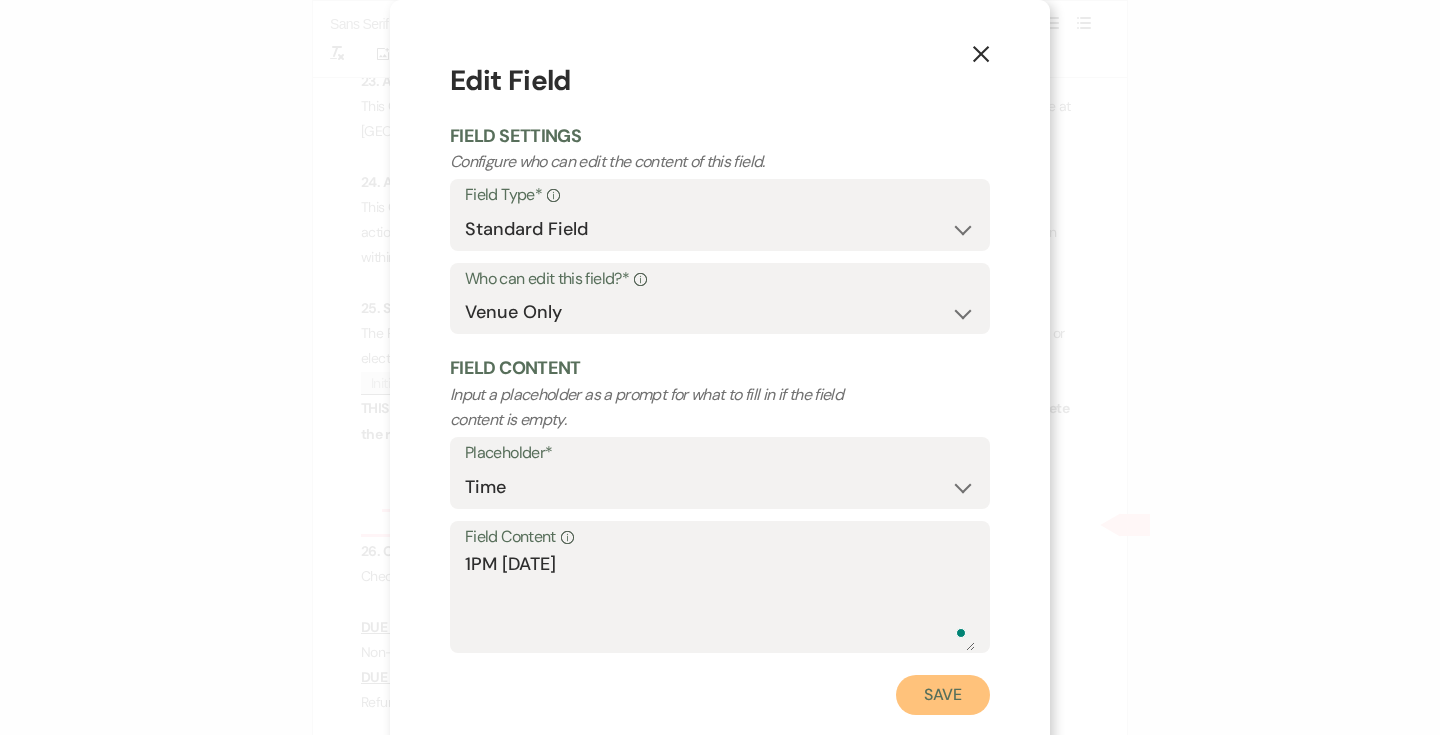 click on "Save" at bounding box center [943, 695] 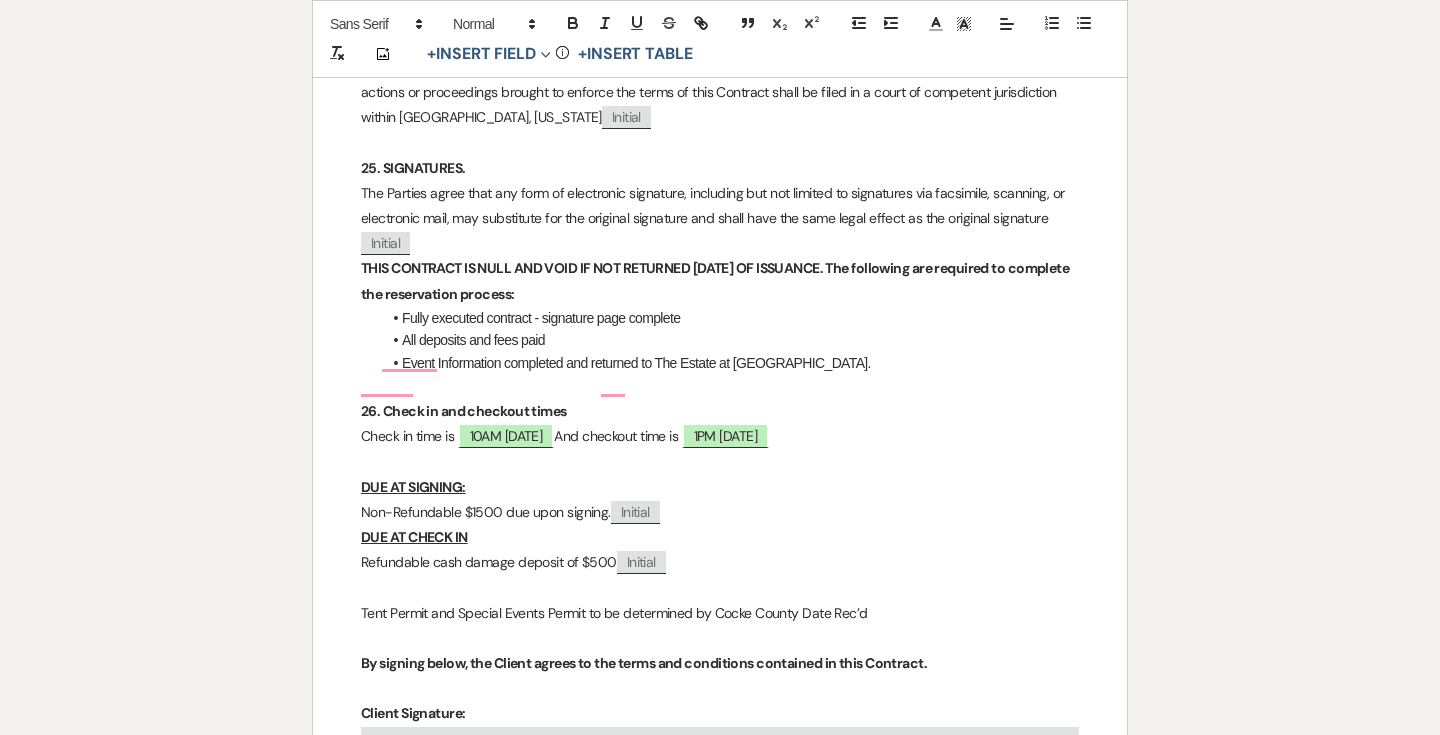 scroll, scrollTop: 7769, scrollLeft: 0, axis: vertical 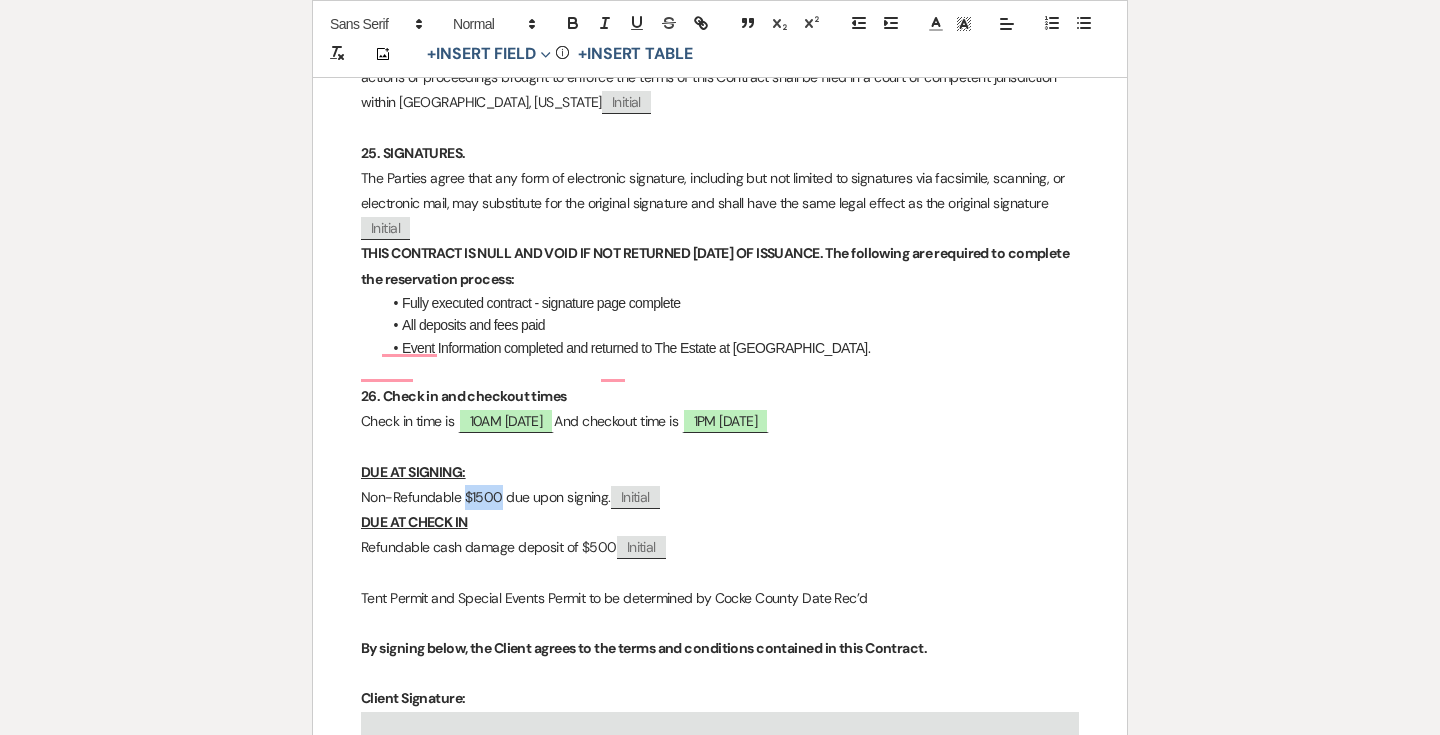 drag, startPoint x: 498, startPoint y: 442, endPoint x: 462, endPoint y: 446, distance: 36.221542 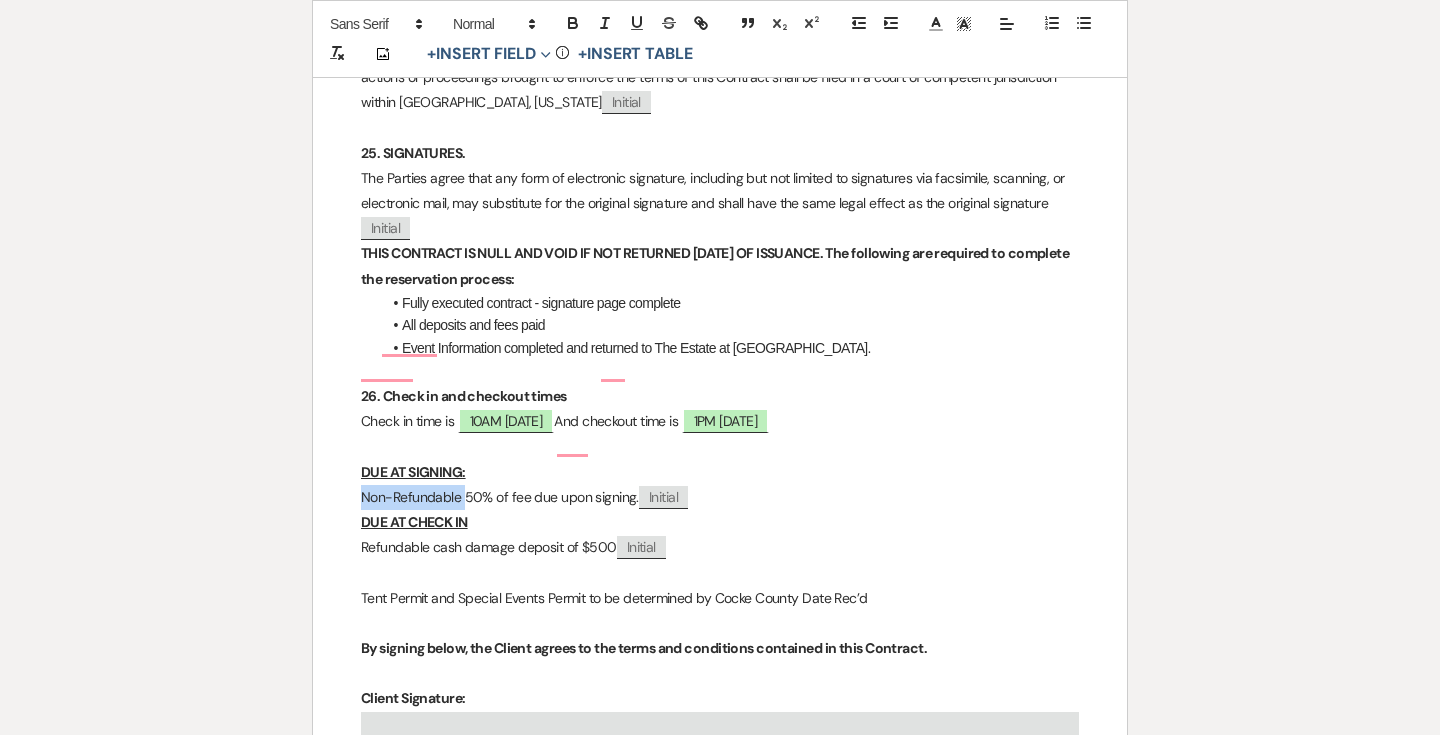 drag, startPoint x: 462, startPoint y: 446, endPoint x: 358, endPoint y: 445, distance: 104.00481 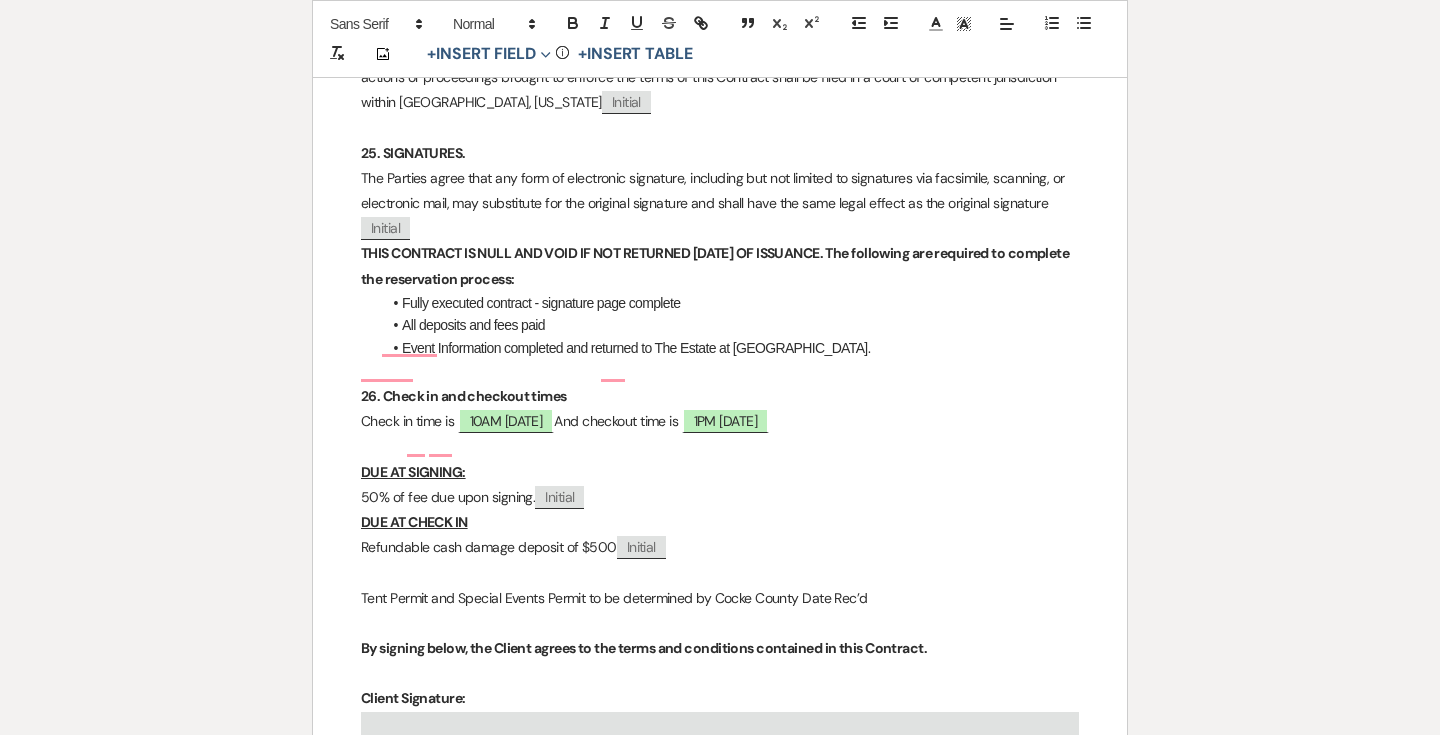 drag, startPoint x: 645, startPoint y: 492, endPoint x: 353, endPoint y: 476, distance: 292.43802 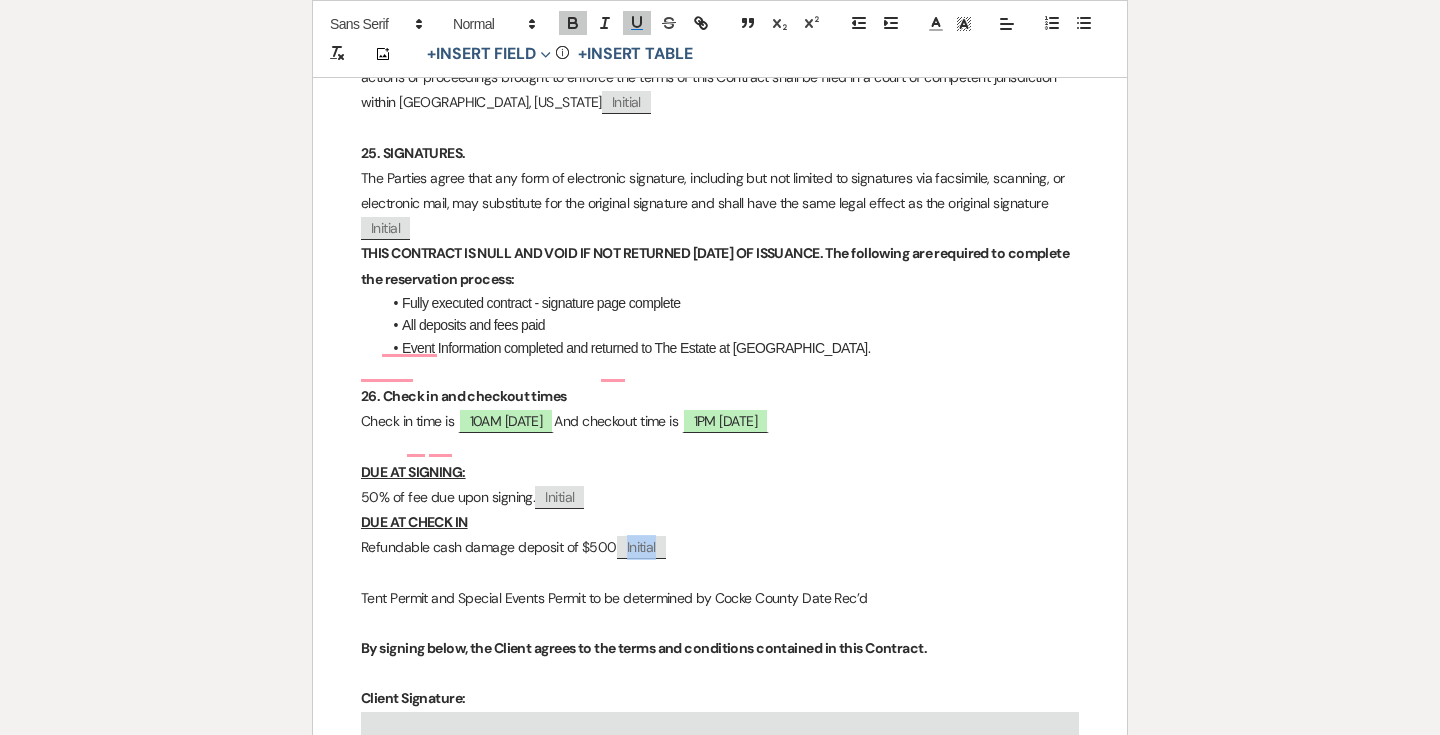 drag, startPoint x: 677, startPoint y: 493, endPoint x: 381, endPoint y: 480, distance: 296.28534 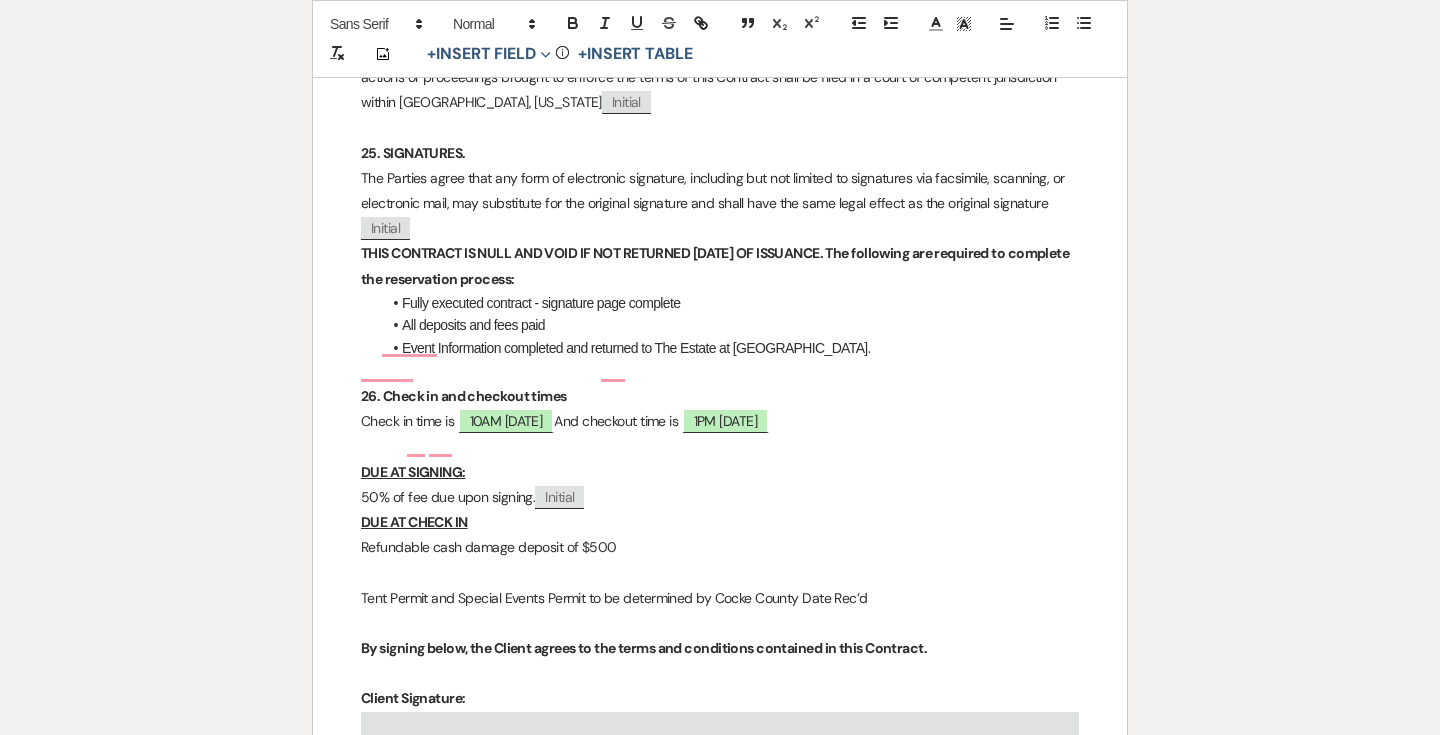 drag, startPoint x: 627, startPoint y: 500, endPoint x: 342, endPoint y: 479, distance: 285.77264 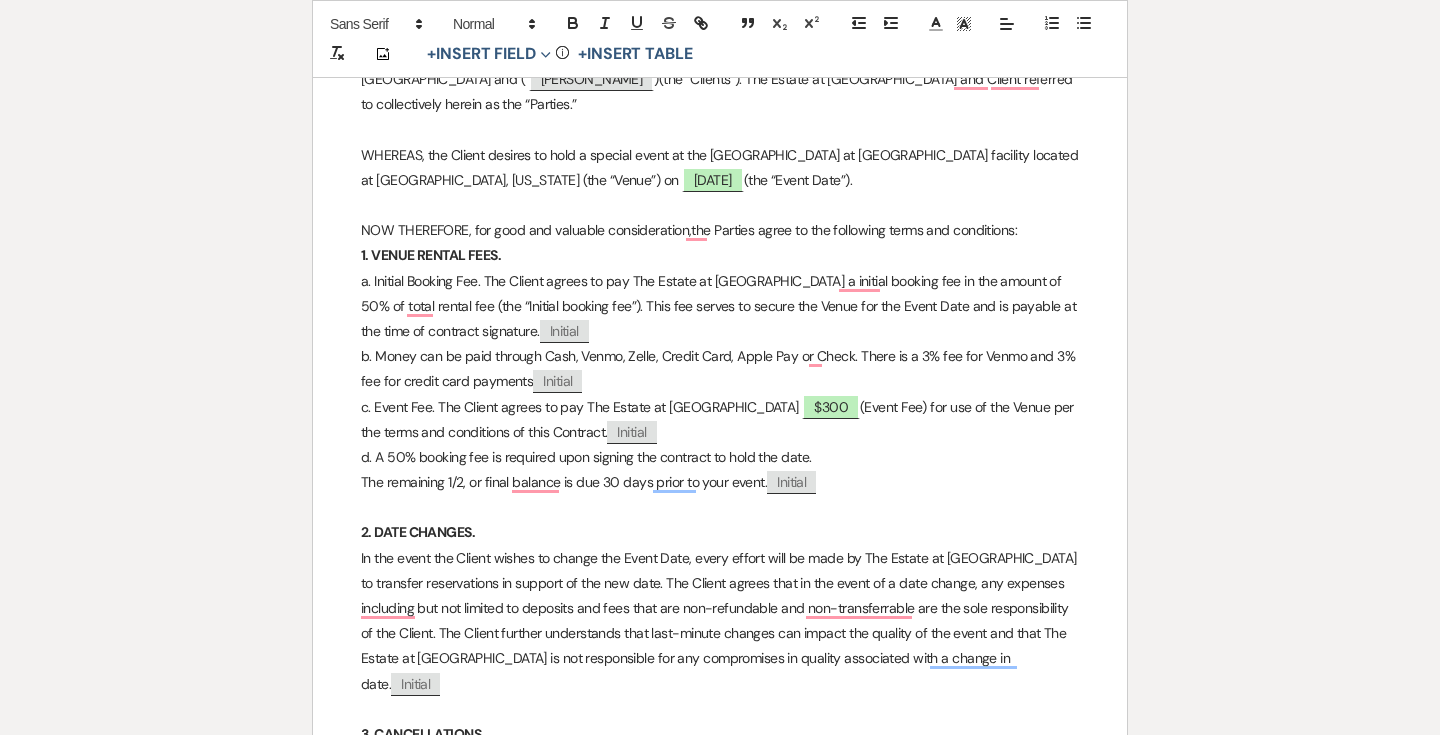 scroll, scrollTop: 0, scrollLeft: 0, axis: both 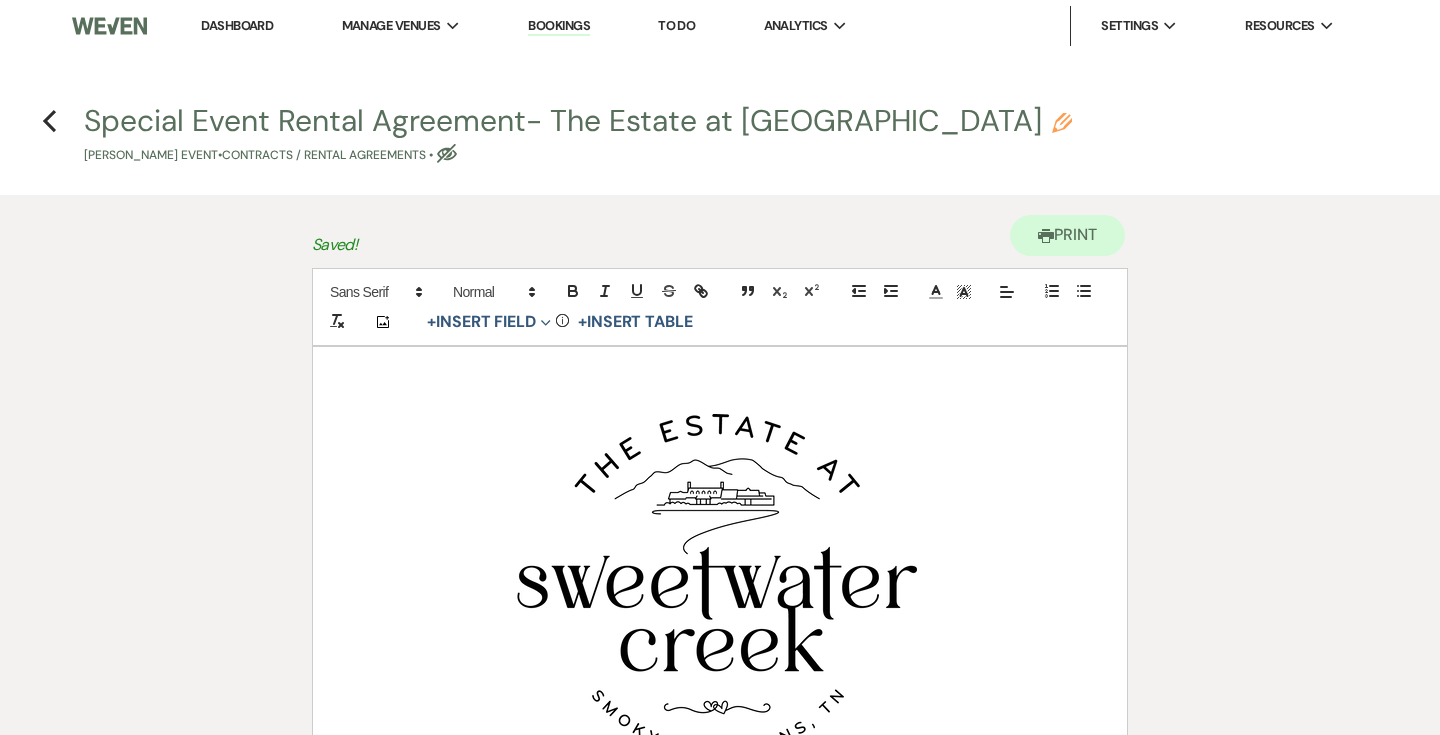 click 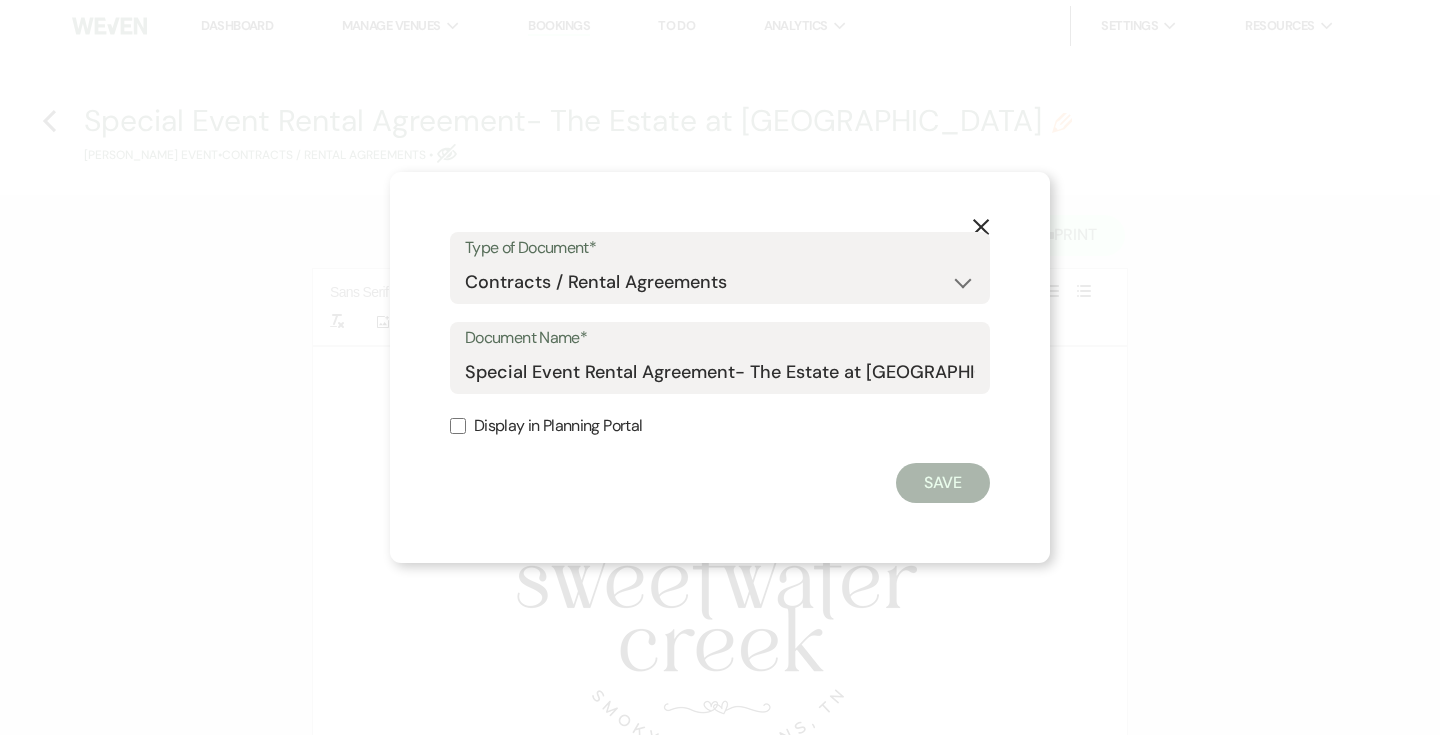 click on "Display in Planning Portal" at bounding box center [720, 426] 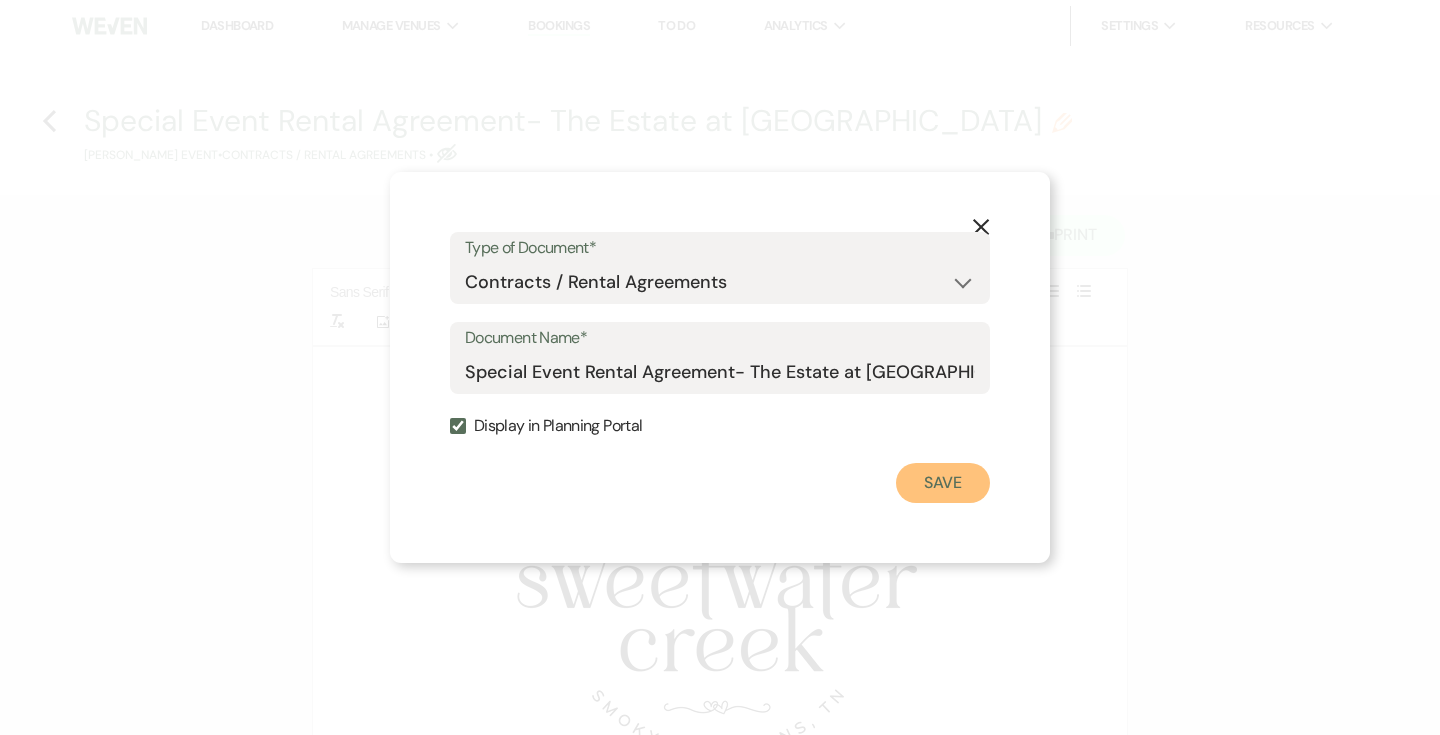click on "Save" at bounding box center [943, 483] 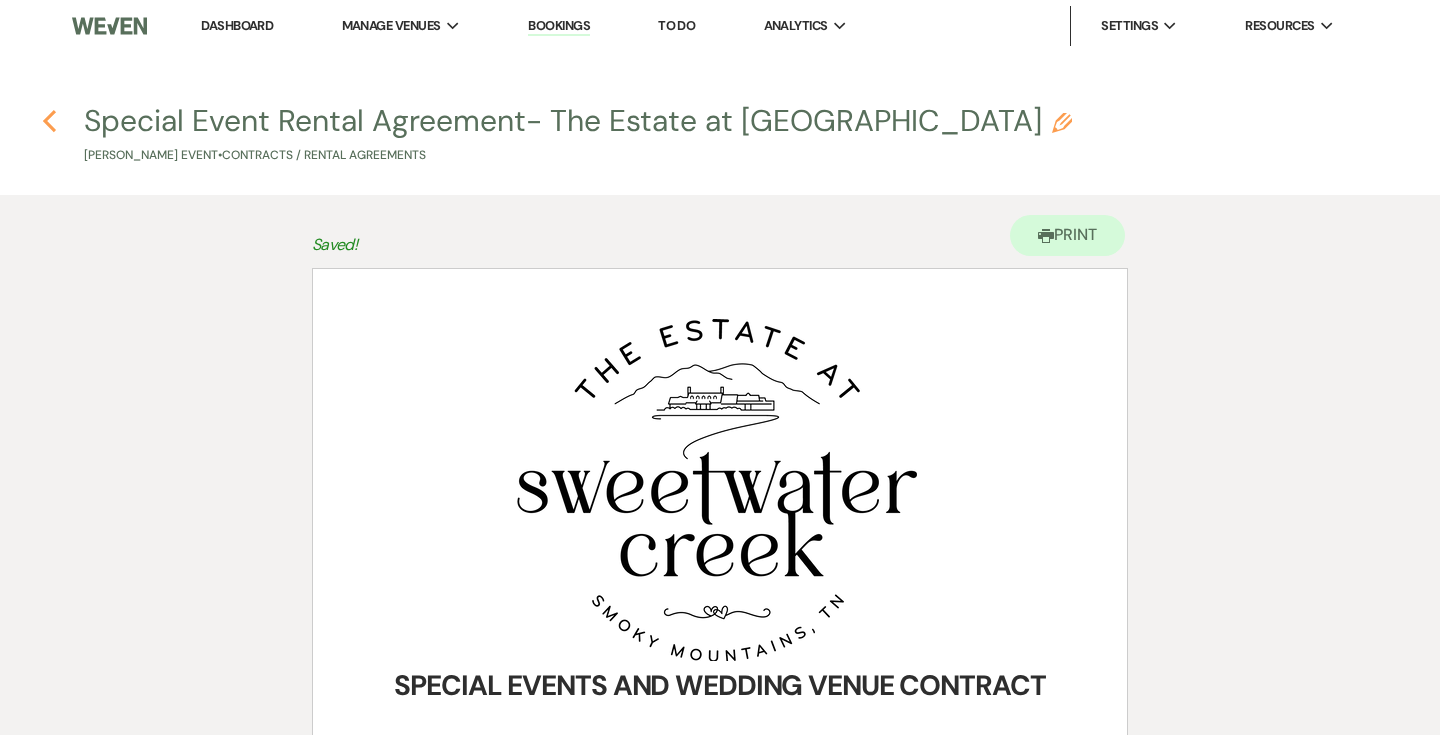 click on "Previous" 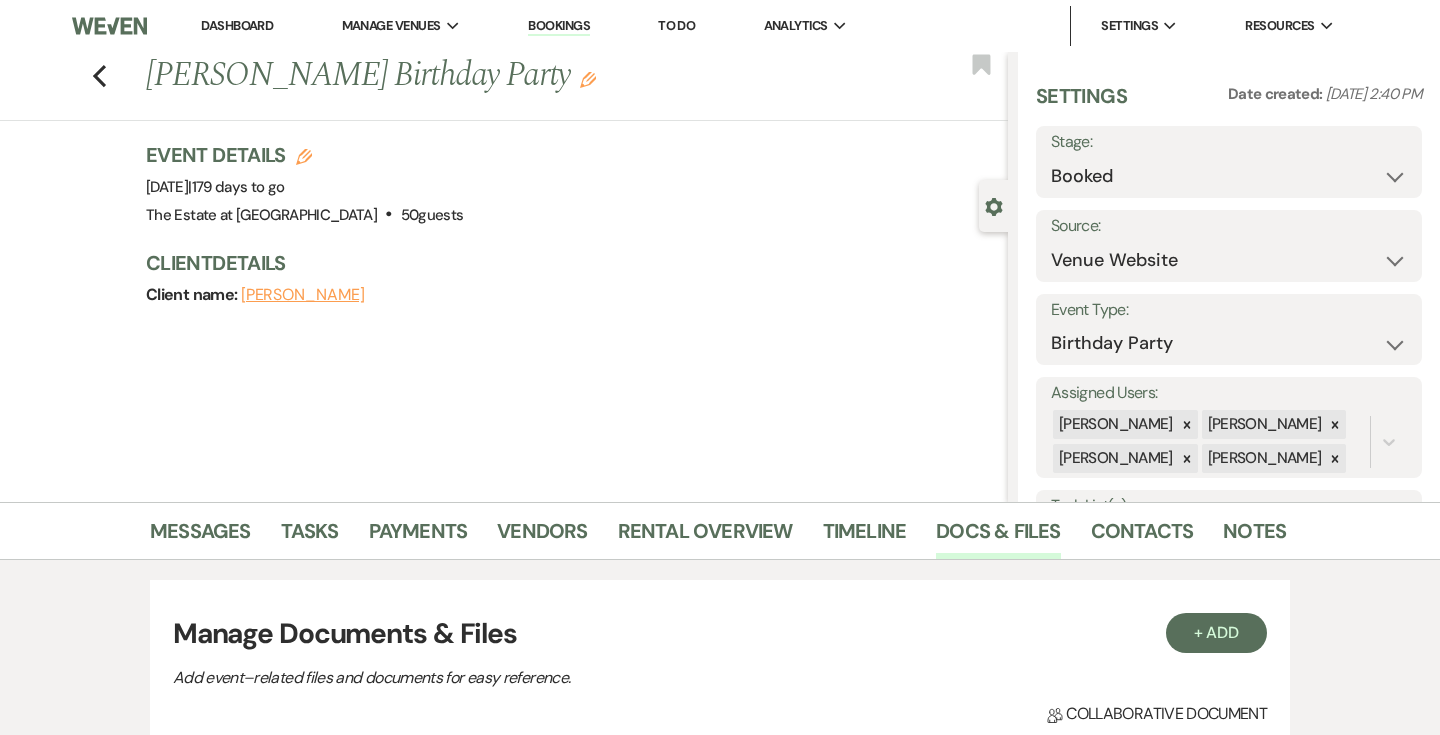 scroll, scrollTop: 283, scrollLeft: 0, axis: vertical 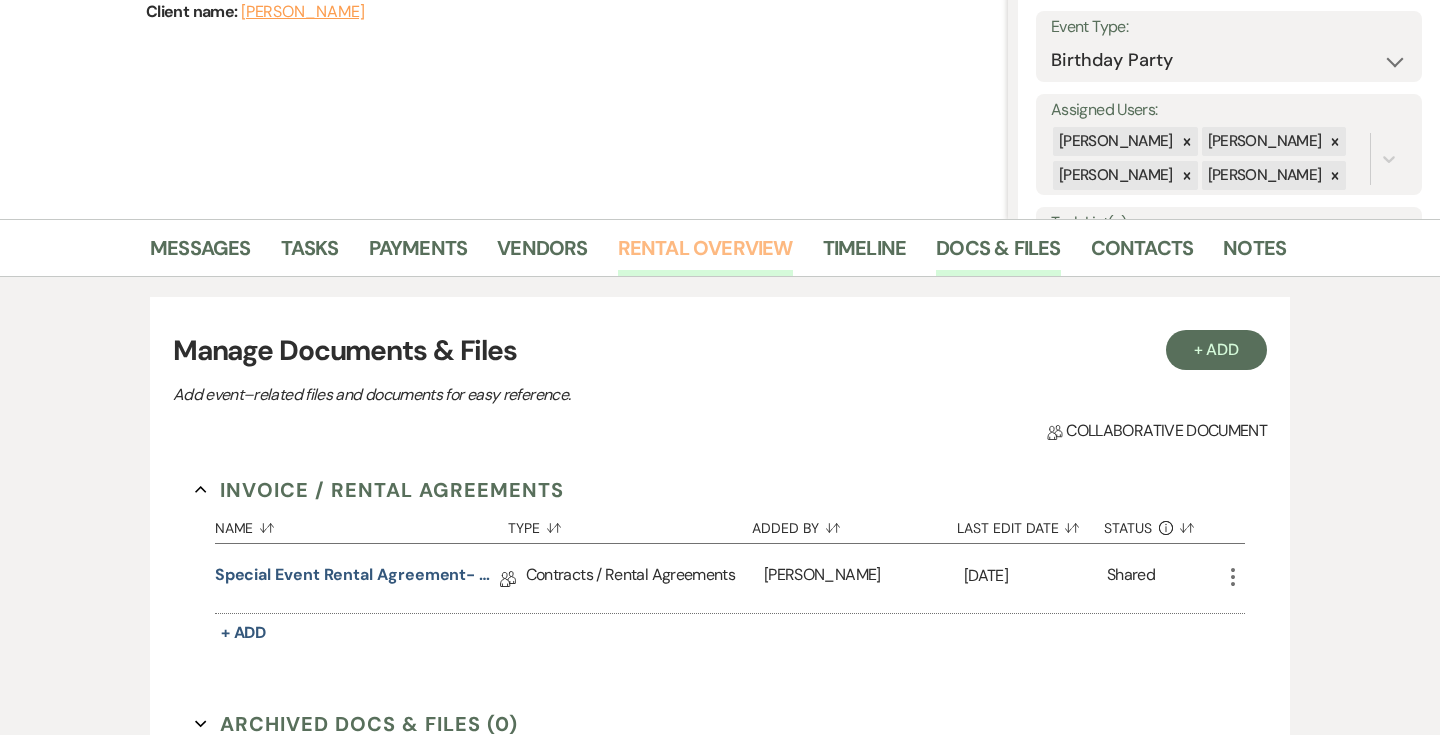 click on "Rental Overview" at bounding box center [705, 254] 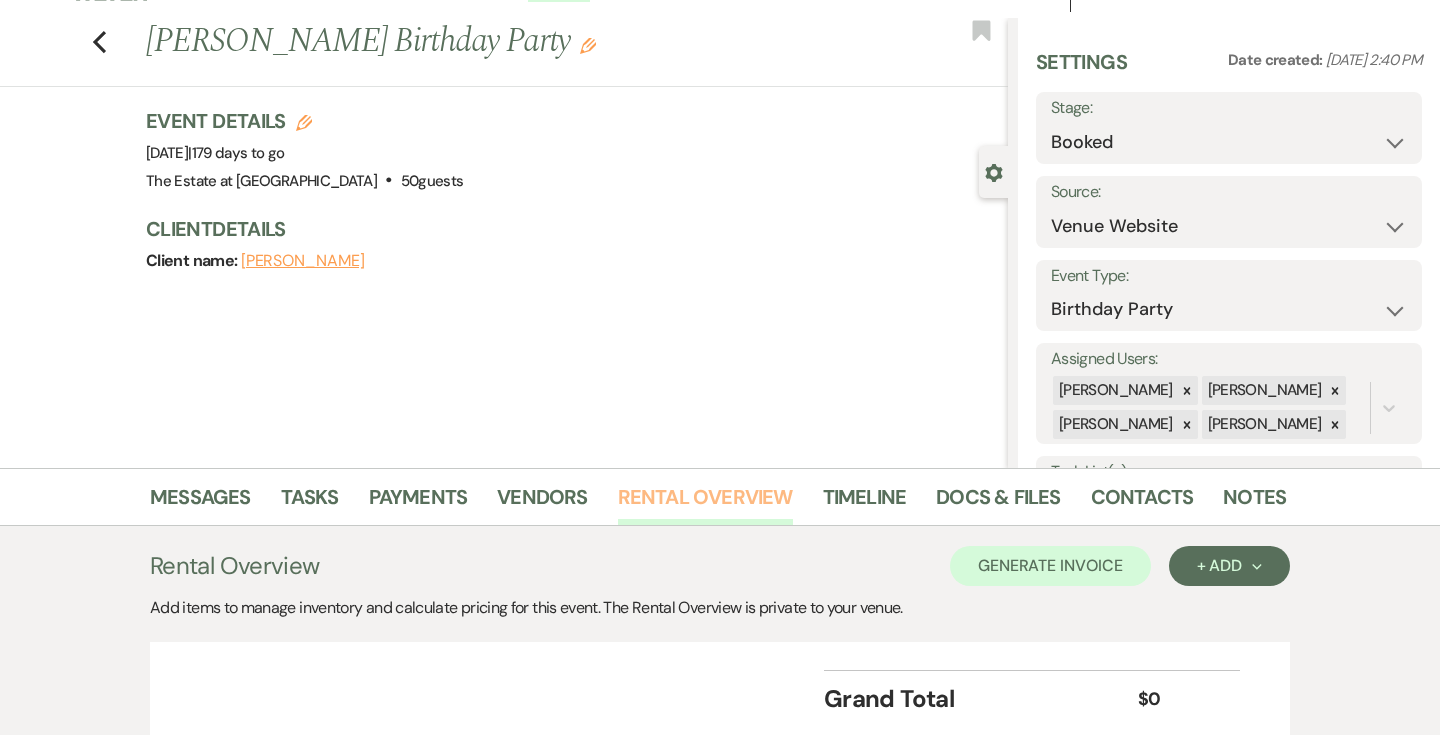 scroll, scrollTop: 193, scrollLeft: 0, axis: vertical 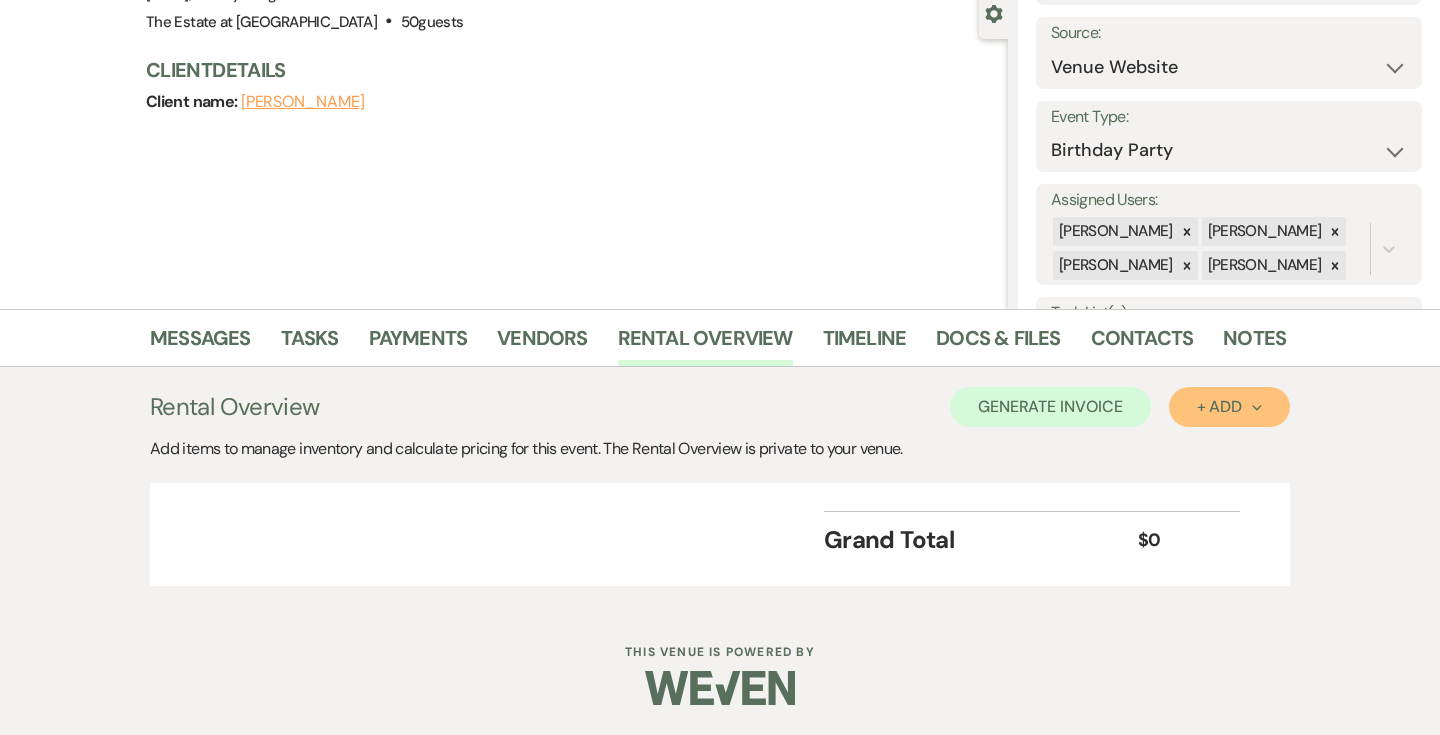 click on "+ Add Next" at bounding box center (1229, 407) 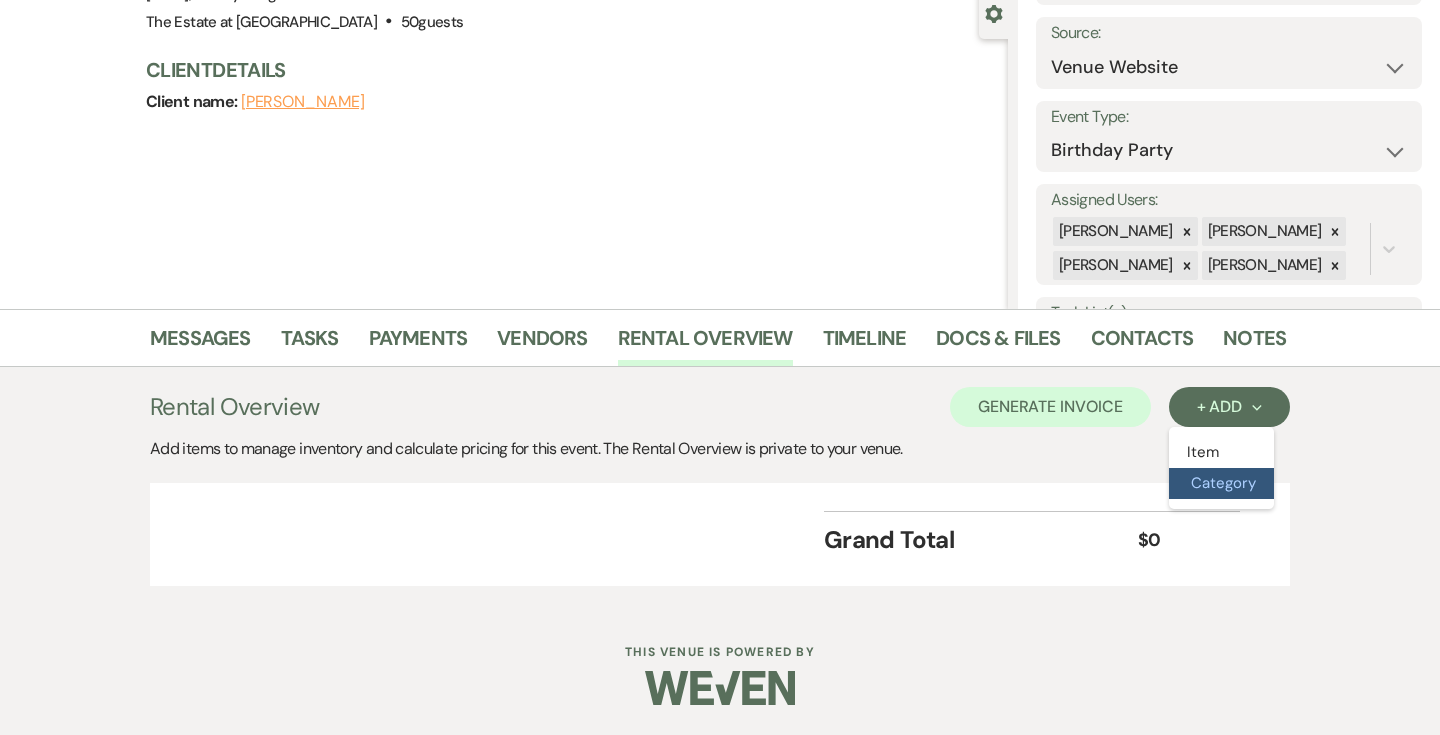 click on "Category" at bounding box center (1221, 483) 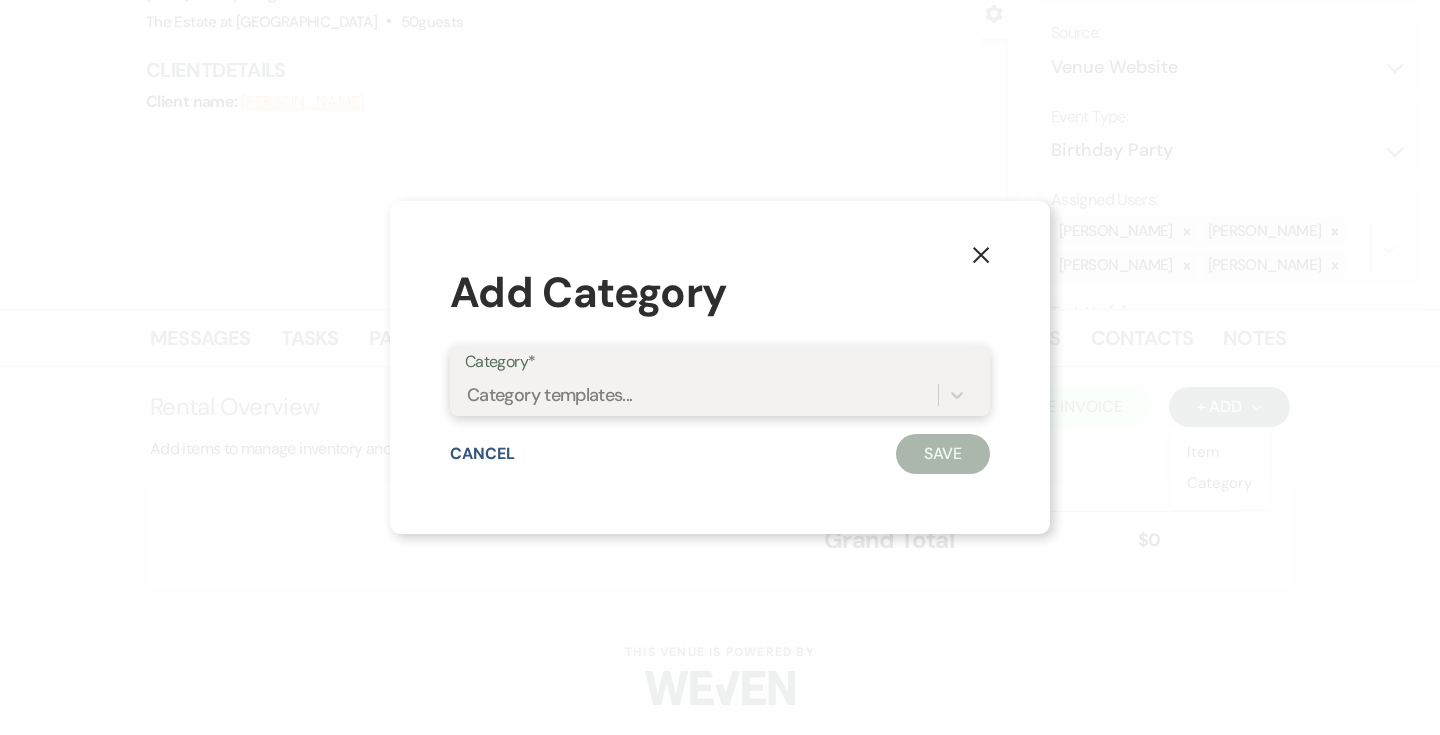 click on "Category templates..." at bounding box center (701, 395) 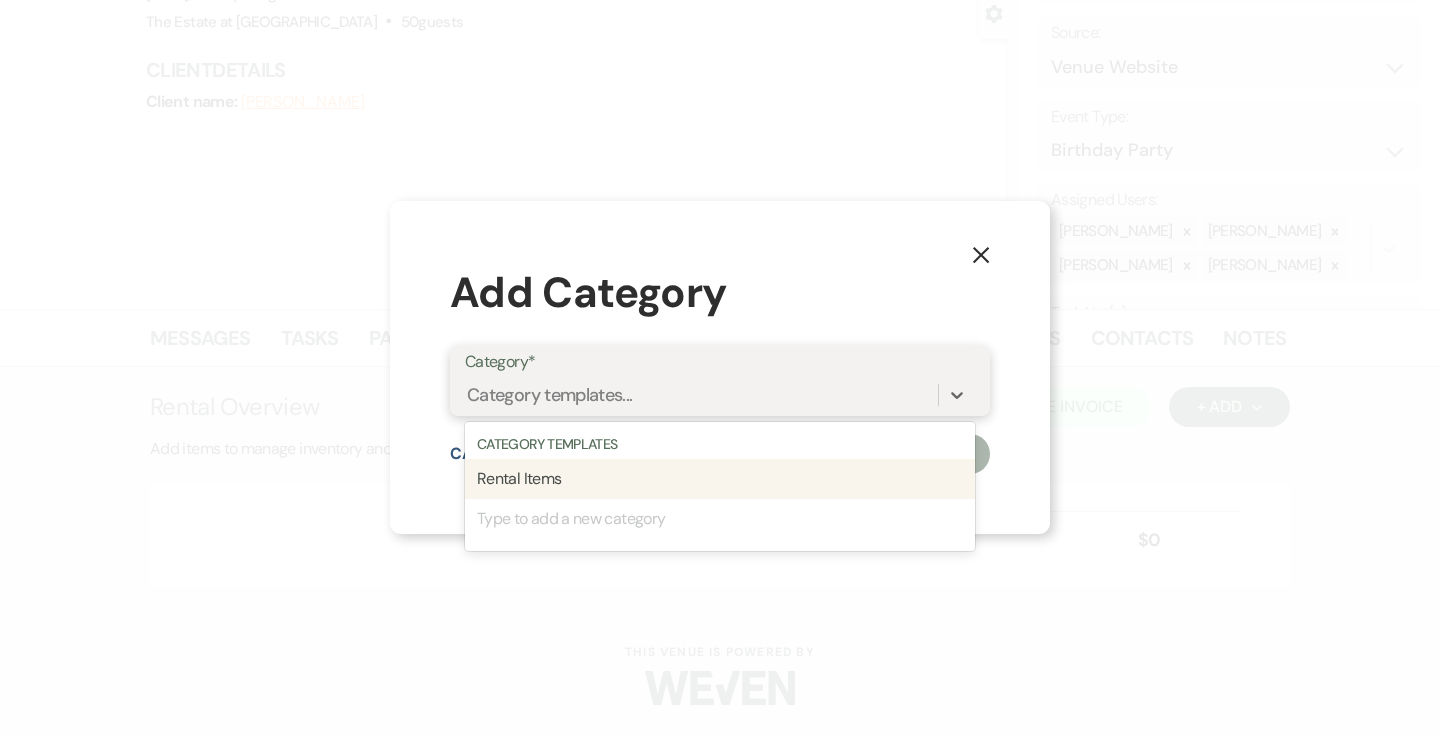 click on "Category Templates" at bounding box center (720, 444) 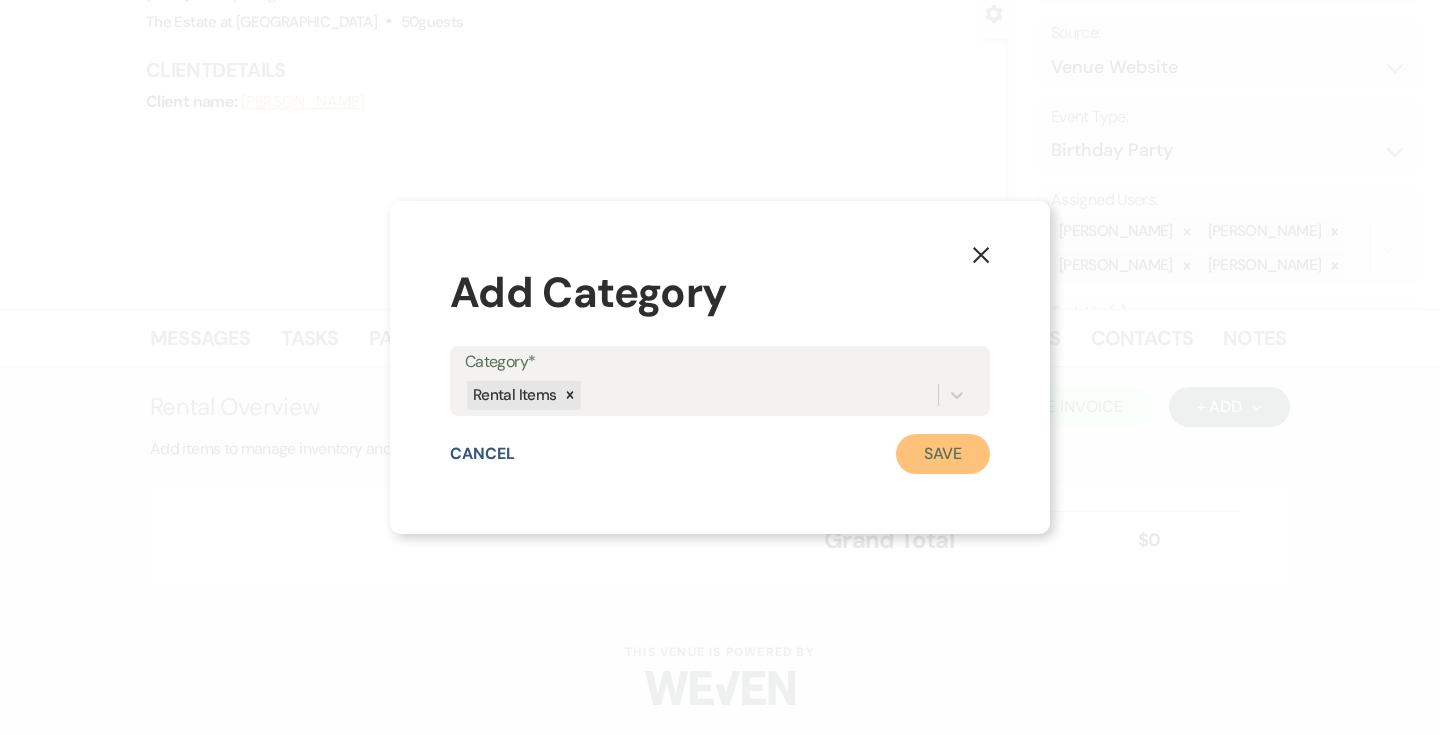 click on "Save" at bounding box center (943, 454) 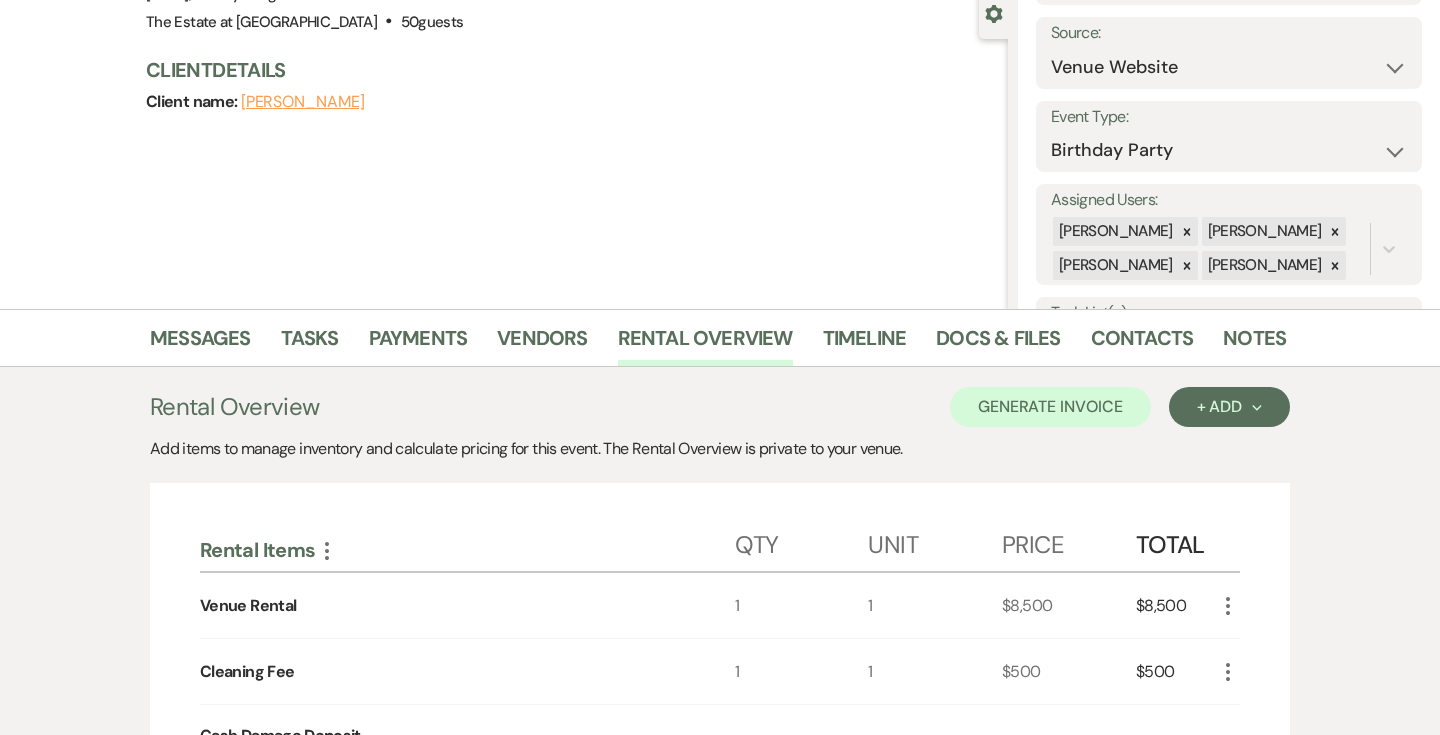 scroll, scrollTop: 565, scrollLeft: 0, axis: vertical 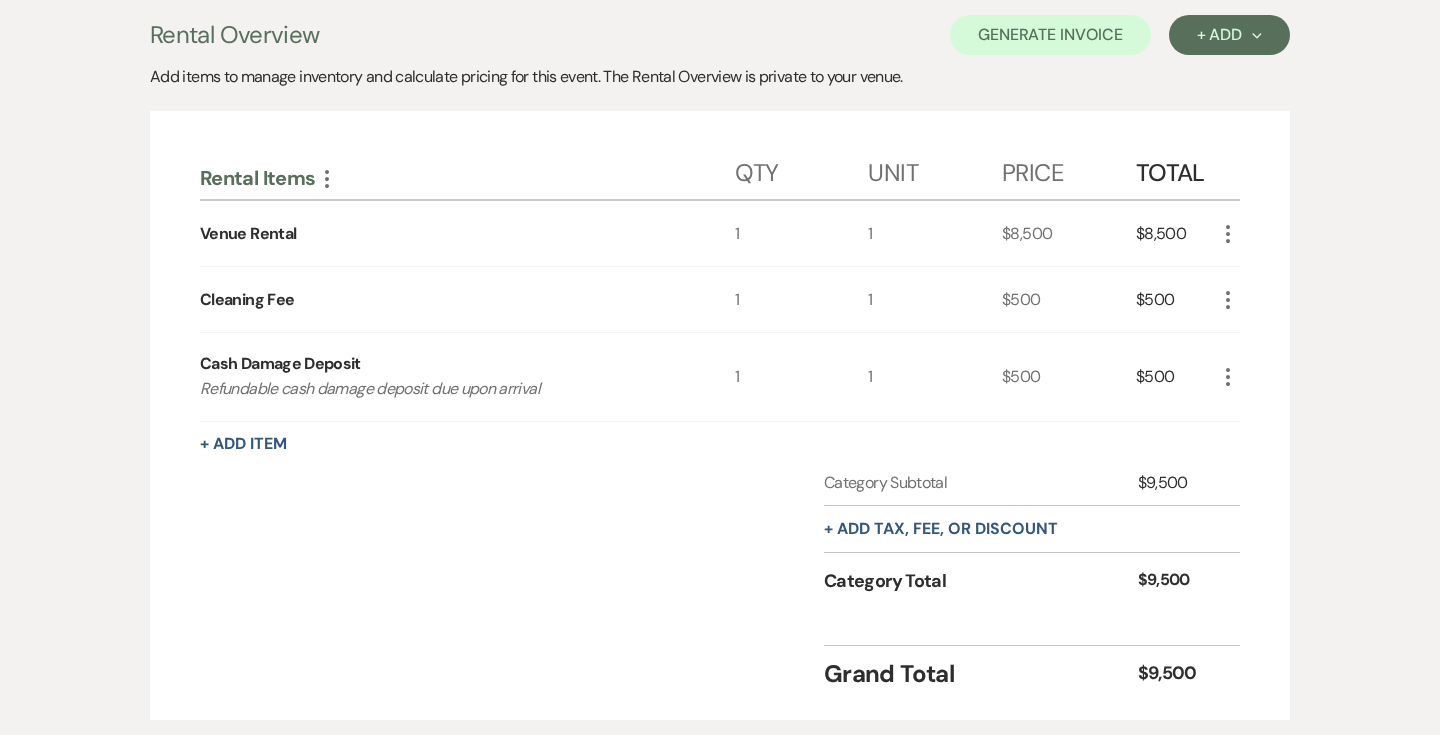 click on "$8,500" at bounding box center (1176, 233) 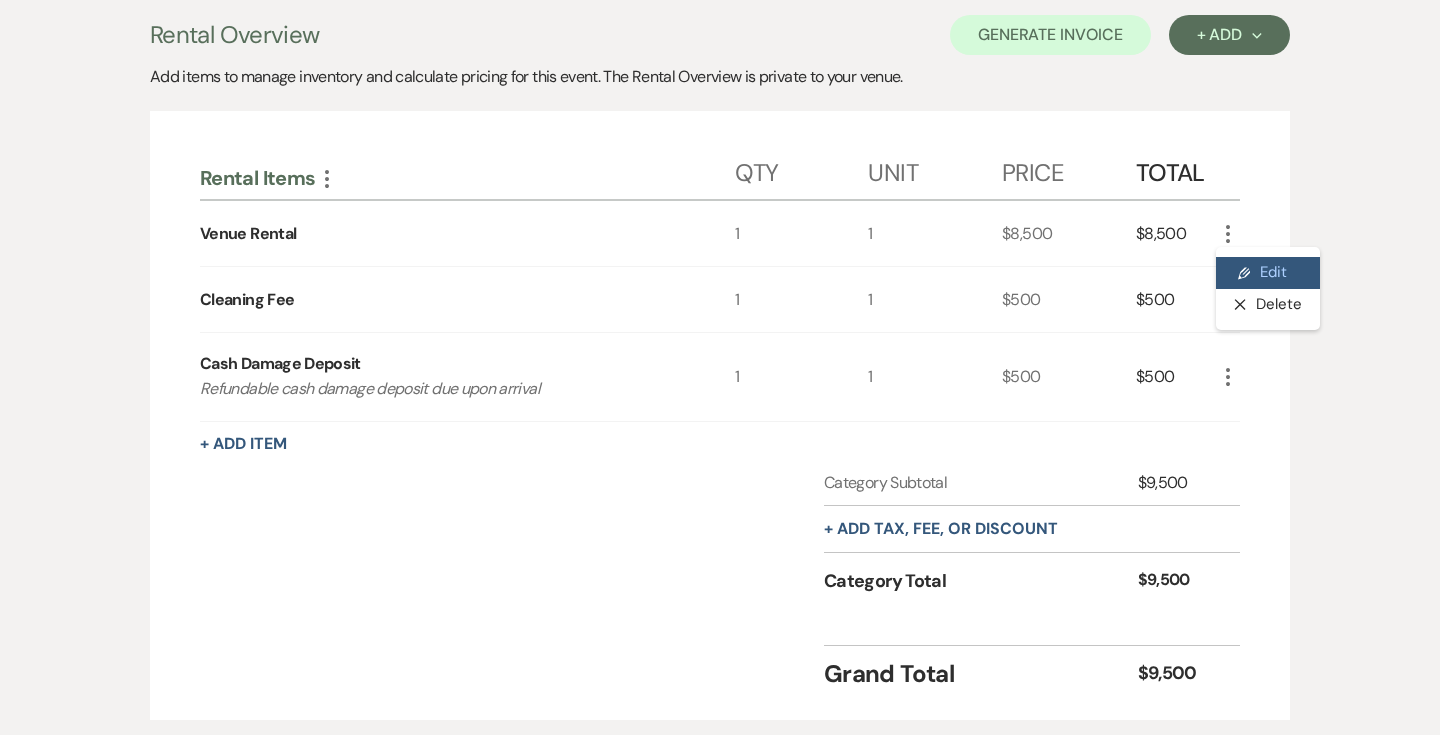 click on "Pencil Edit" at bounding box center [1268, 273] 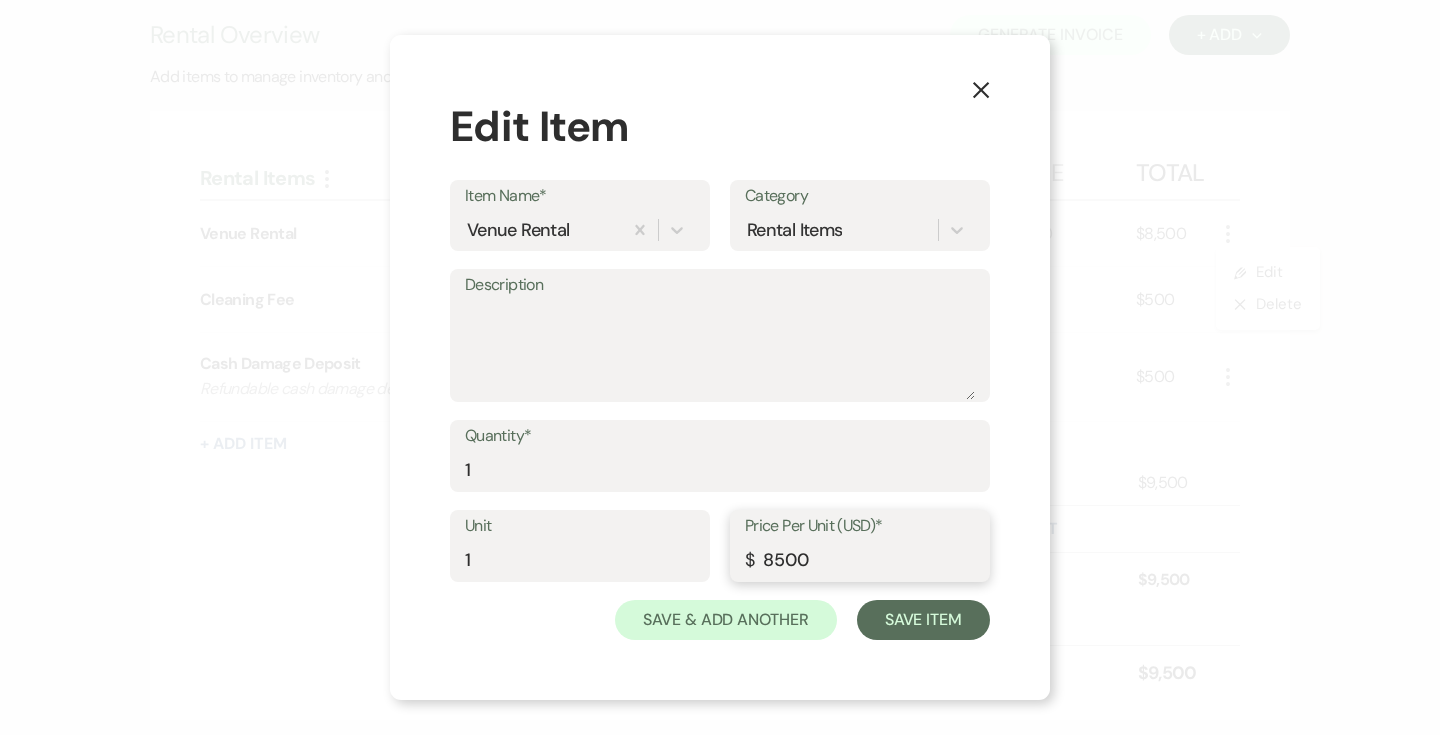 click on "8500" at bounding box center [860, 560] 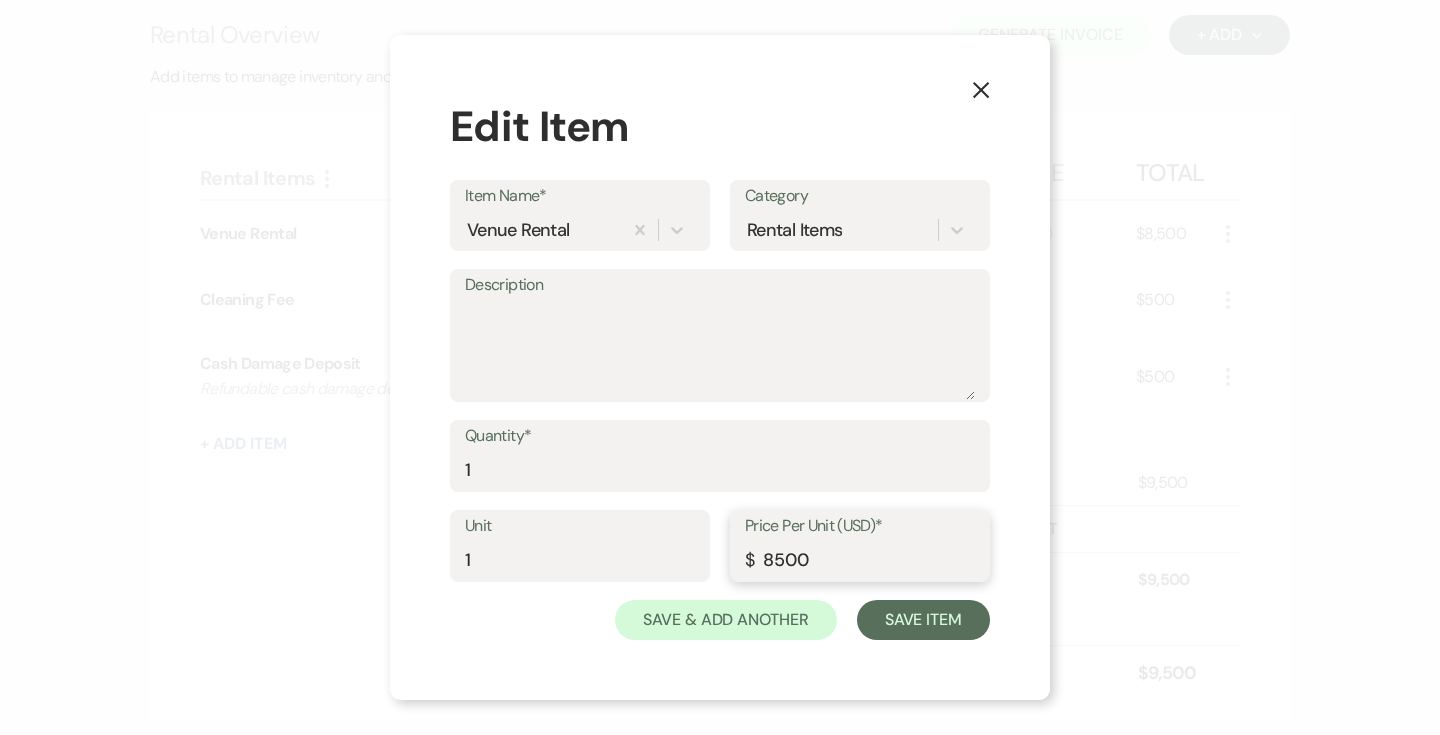 click on "8500" at bounding box center [860, 560] 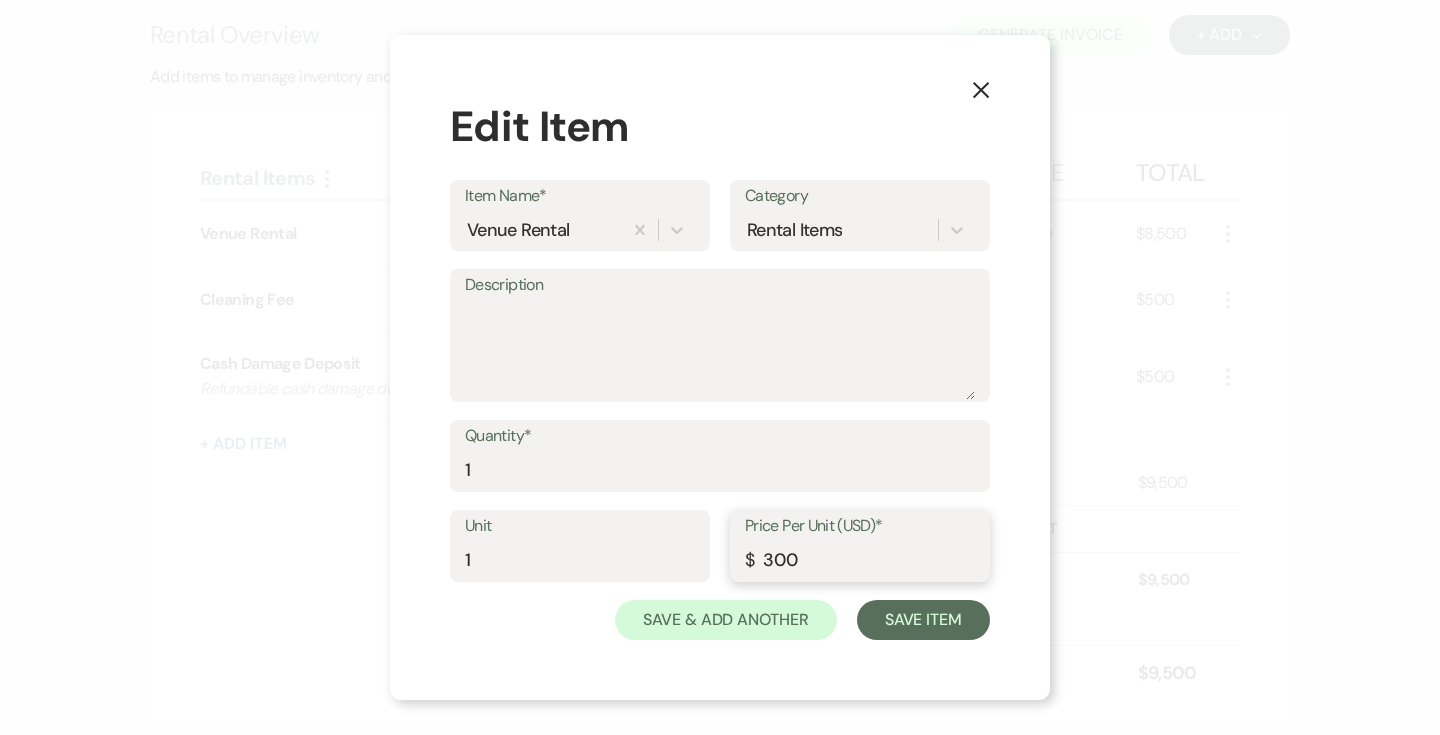type on "300" 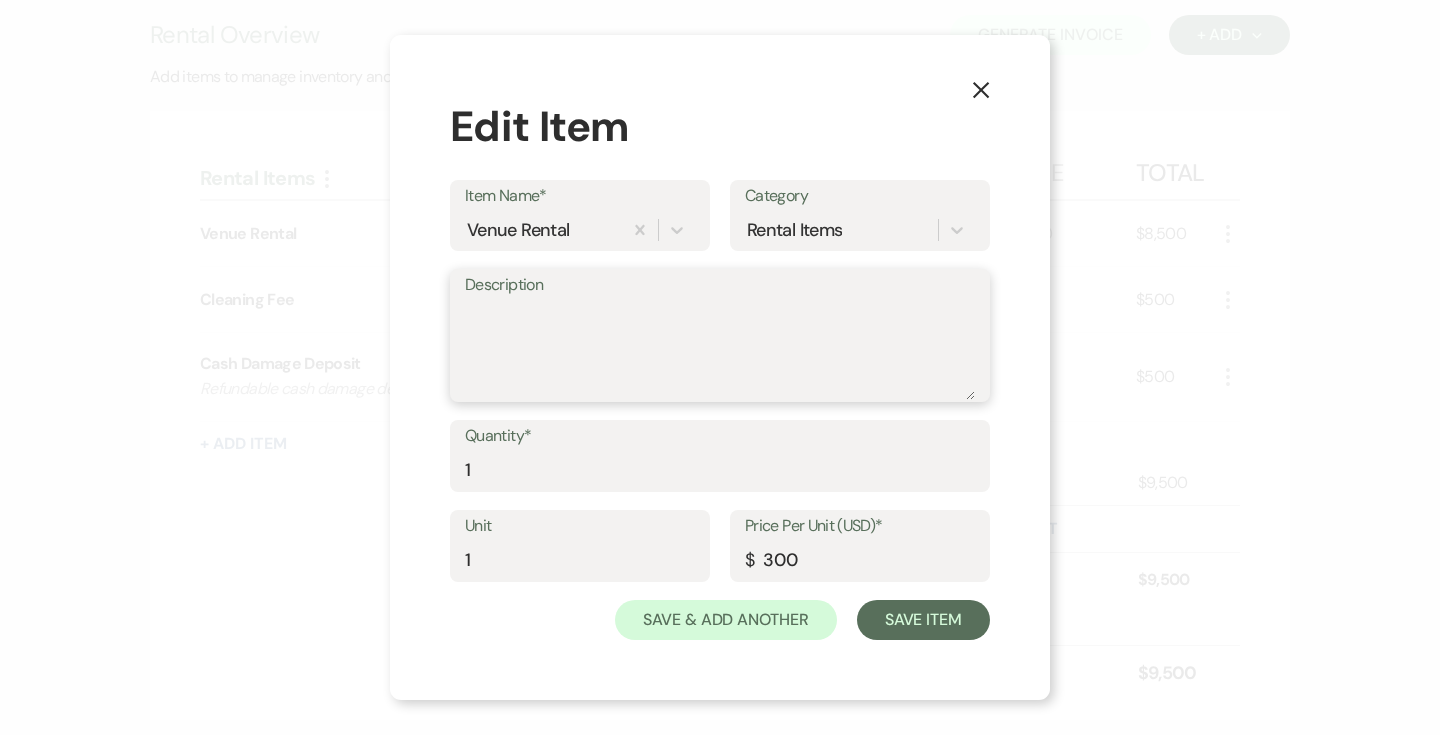 click on "Description" at bounding box center (720, 350) 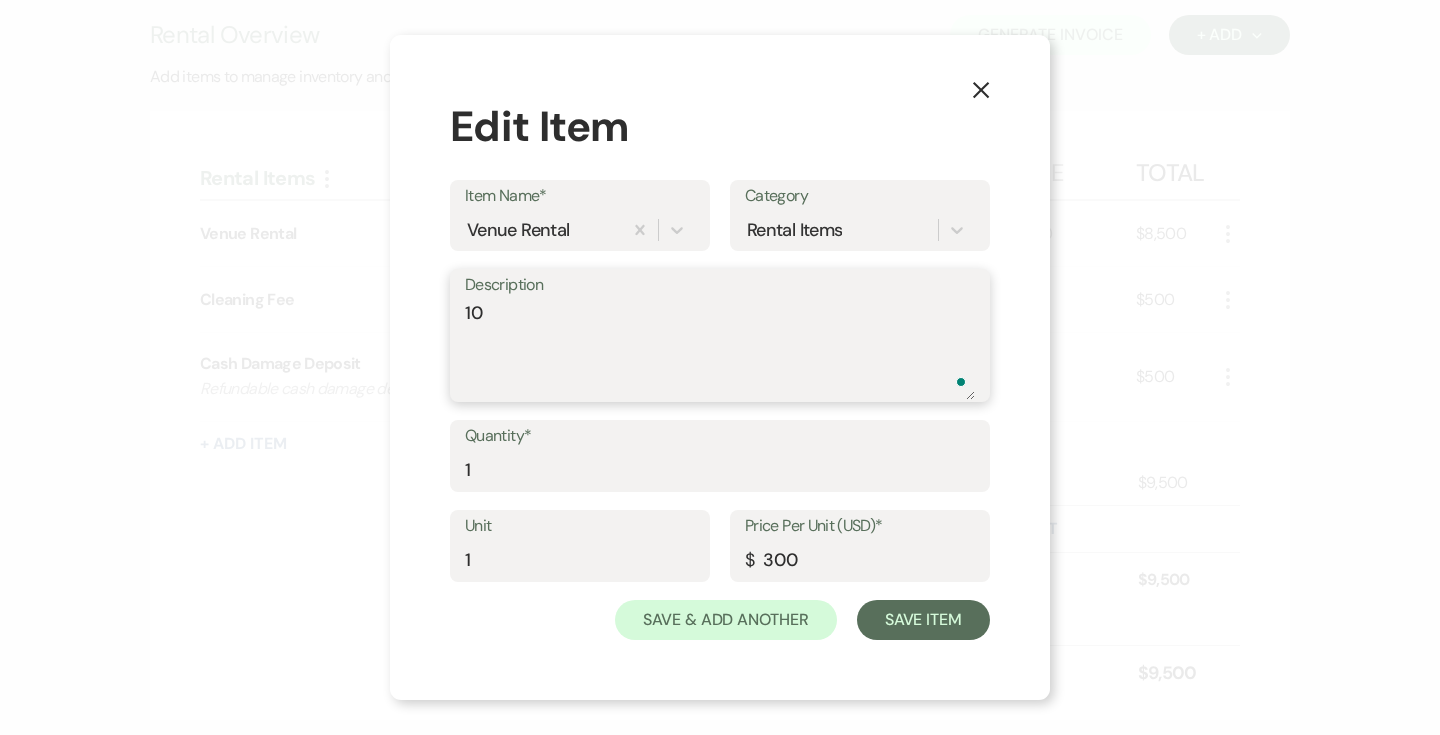 type on "1" 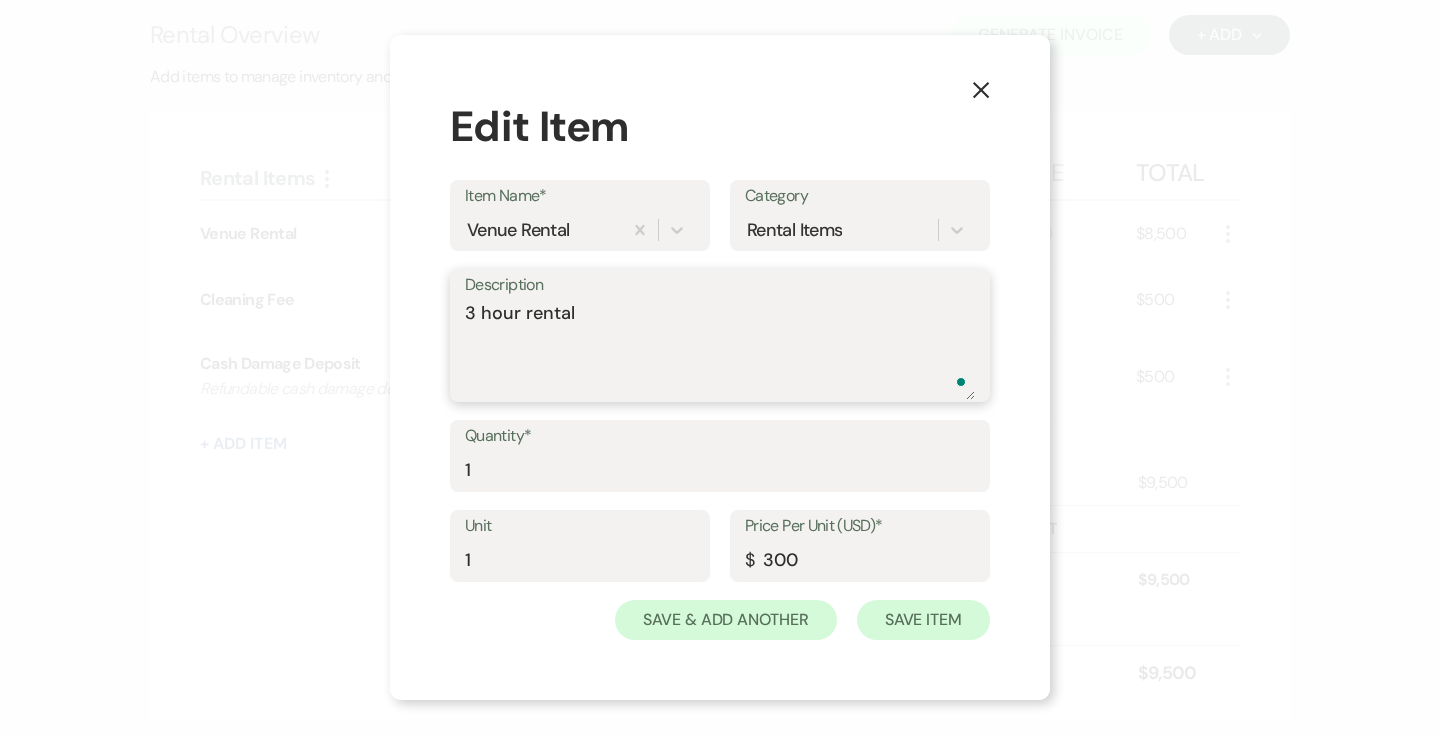 type on "3 hour rental" 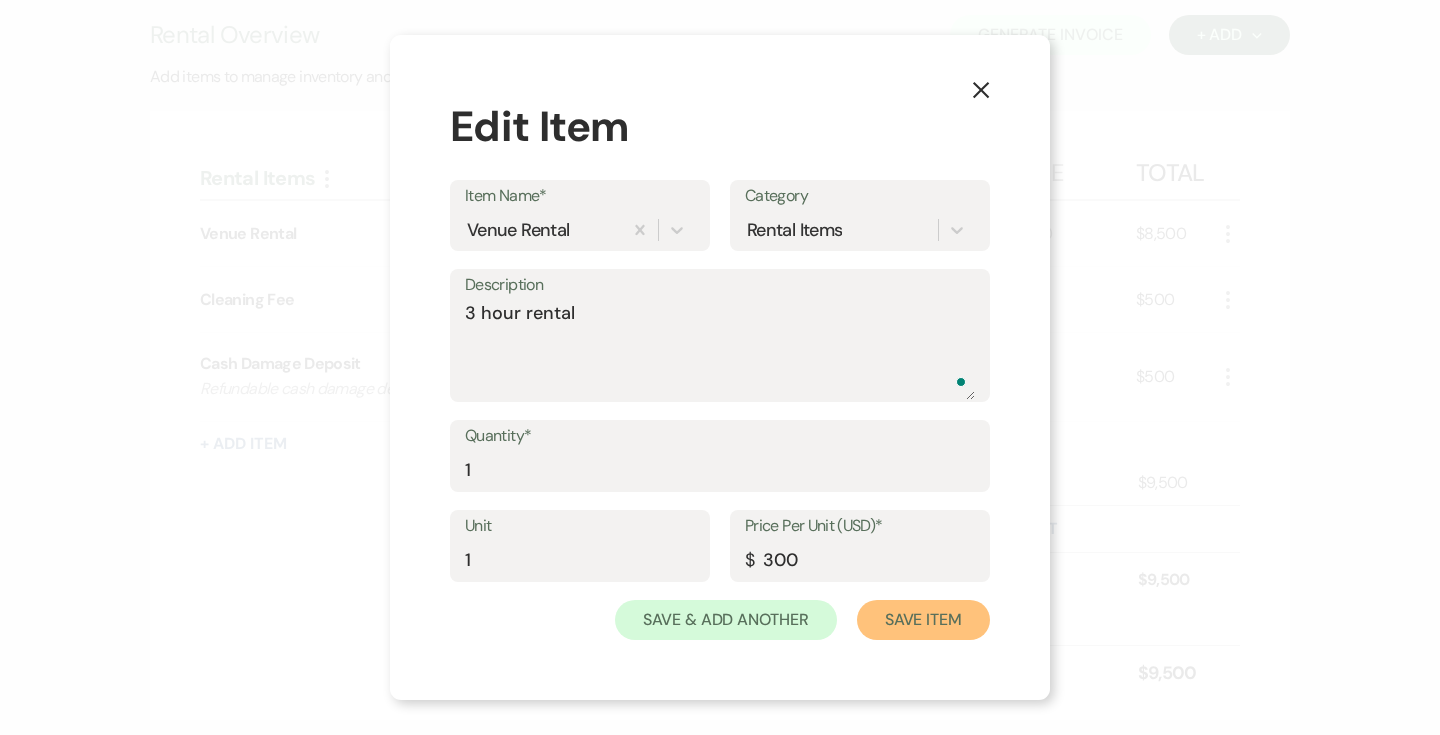 click on "Save Item" at bounding box center [923, 620] 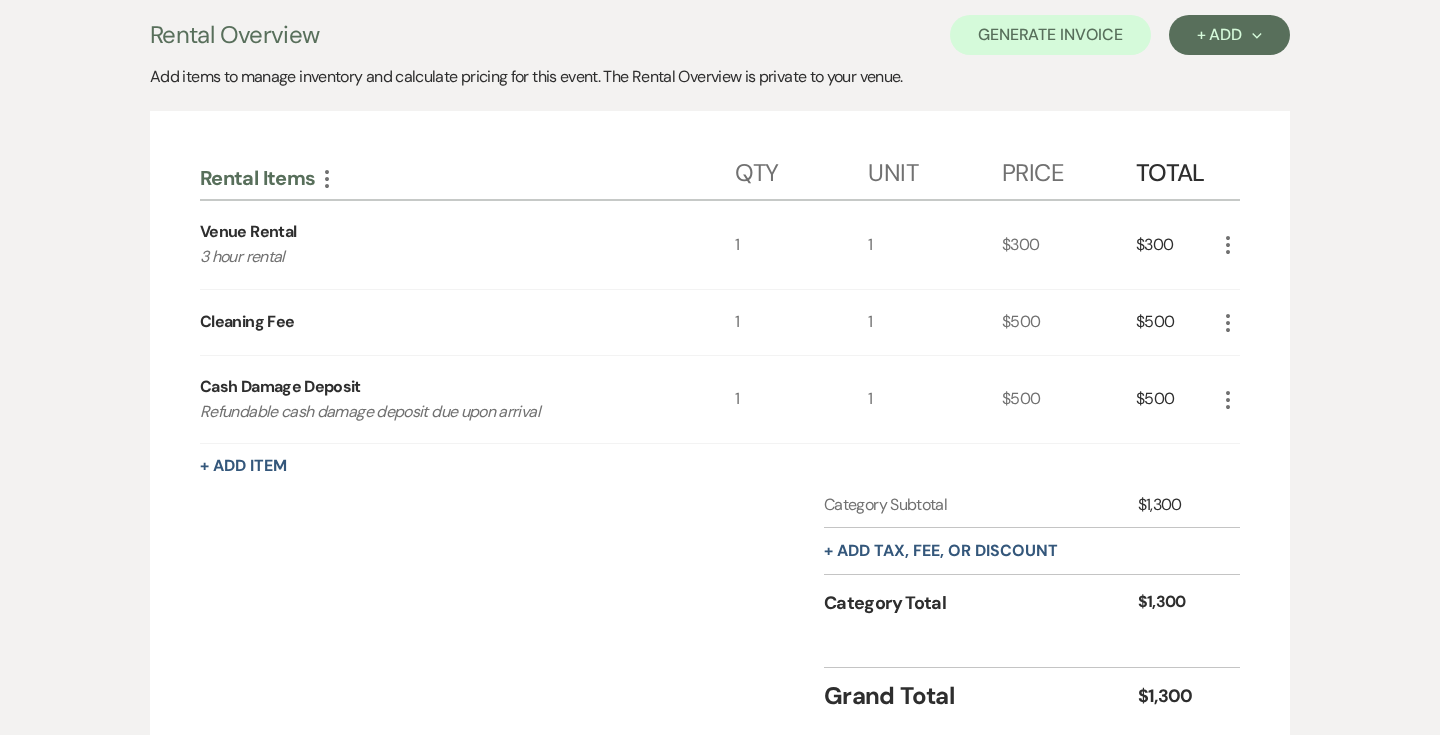 click on "More" 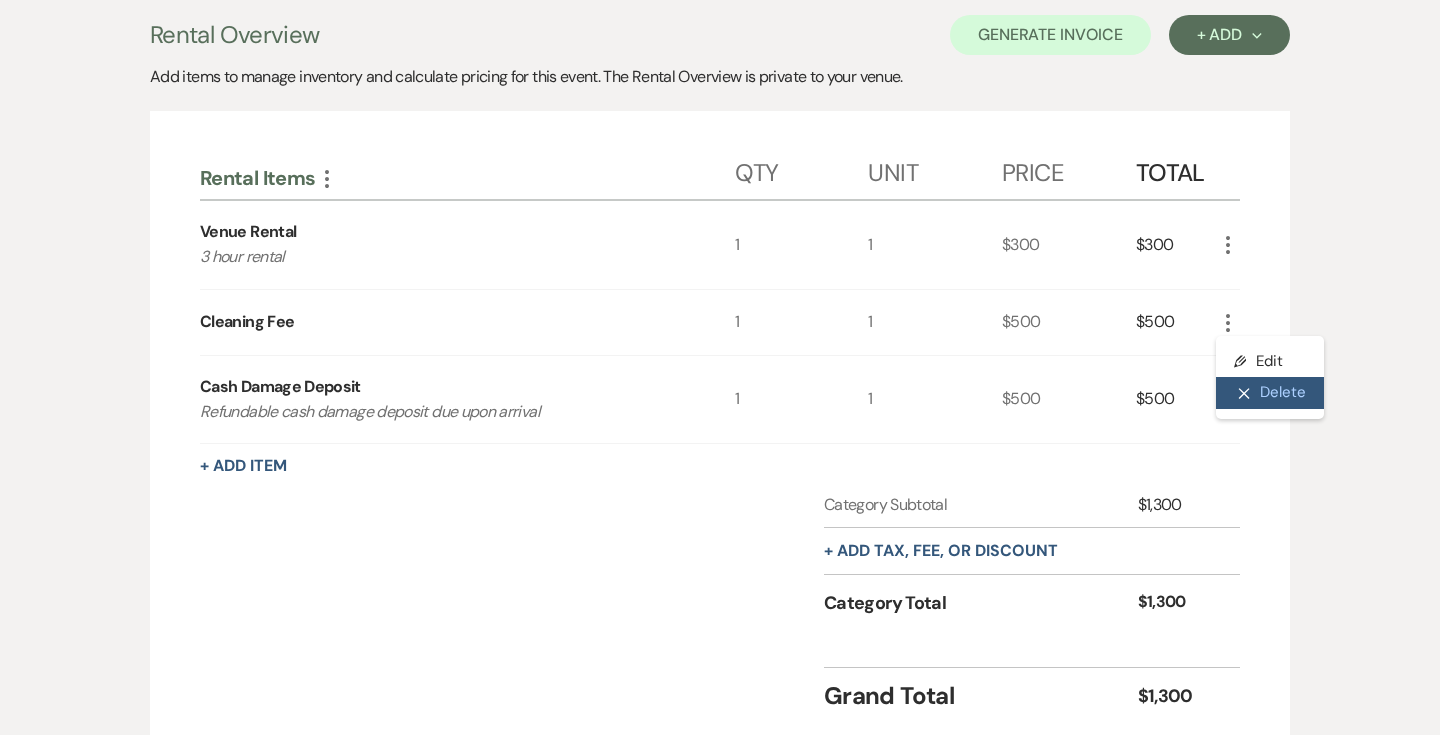 click on "X" 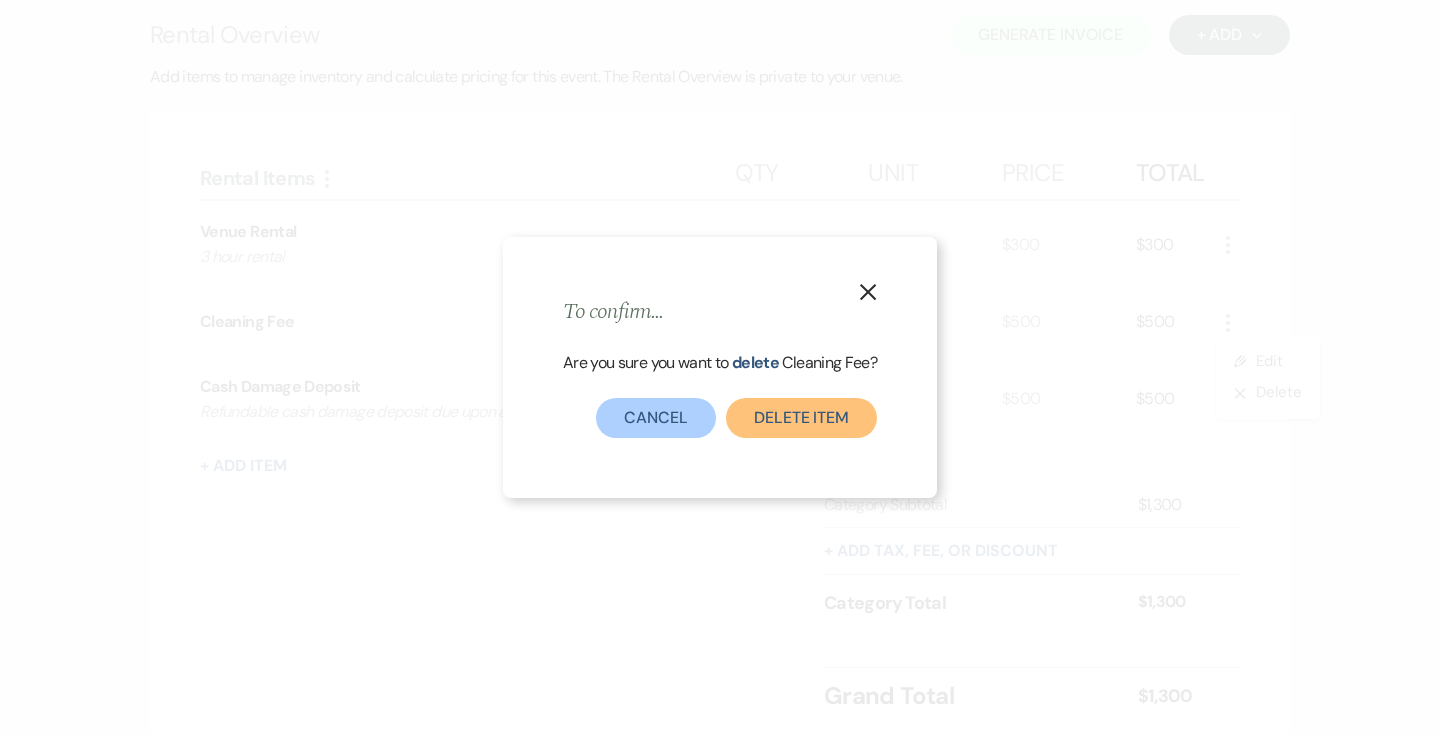 click on "Delete Item" at bounding box center [801, 418] 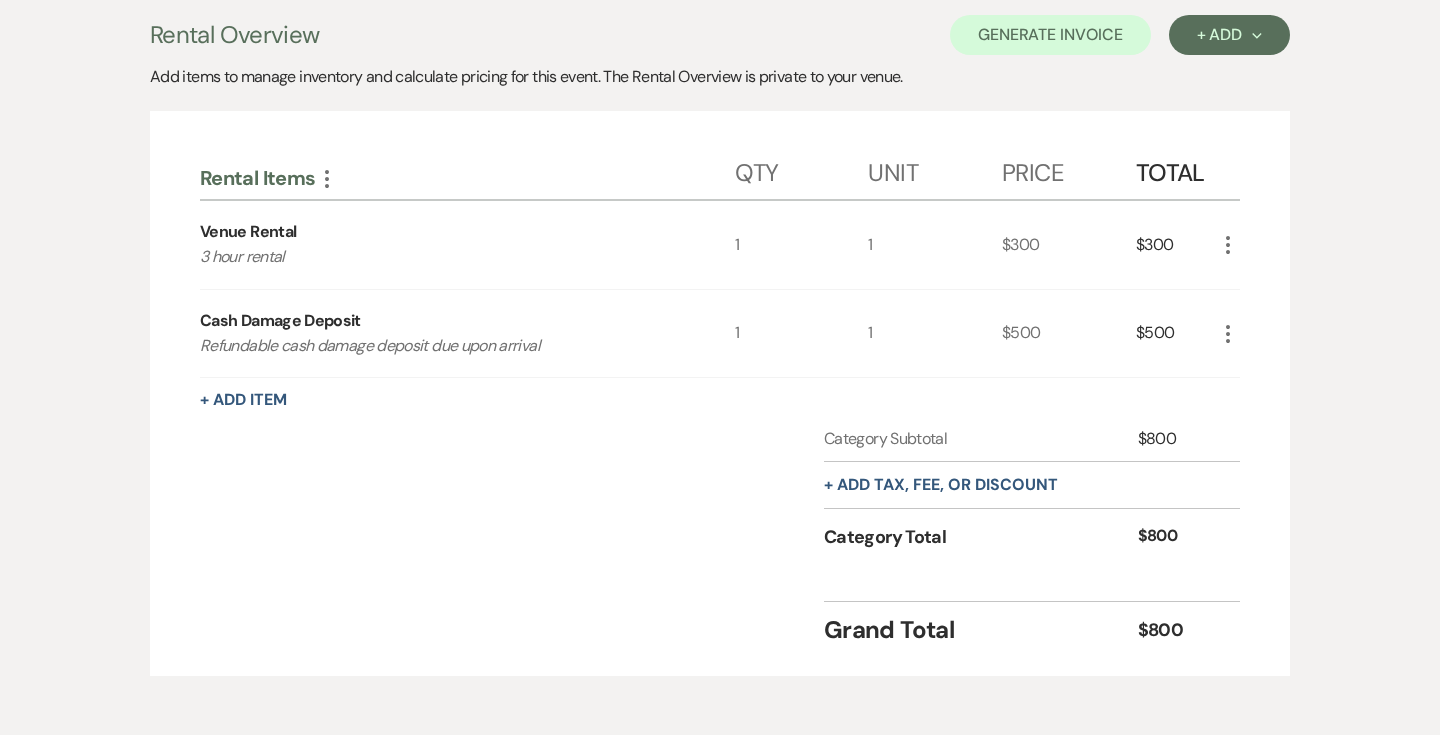click on "More" 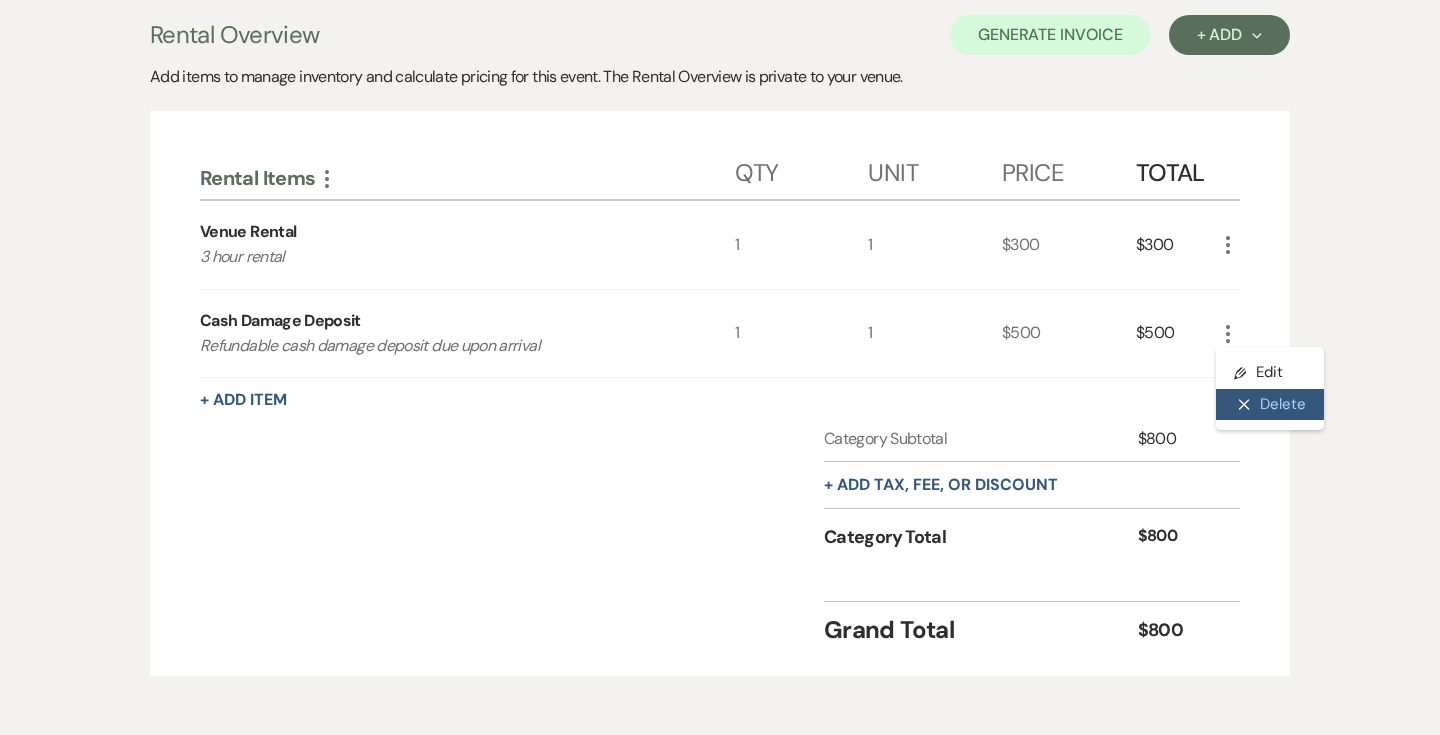 click on "X Delete" at bounding box center (1270, 405) 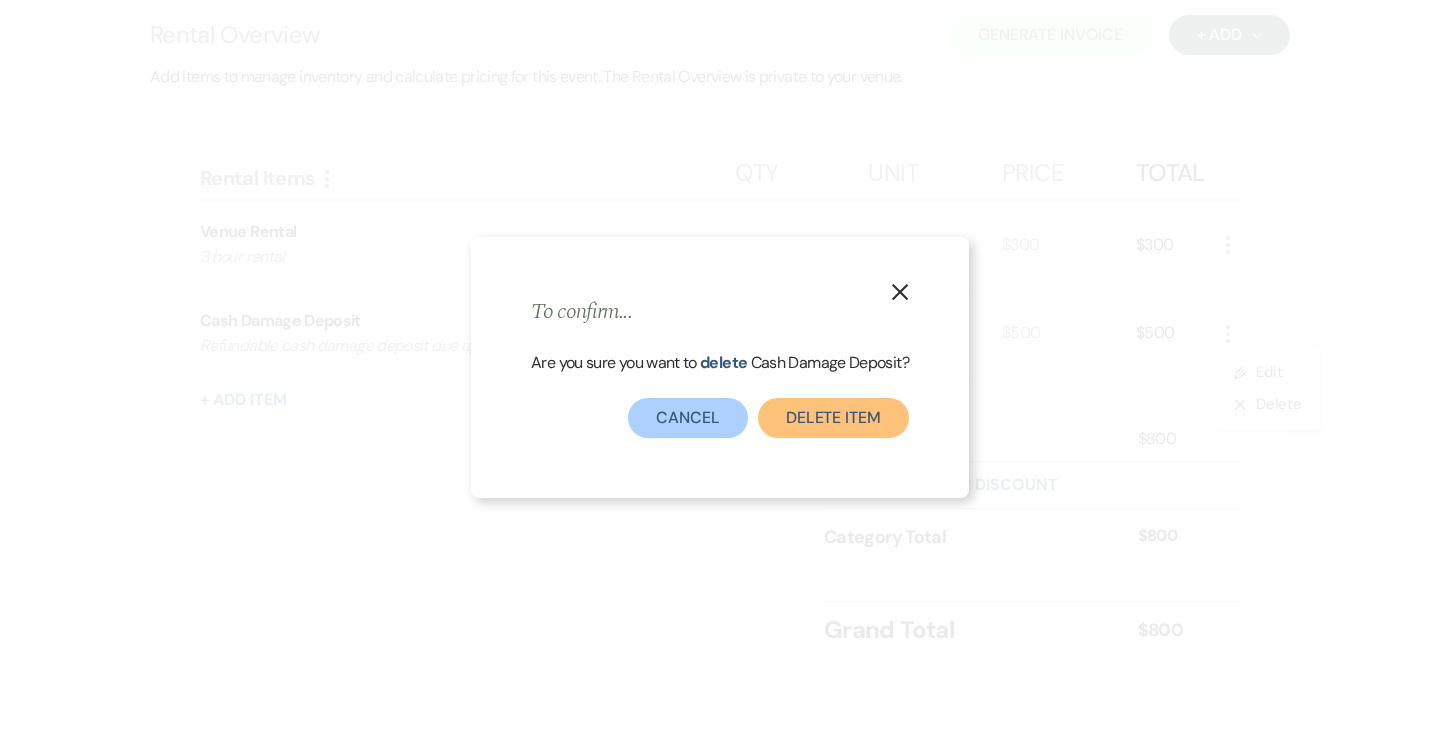 click on "Delete Item" at bounding box center (833, 418) 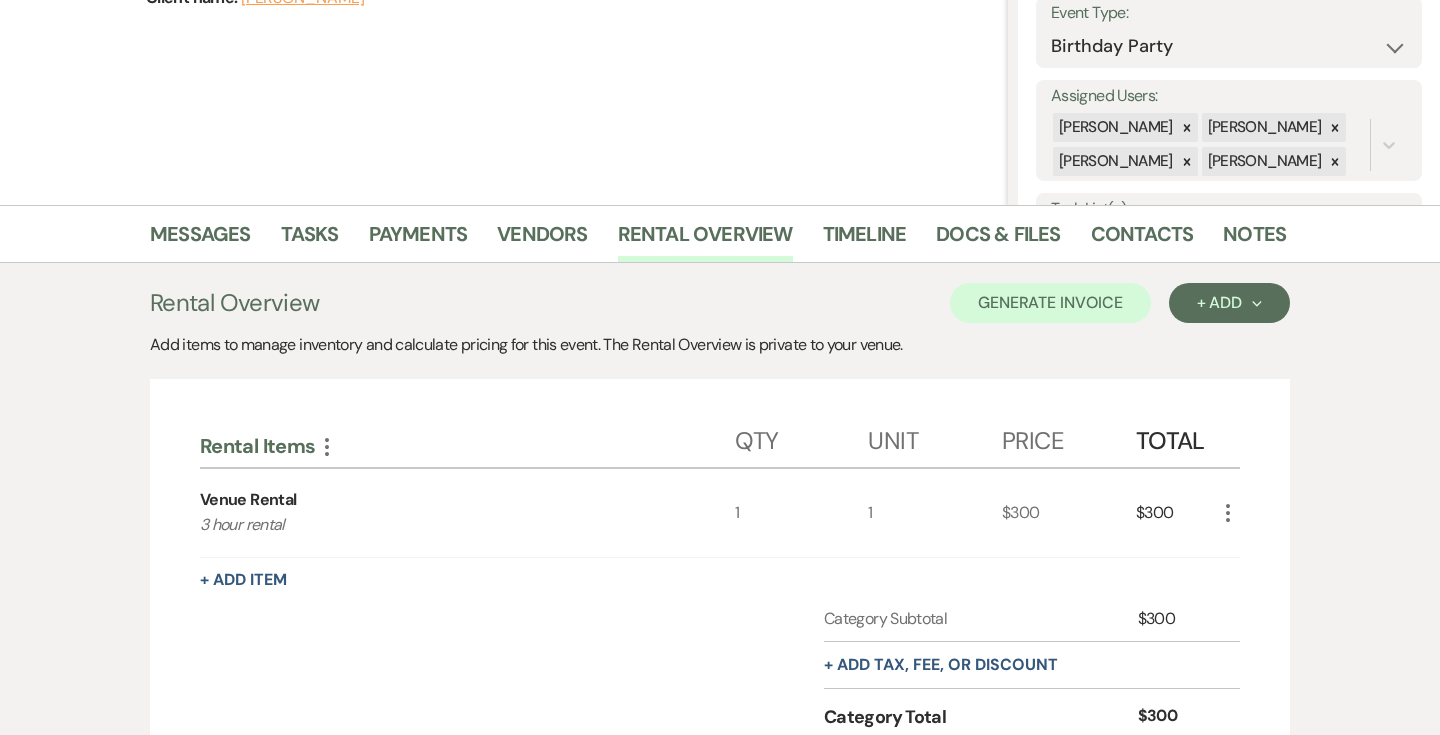 scroll, scrollTop: 191, scrollLeft: 0, axis: vertical 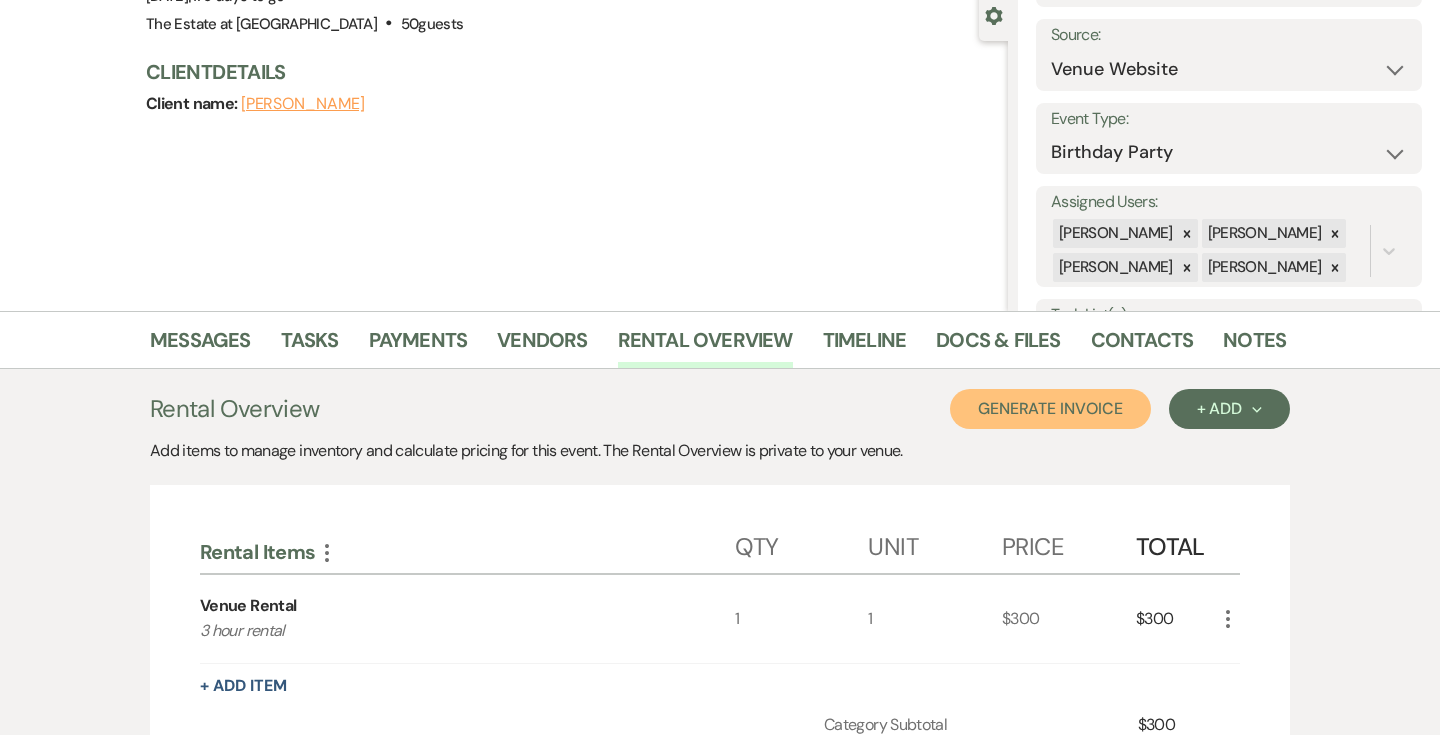 click on "Generate Invoice" at bounding box center [1050, 409] 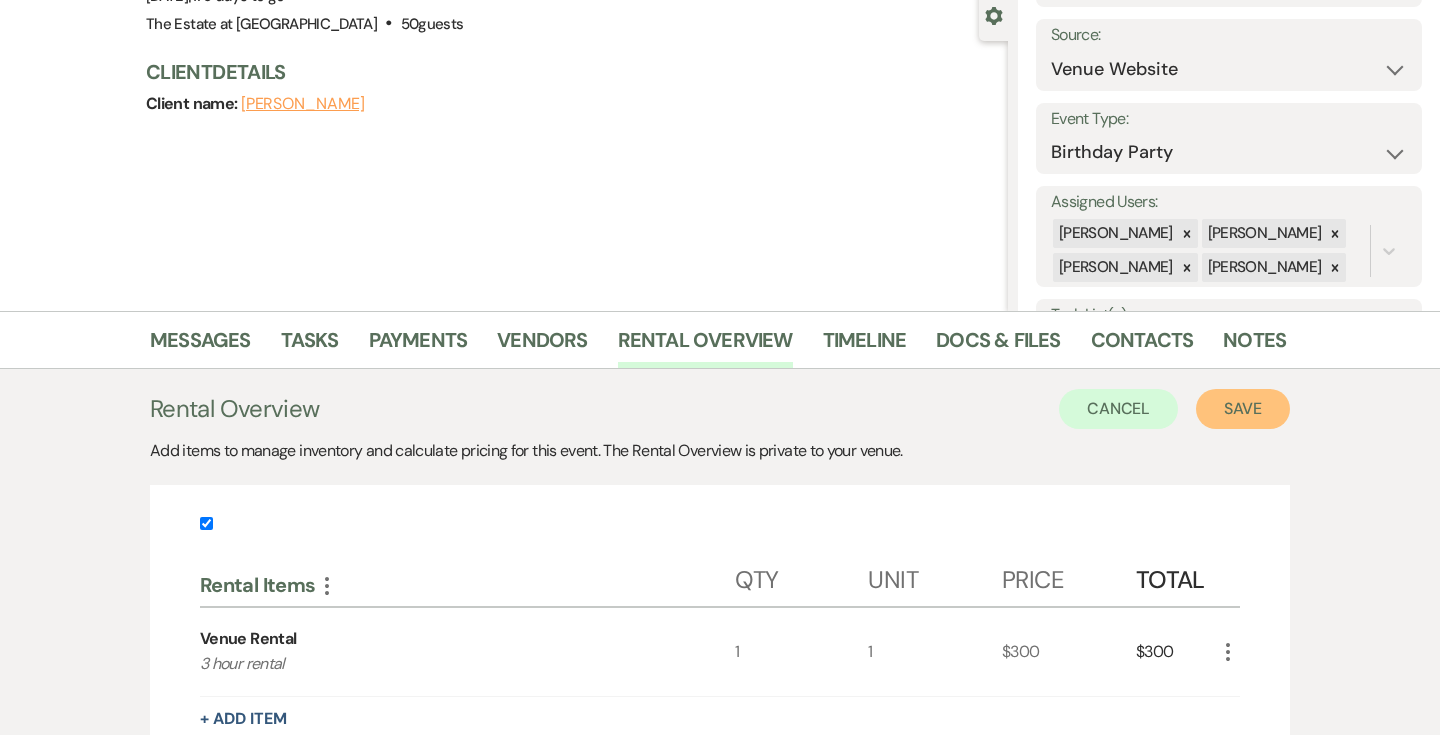click on "Save" at bounding box center (1243, 409) 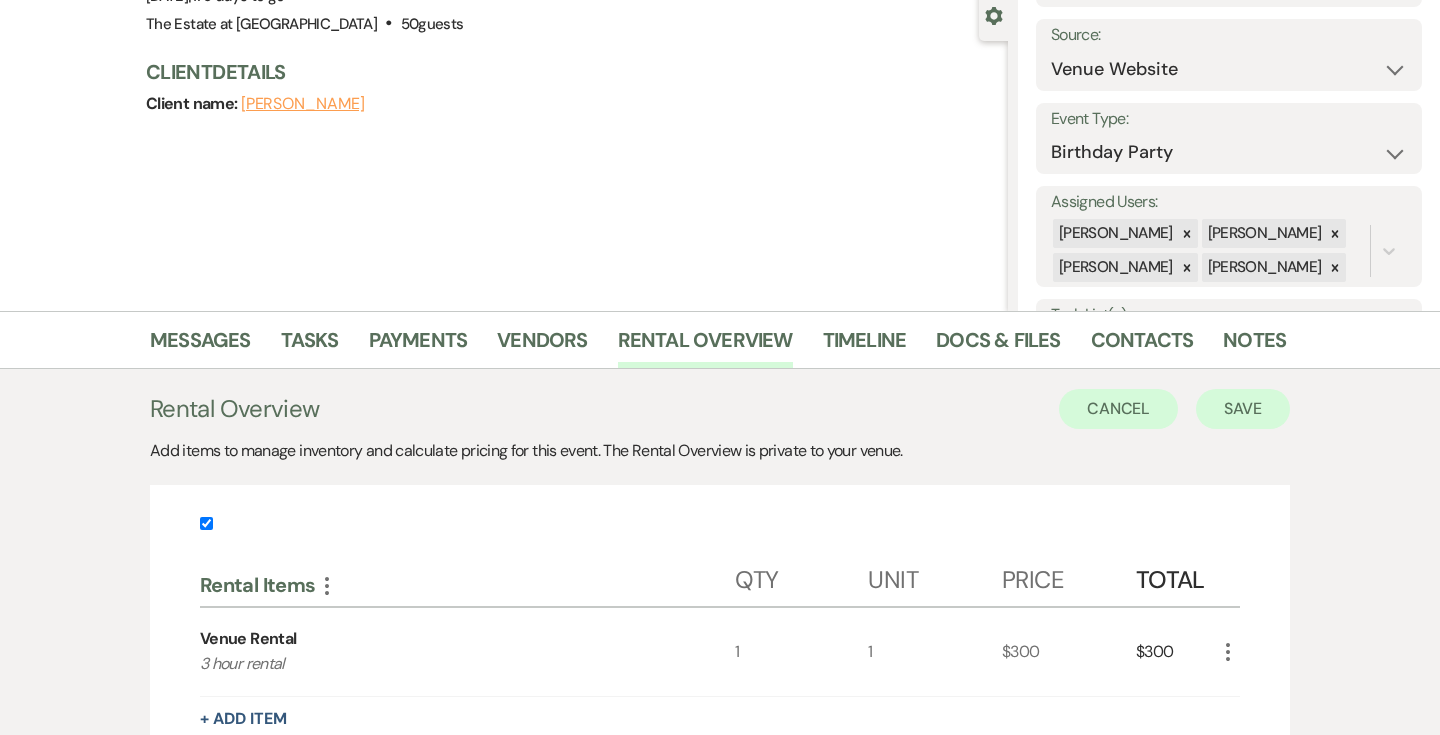 scroll, scrollTop: 0, scrollLeft: 0, axis: both 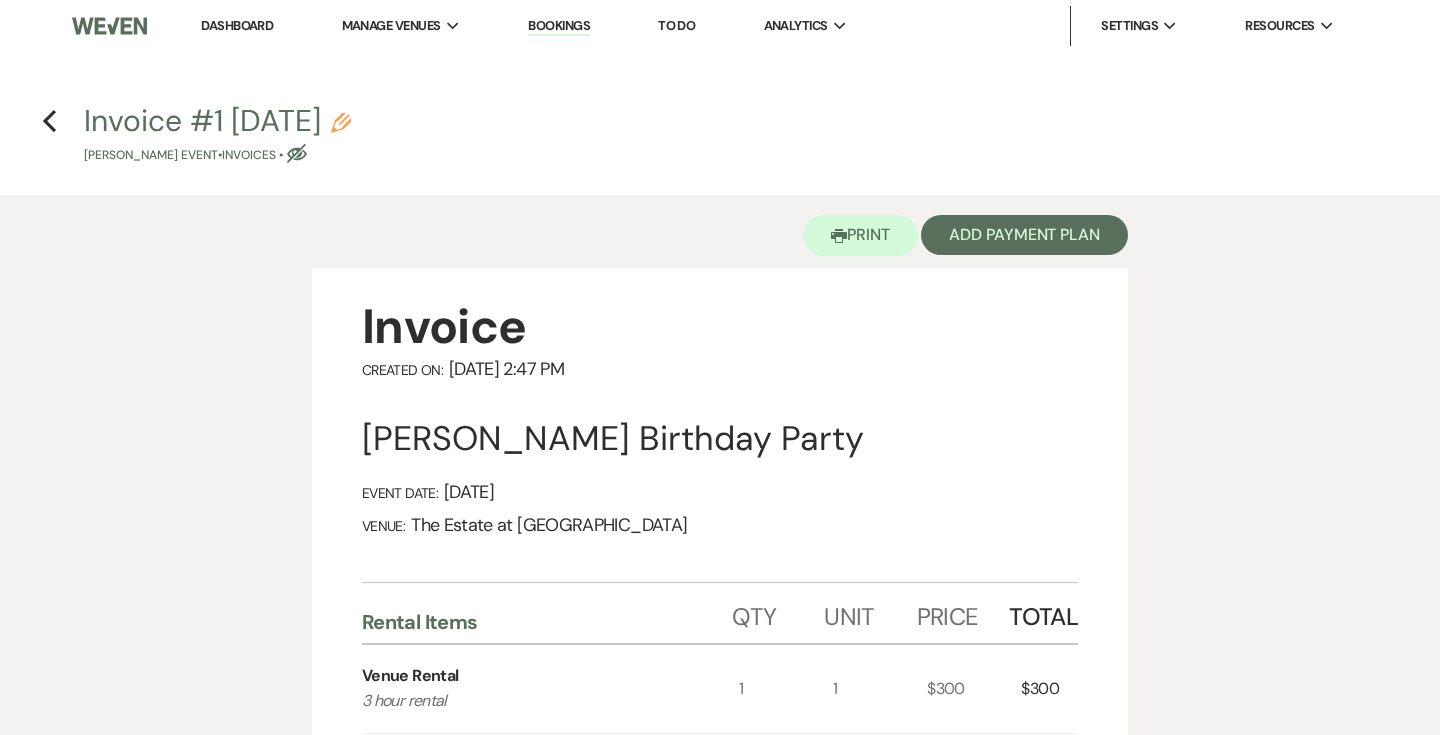 click on "Invoice #1 [DATE] Pencil [PERSON_NAME] Event  •  Invoices   •  Eye Blocked" at bounding box center (217, 135) 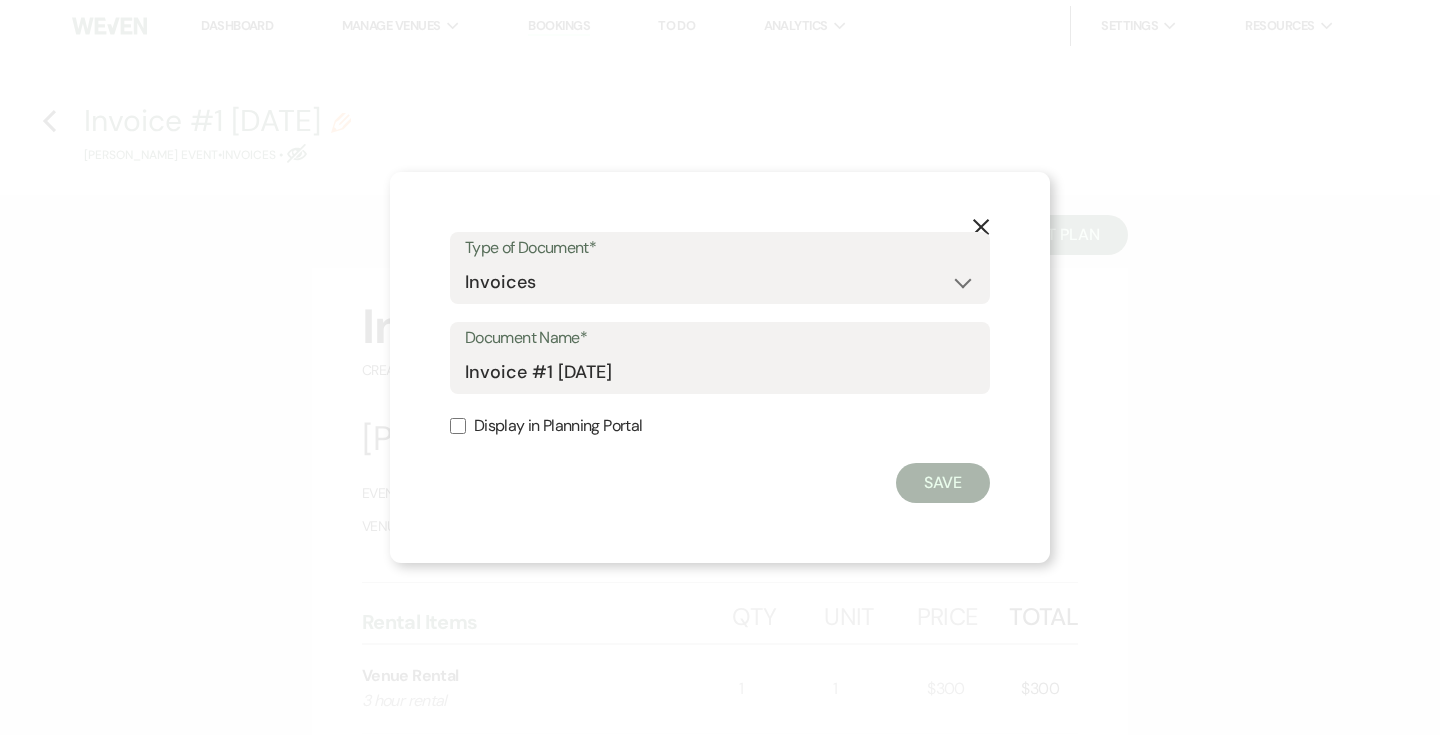 click on "Display in Planning Portal" at bounding box center (720, 426) 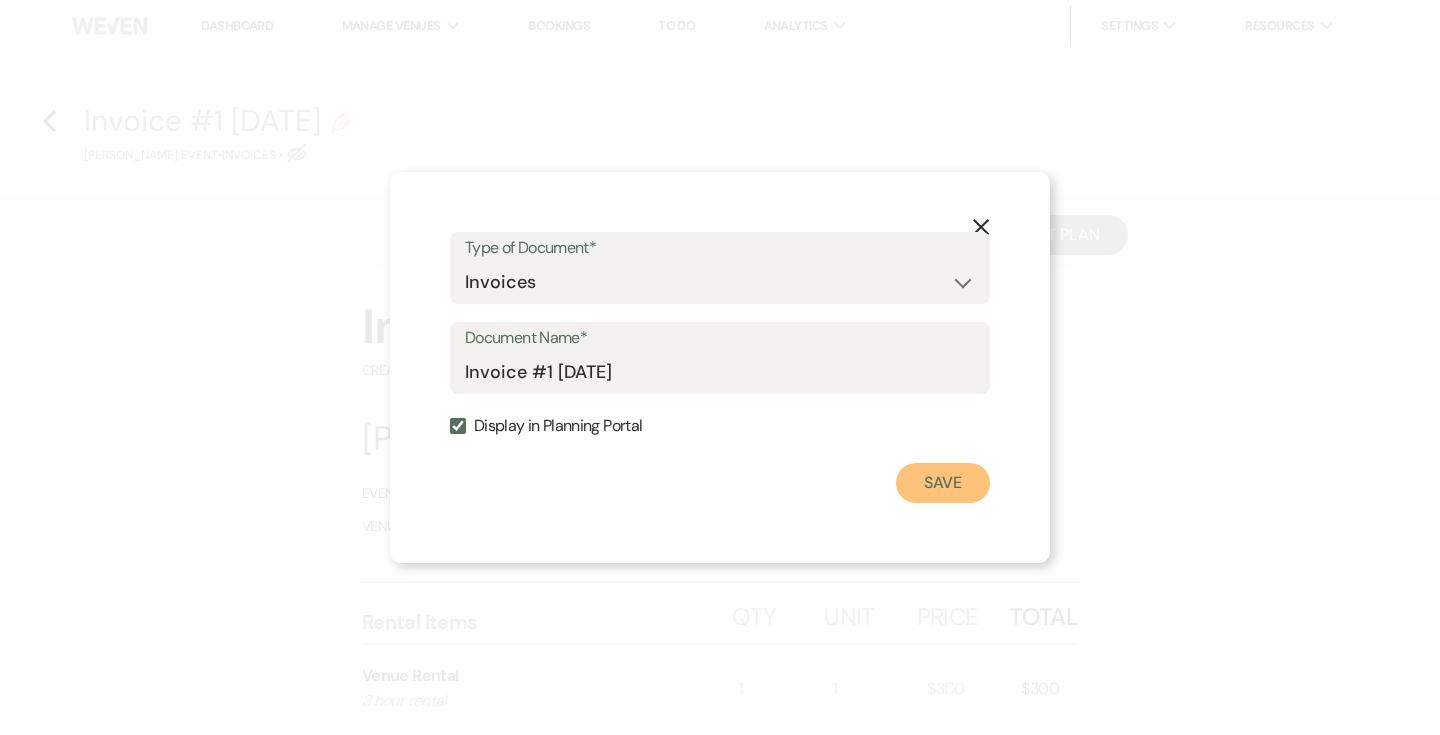 click on "Save" at bounding box center [943, 483] 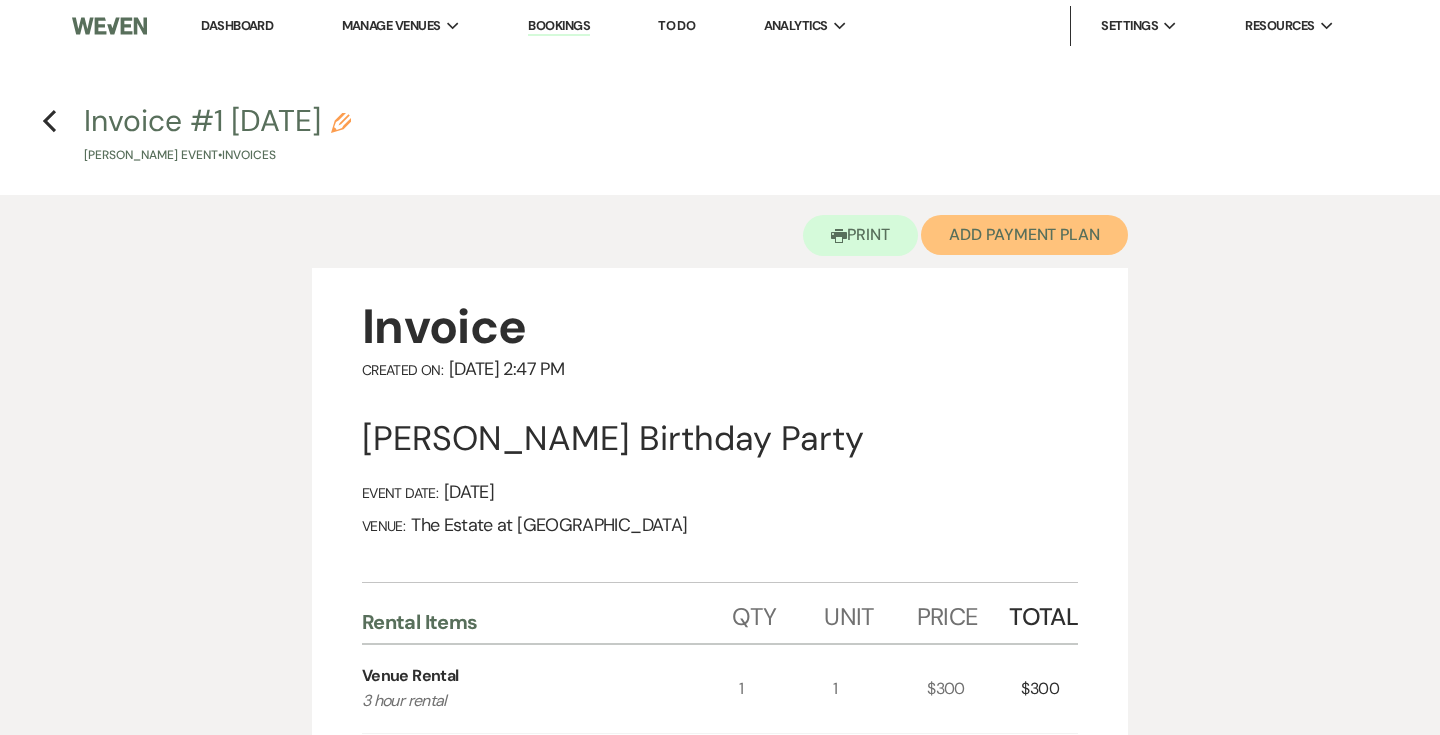 click on "Add Payment Plan" at bounding box center [1024, 235] 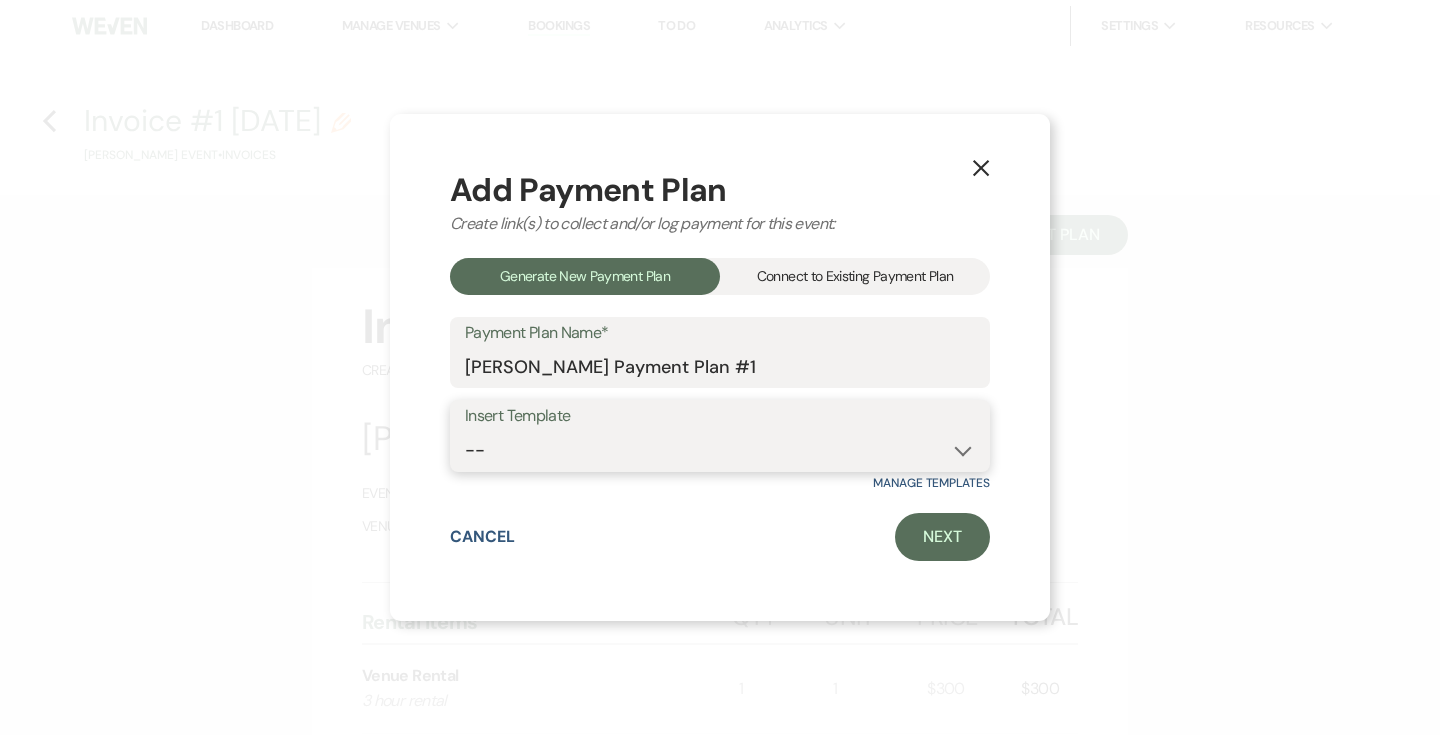 click on "-- Payments" at bounding box center (720, 450) 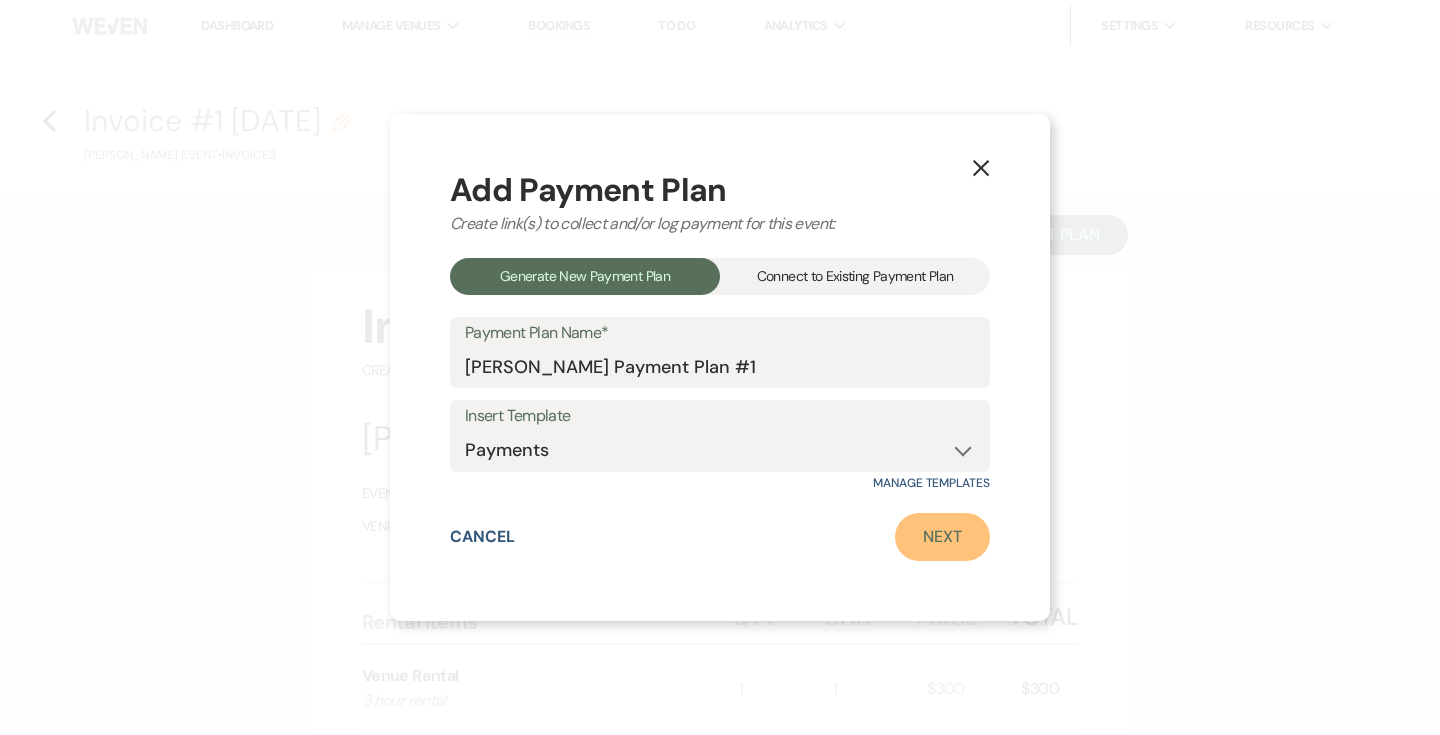 click on "Next" at bounding box center [942, 537] 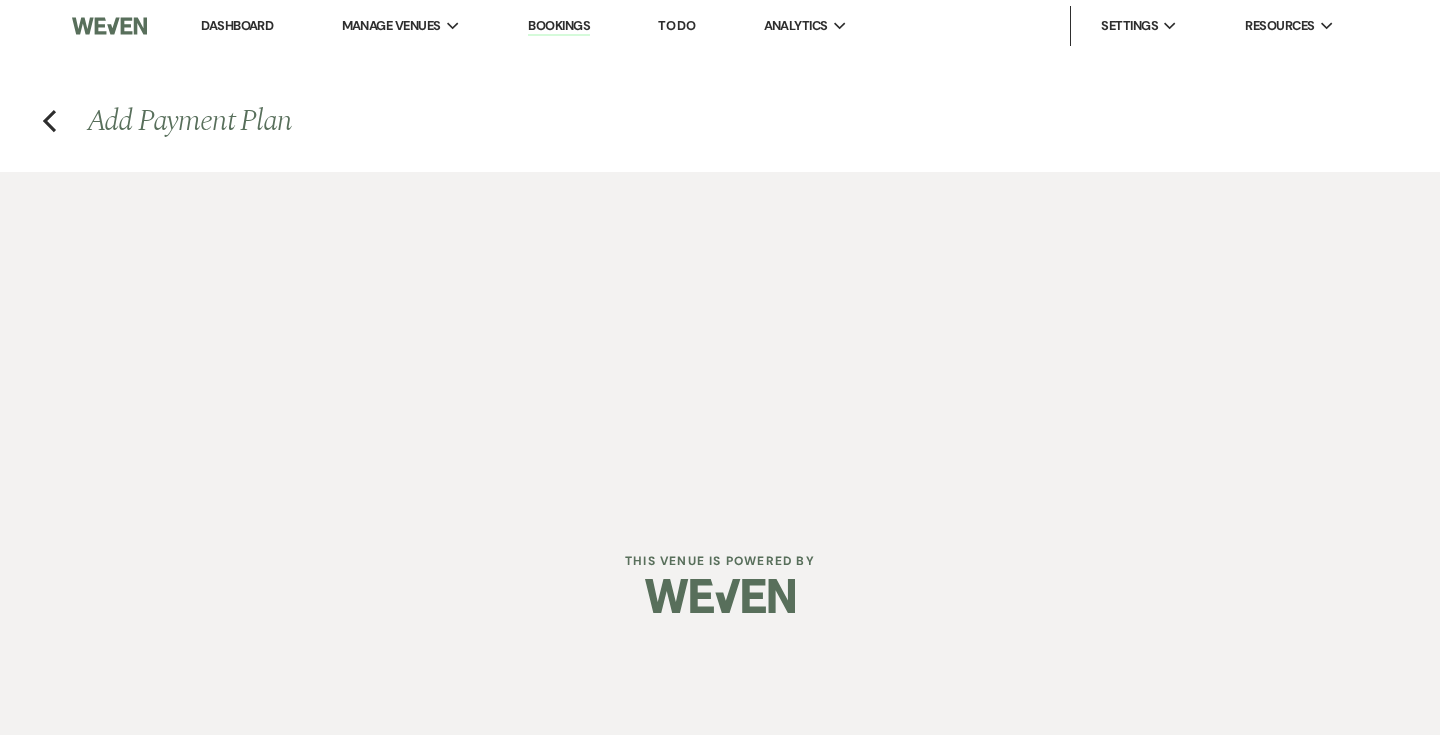 select on "26267" 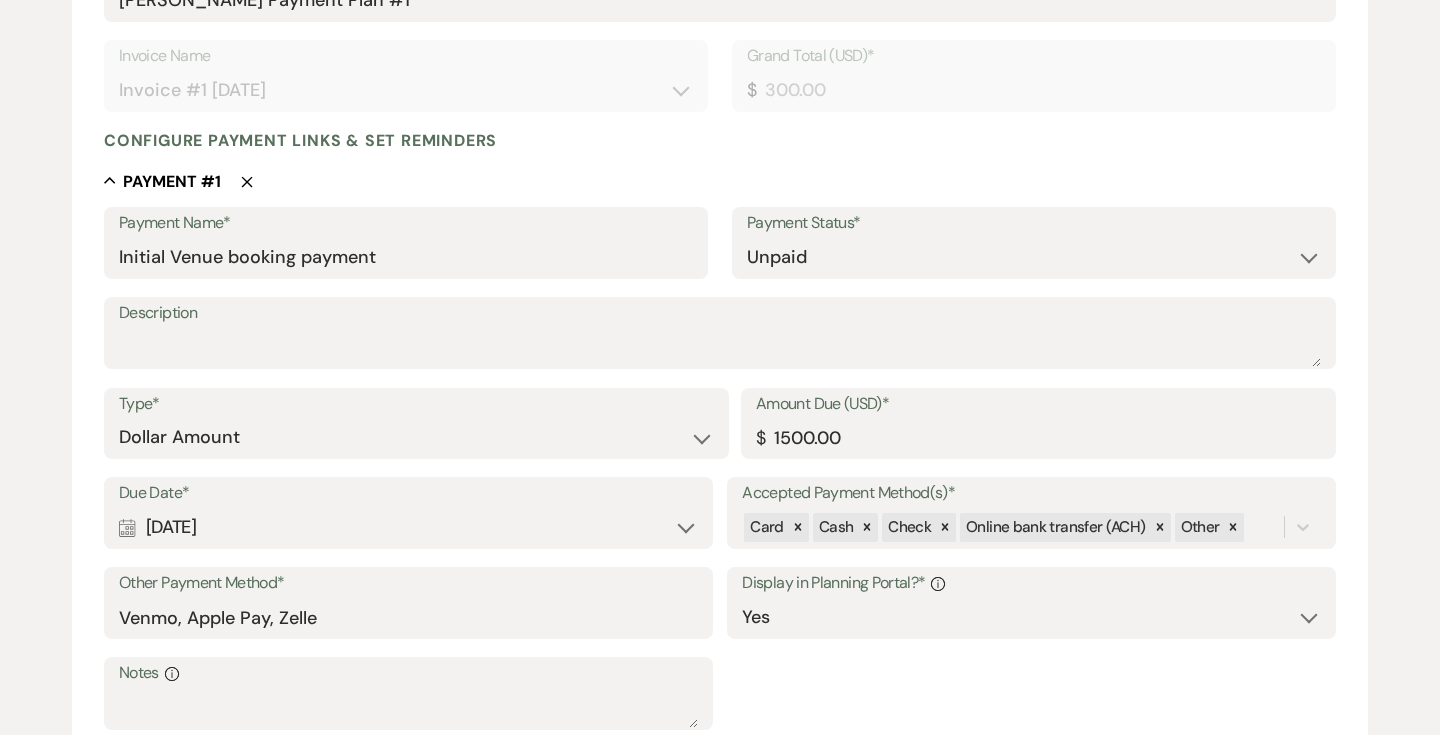 scroll, scrollTop: 472, scrollLeft: 0, axis: vertical 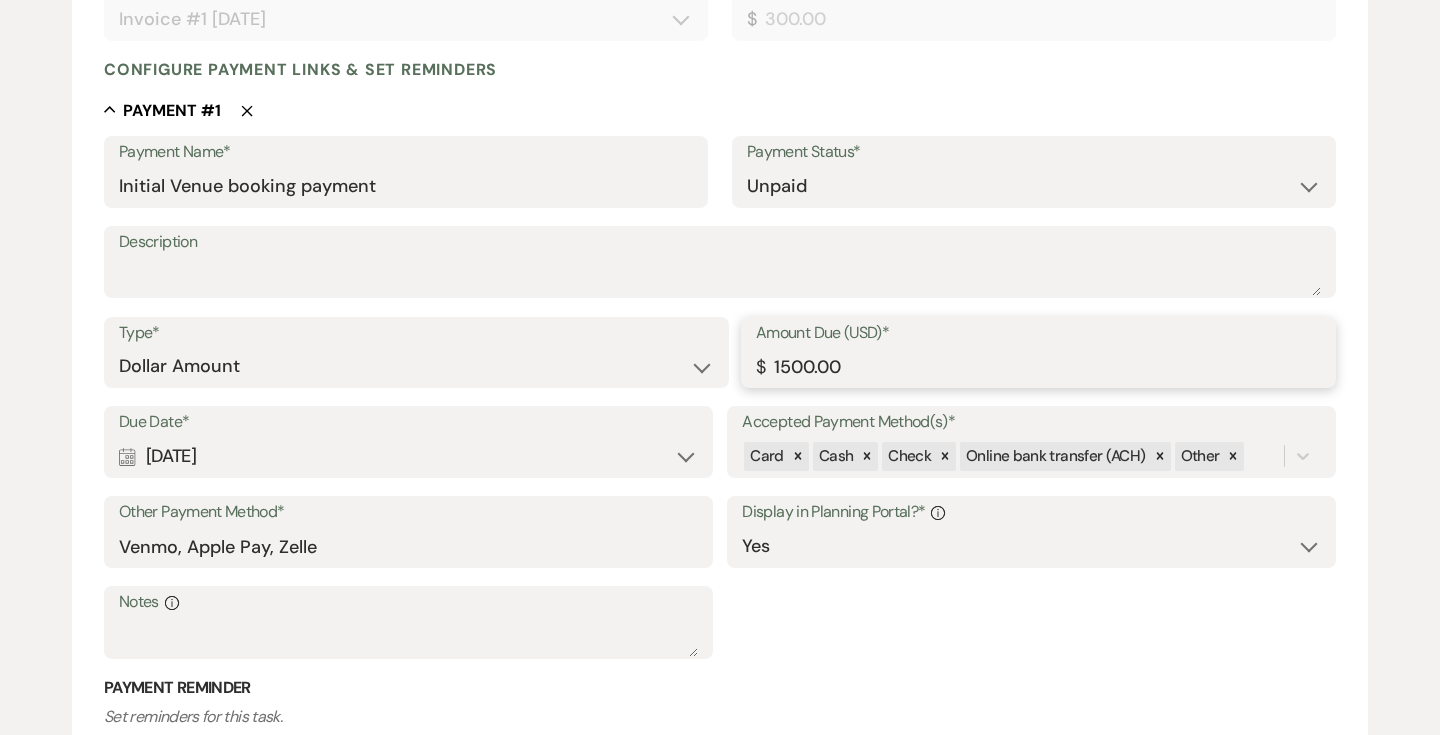 click on "1500.00" at bounding box center (1038, 366) 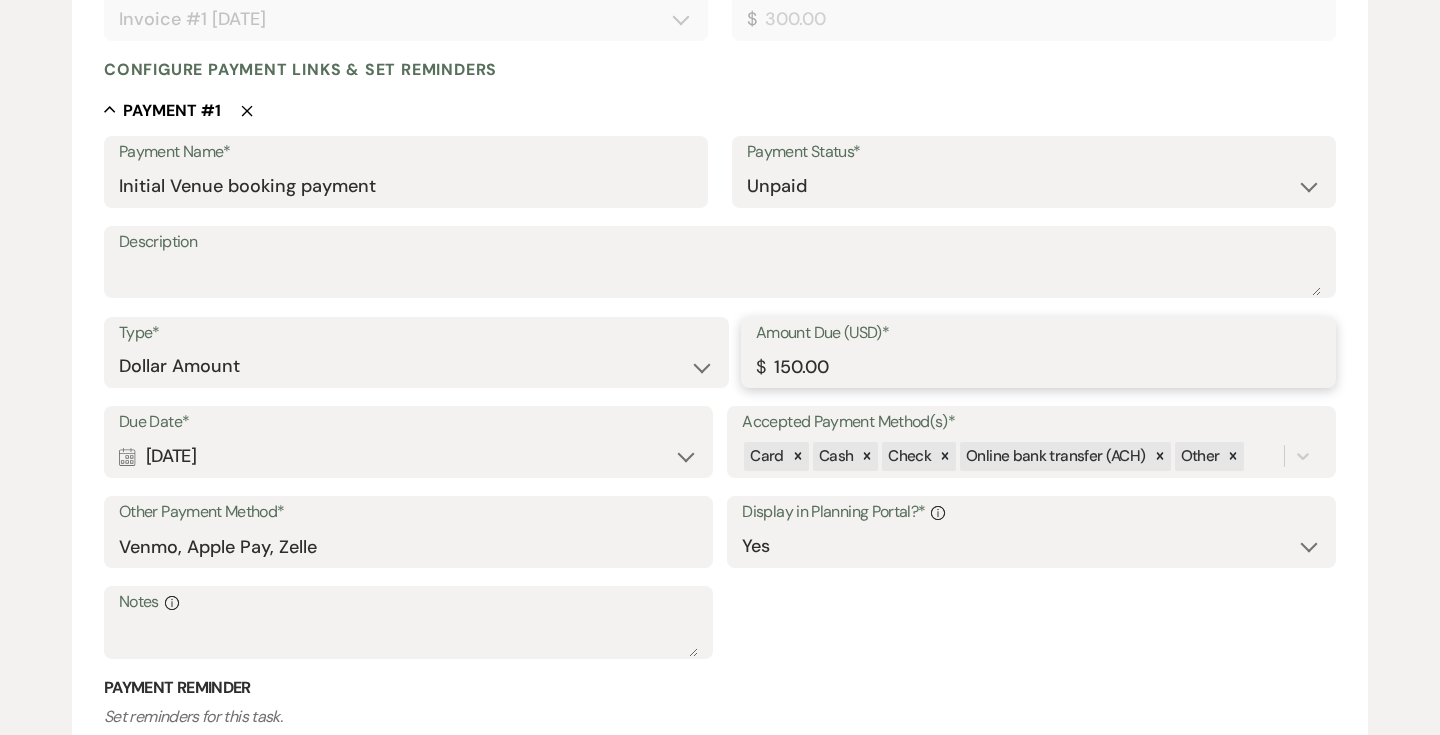 type on "150.00" 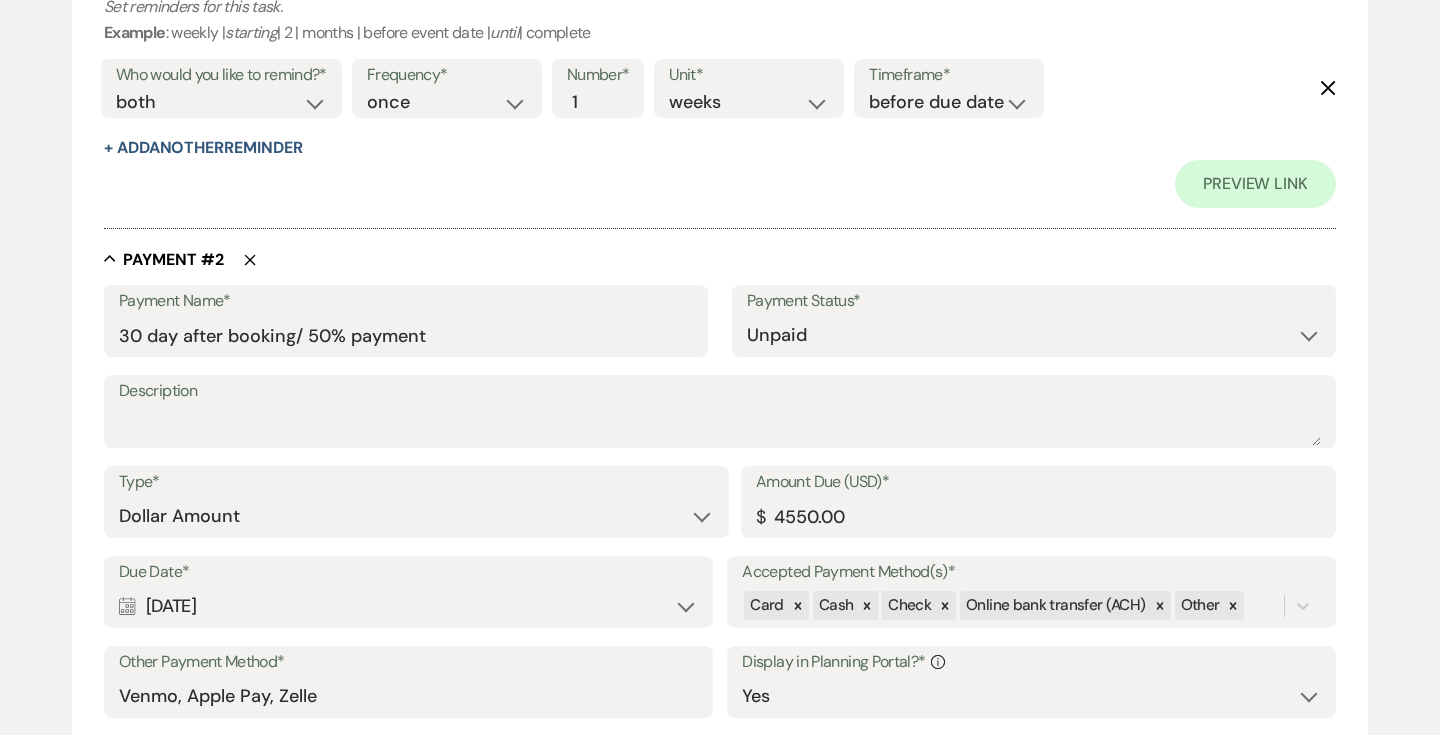 scroll, scrollTop: 1185, scrollLeft: 0, axis: vertical 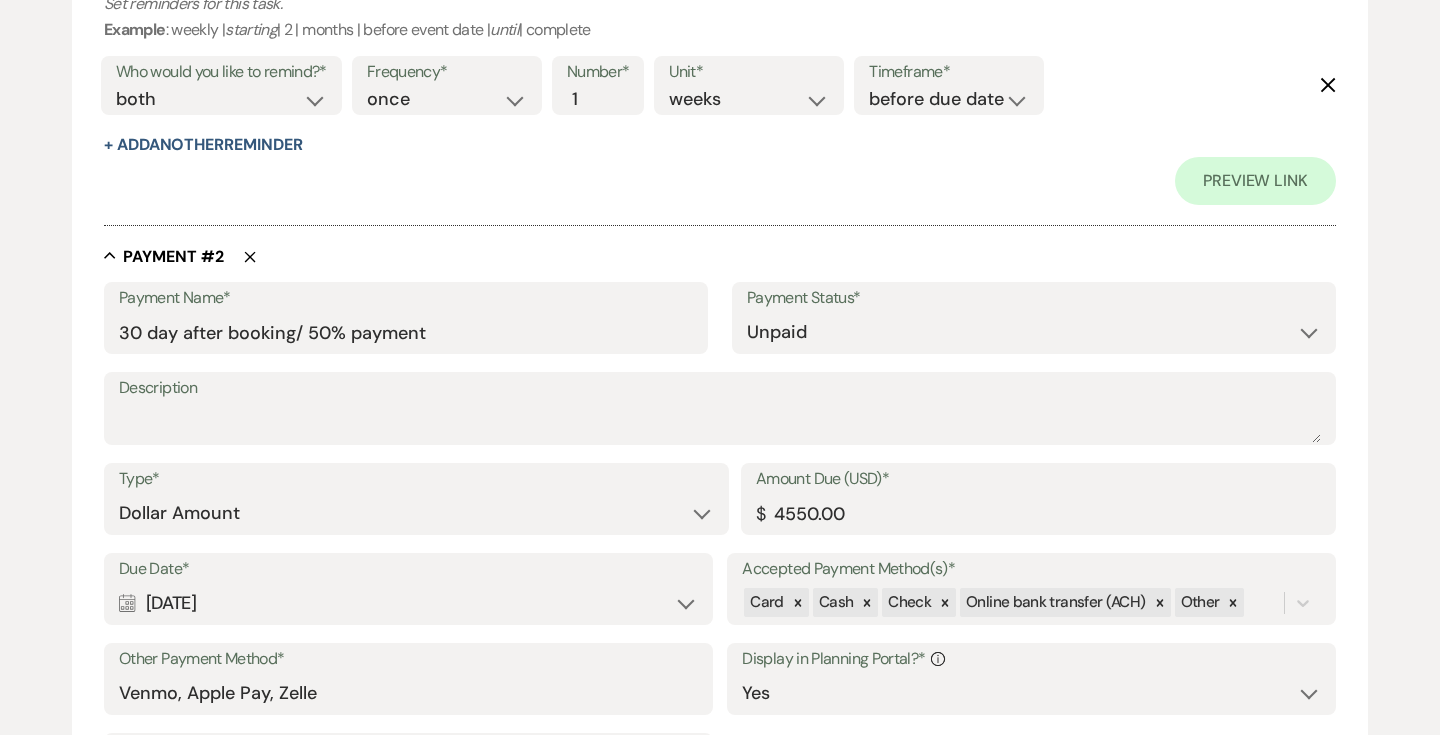 click on "Delete" 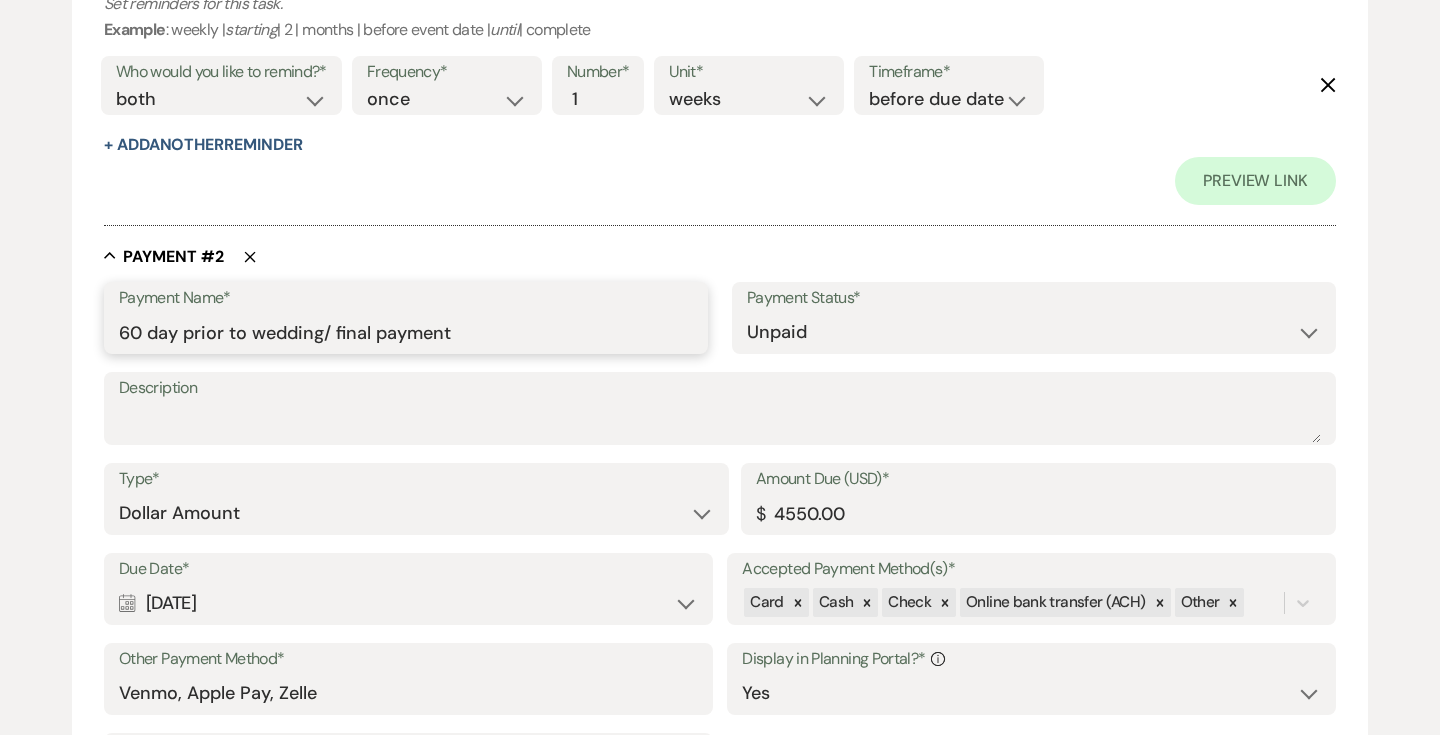 click on "60 day prior to wedding/ final payment" at bounding box center (406, 332) 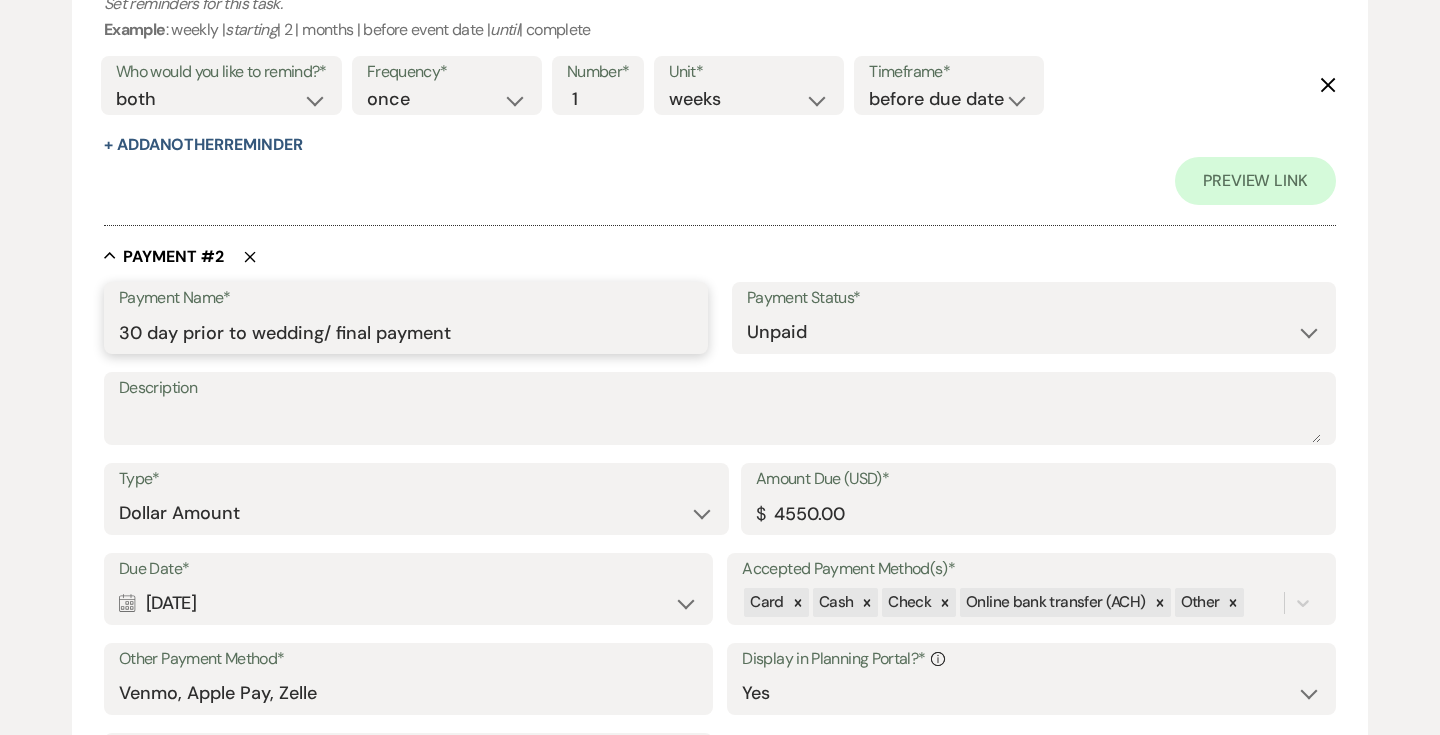 click on "30 day prior to wedding/ final payment" at bounding box center (406, 332) 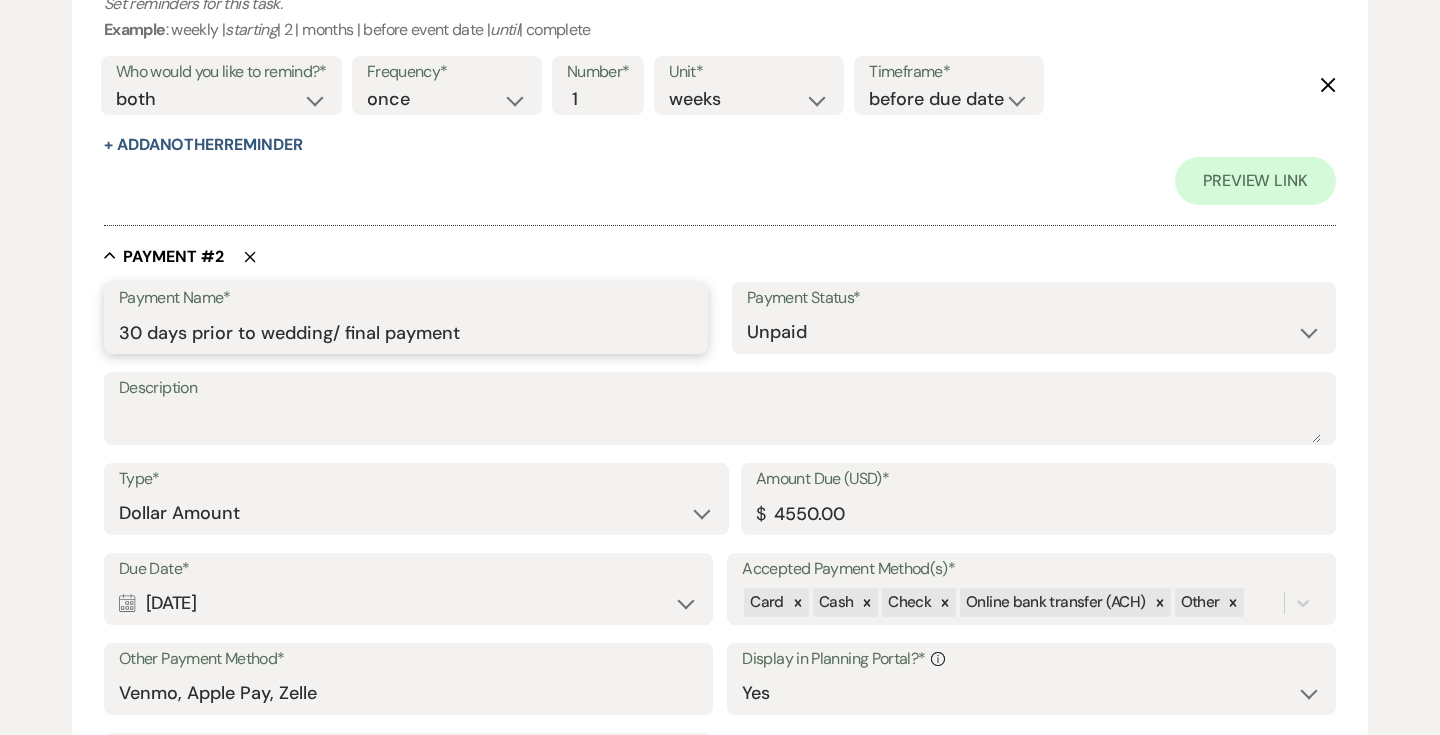 click on "30 days prior to wedding/ final payment" at bounding box center [406, 332] 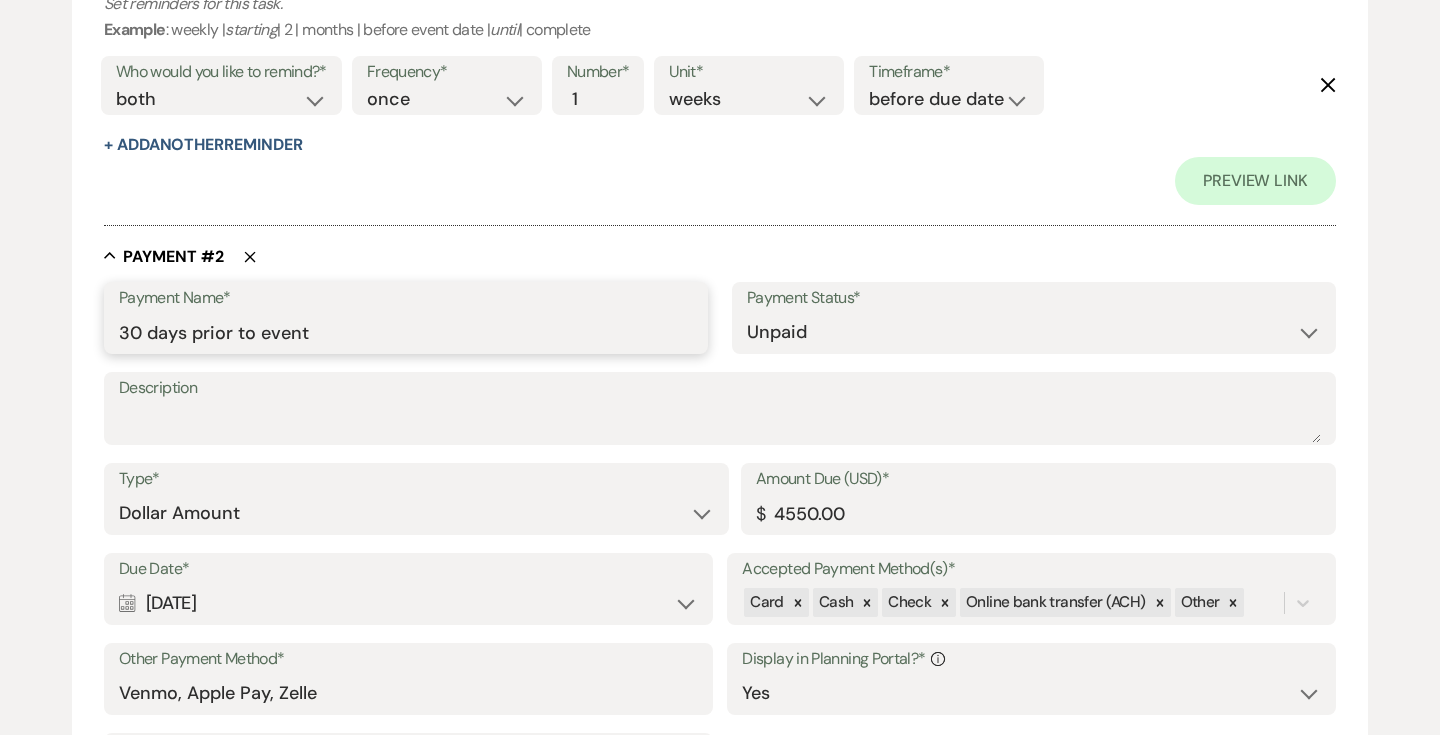 type on "30 days prior to event" 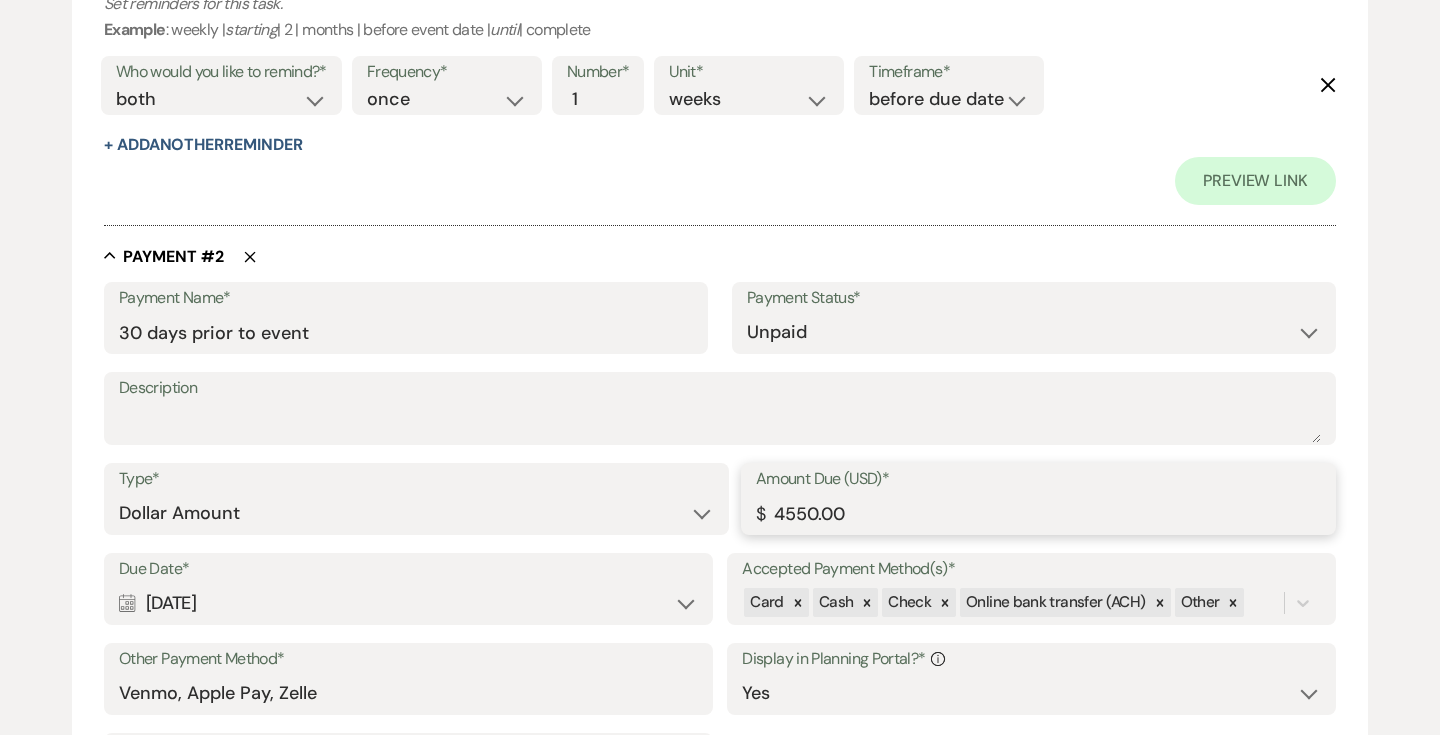 click on "4550.00" at bounding box center [1038, 513] 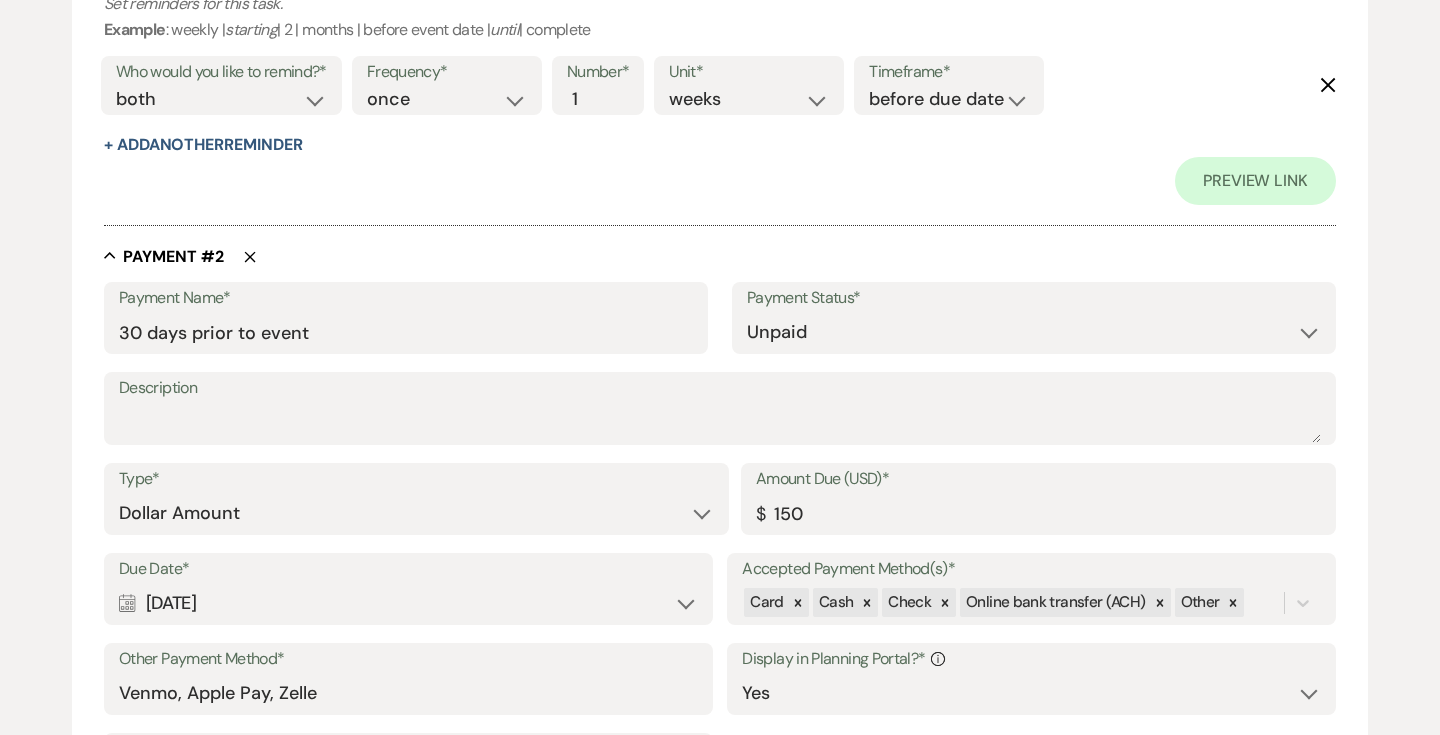 type on "150.00" 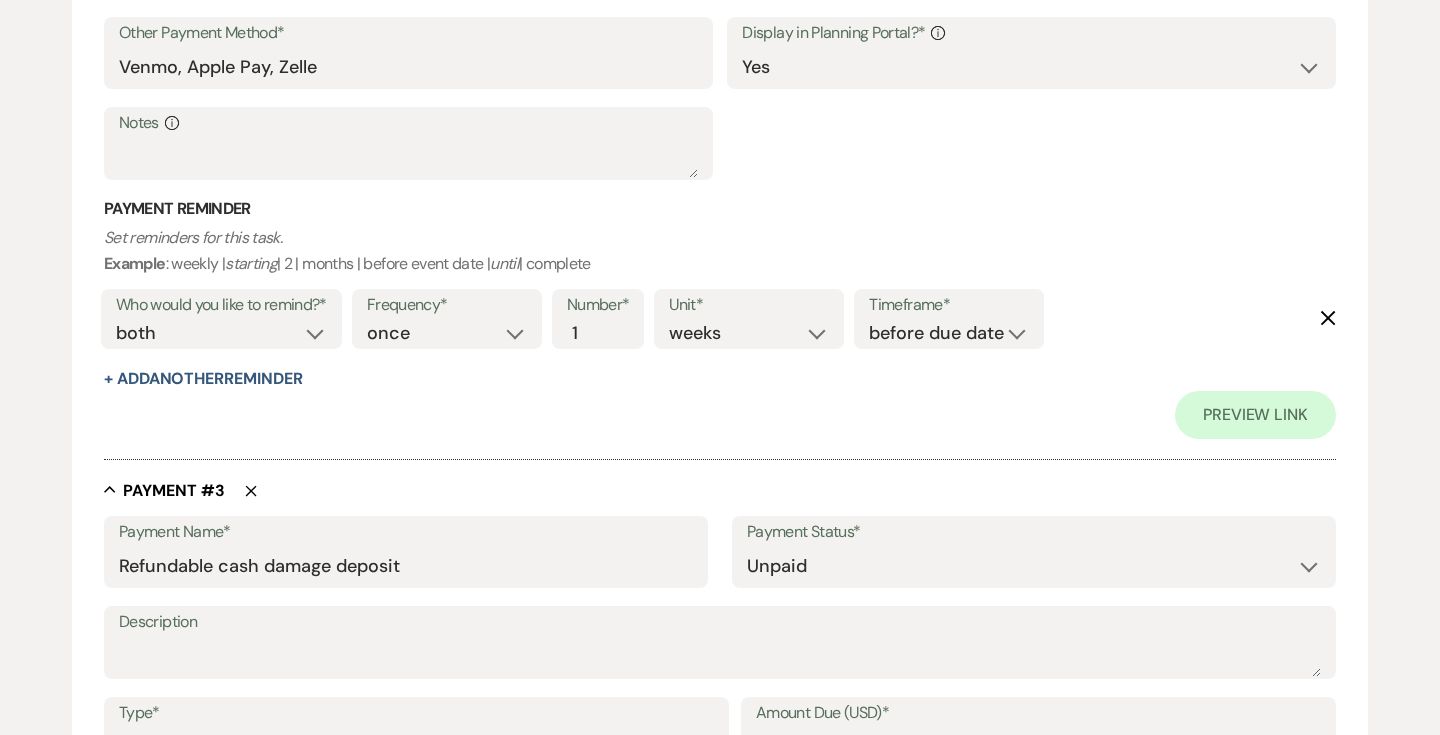 scroll, scrollTop: 1813, scrollLeft: 0, axis: vertical 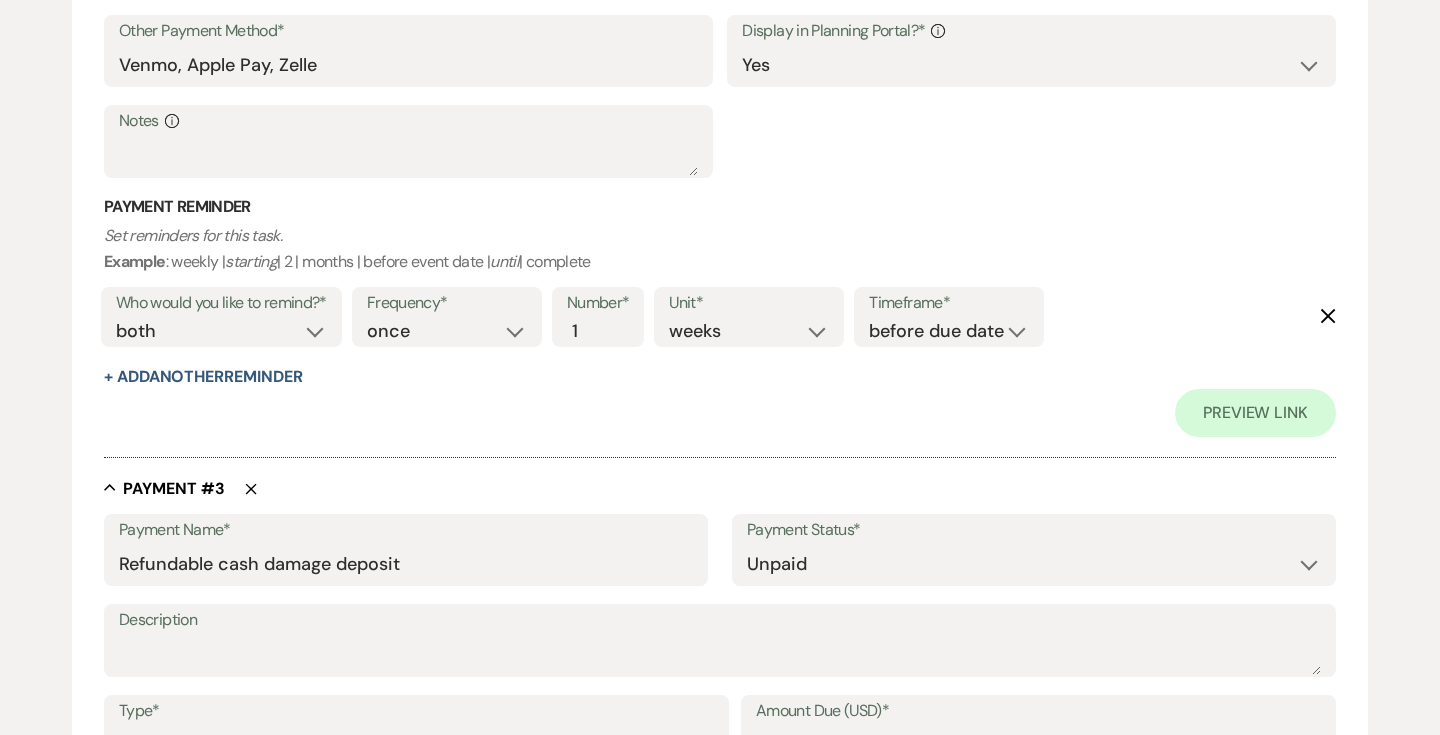 click on "Delete" at bounding box center [241, 488] 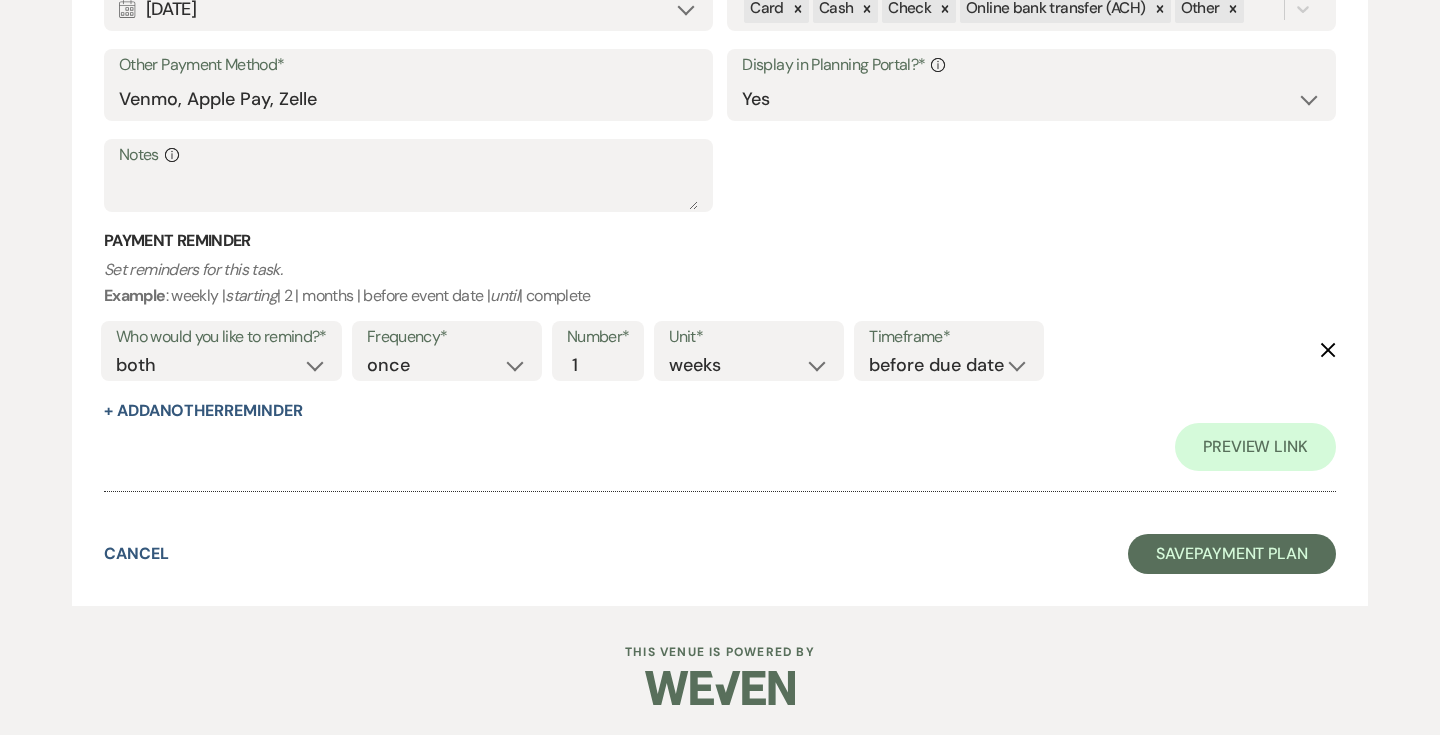 scroll, scrollTop: 1279, scrollLeft: 0, axis: vertical 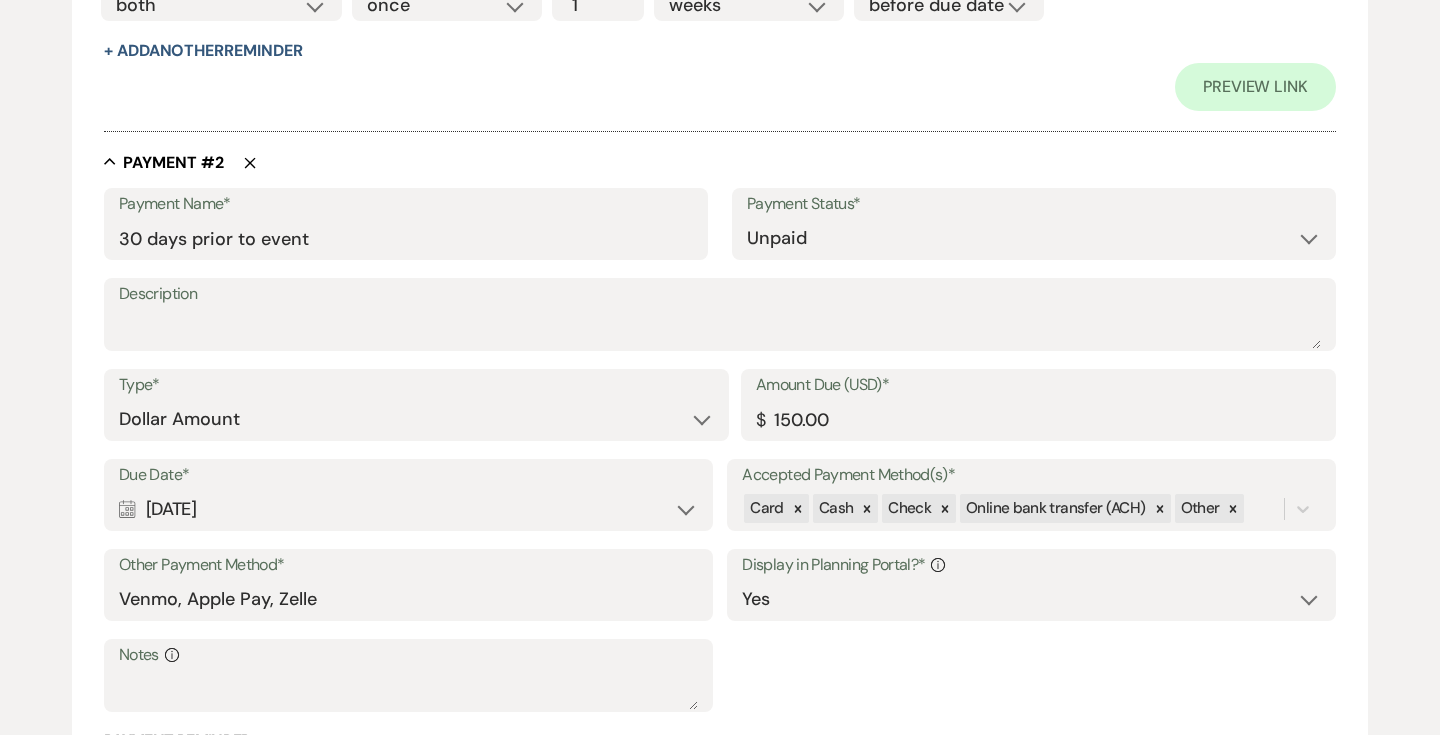 click on "Calendar [DATE] Expand" at bounding box center (408, 509) 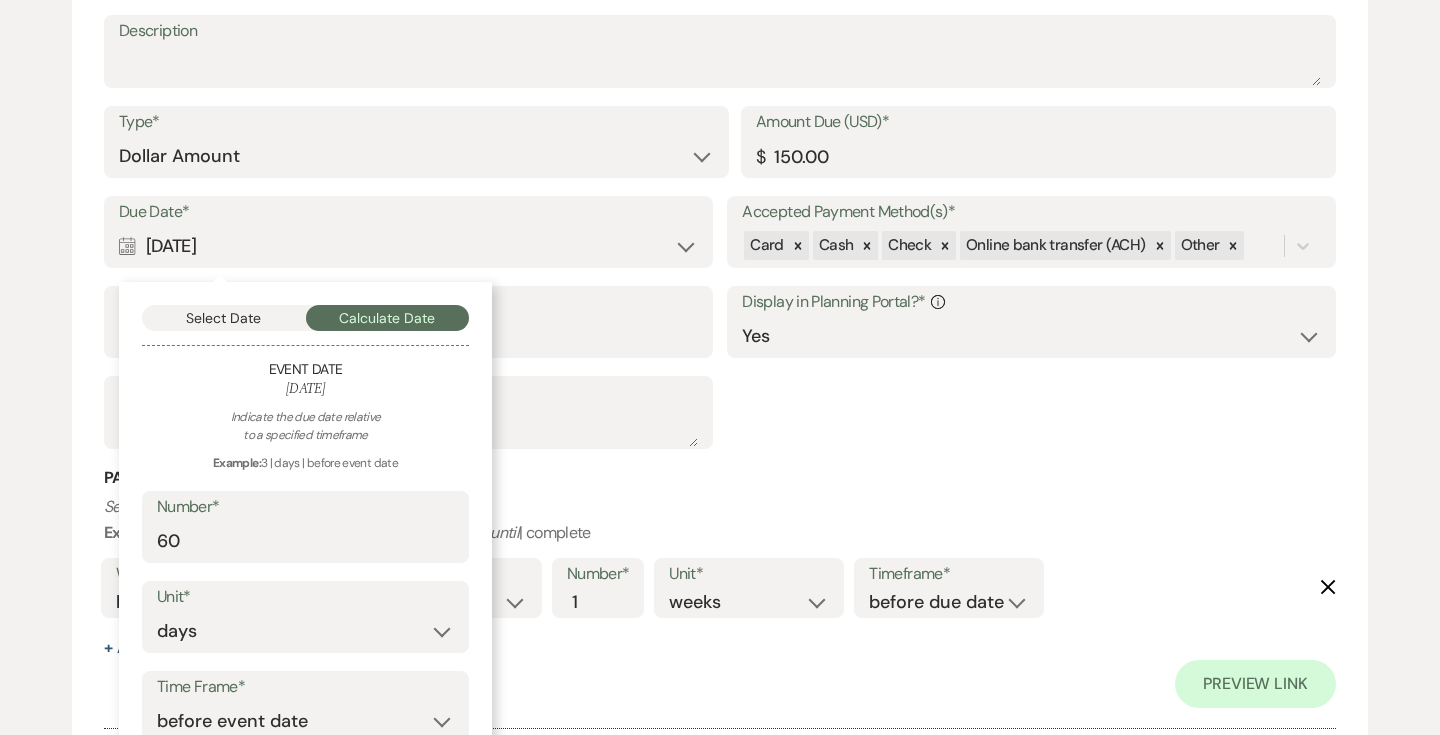 scroll, scrollTop: 1549, scrollLeft: 0, axis: vertical 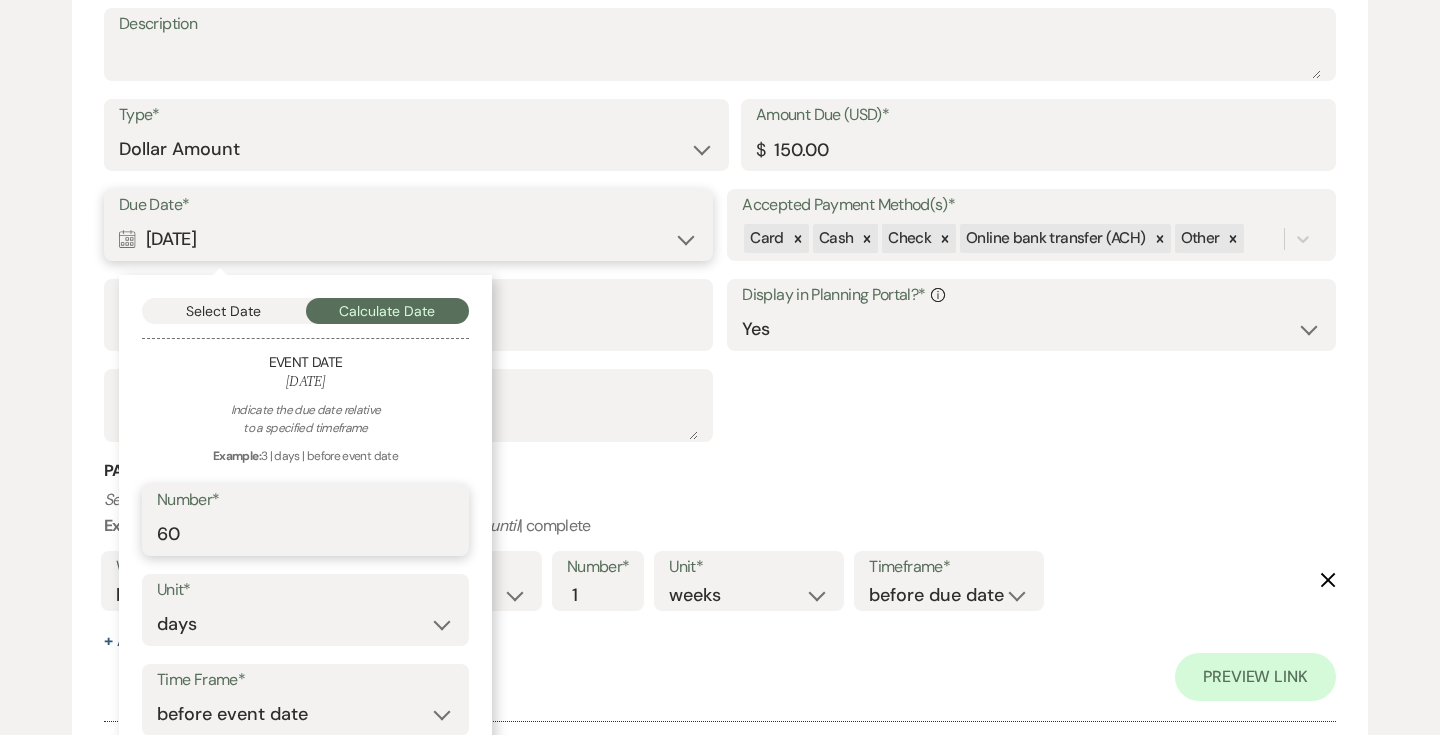 click on "60" at bounding box center (305, 534) 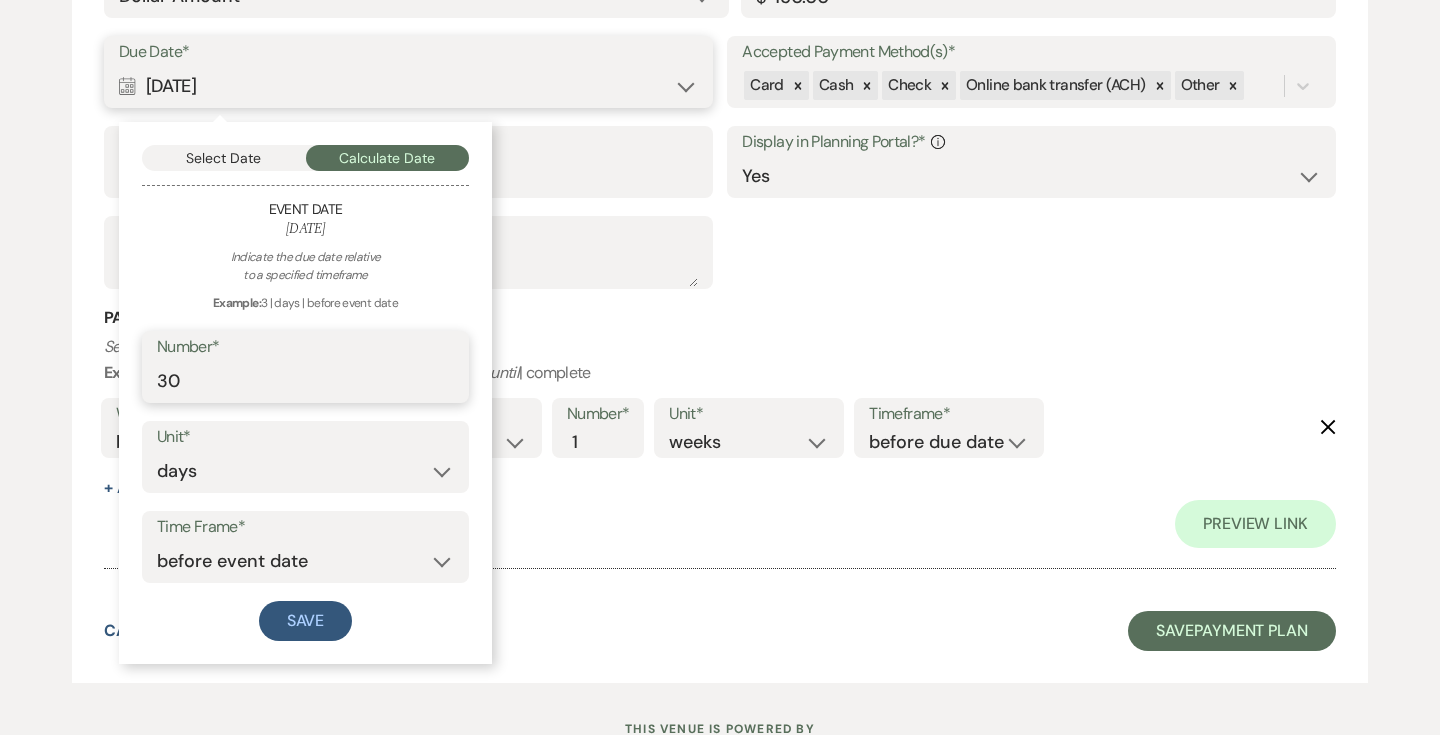 scroll, scrollTop: 1703, scrollLeft: 0, axis: vertical 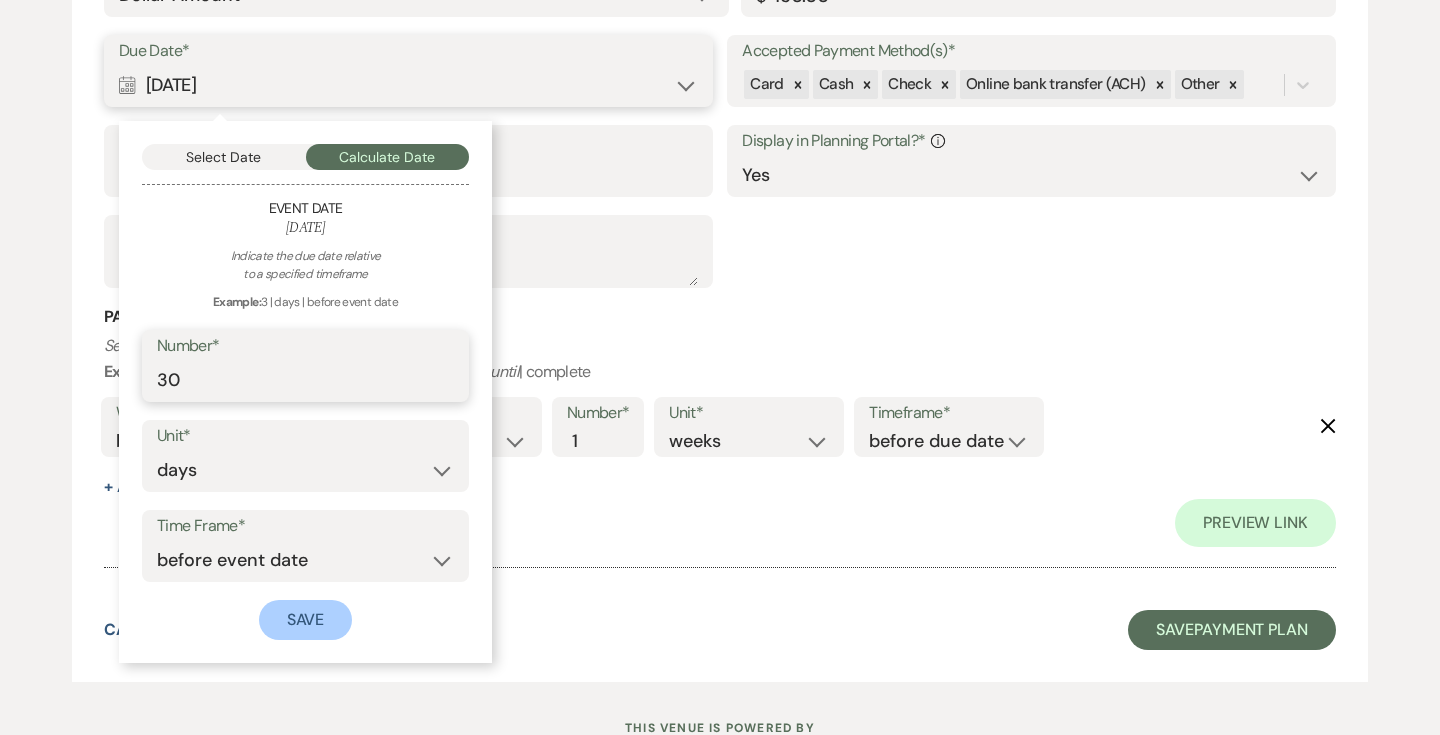 type on "30" 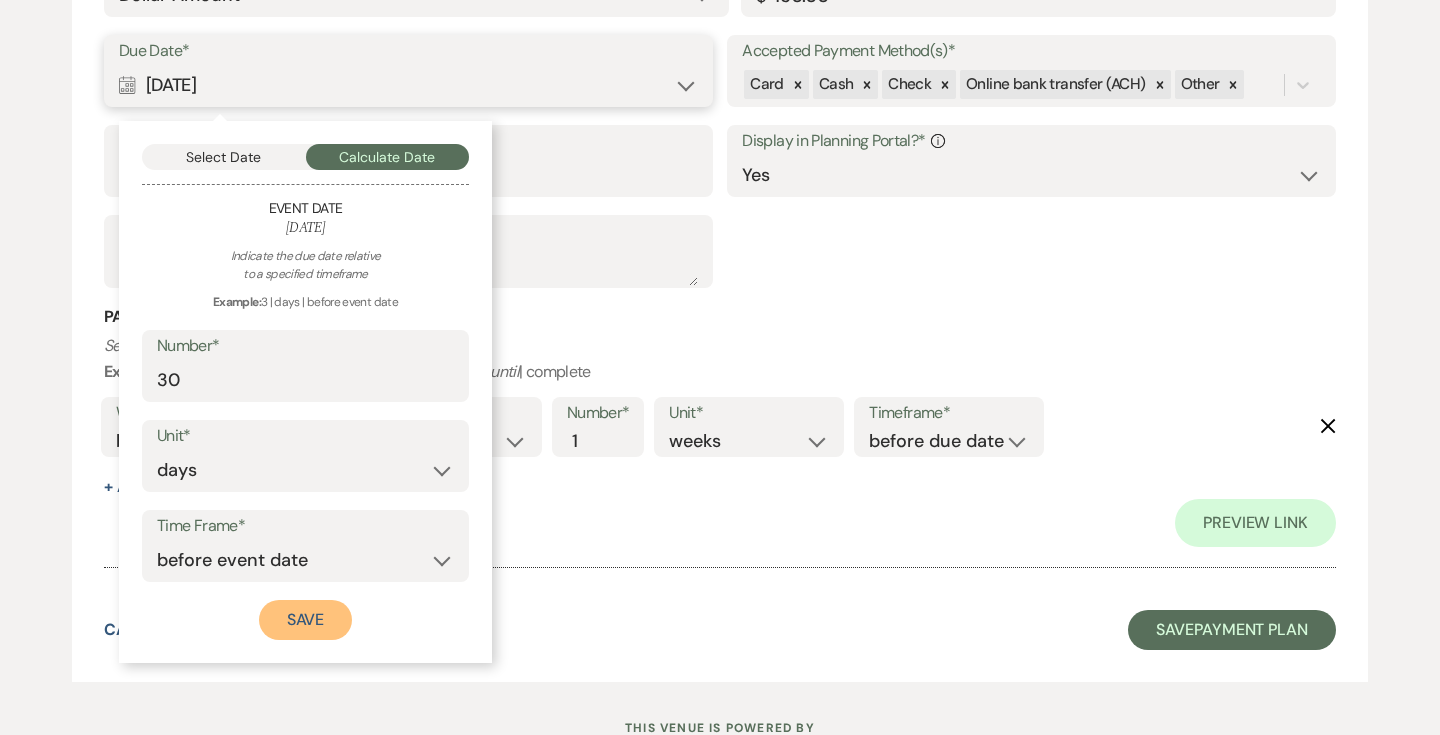 click on "Save" at bounding box center [306, 620] 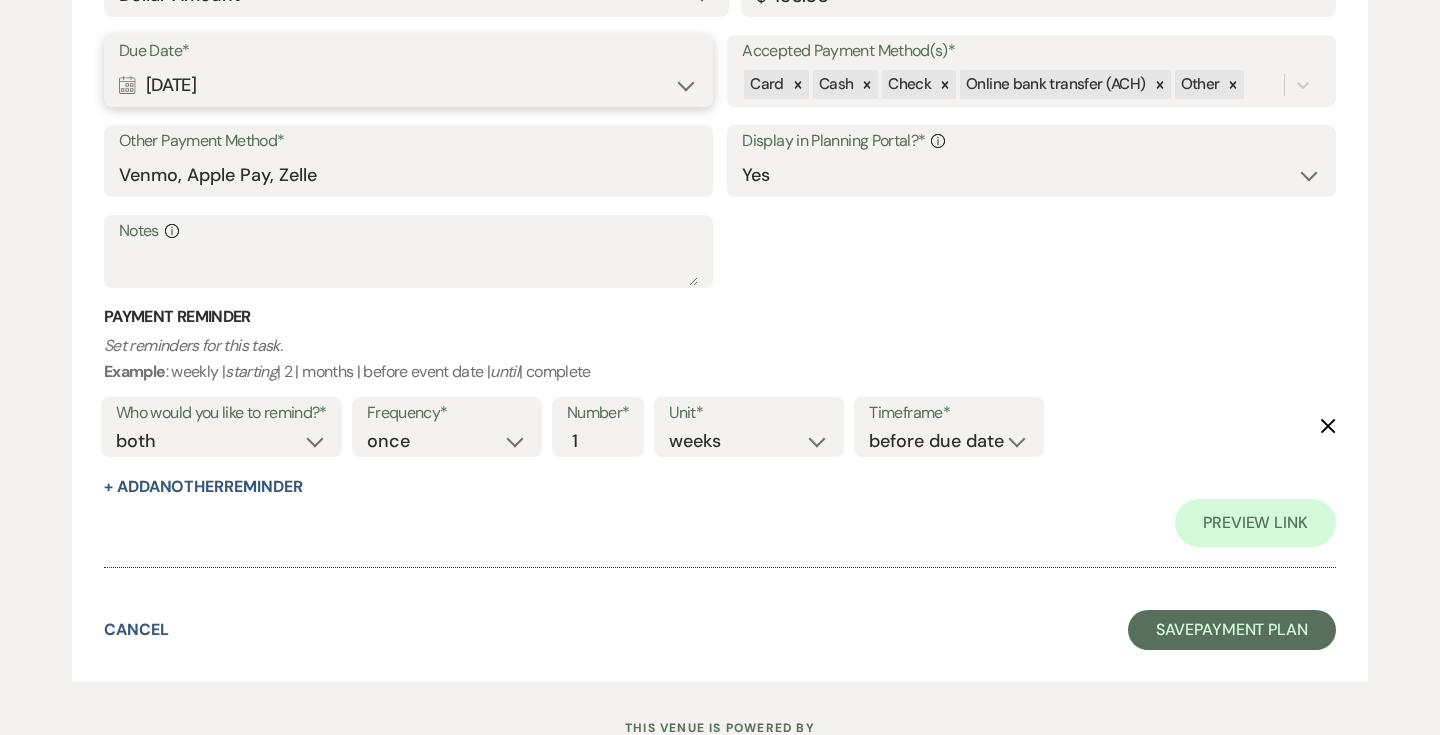 scroll, scrollTop: 1779, scrollLeft: 0, axis: vertical 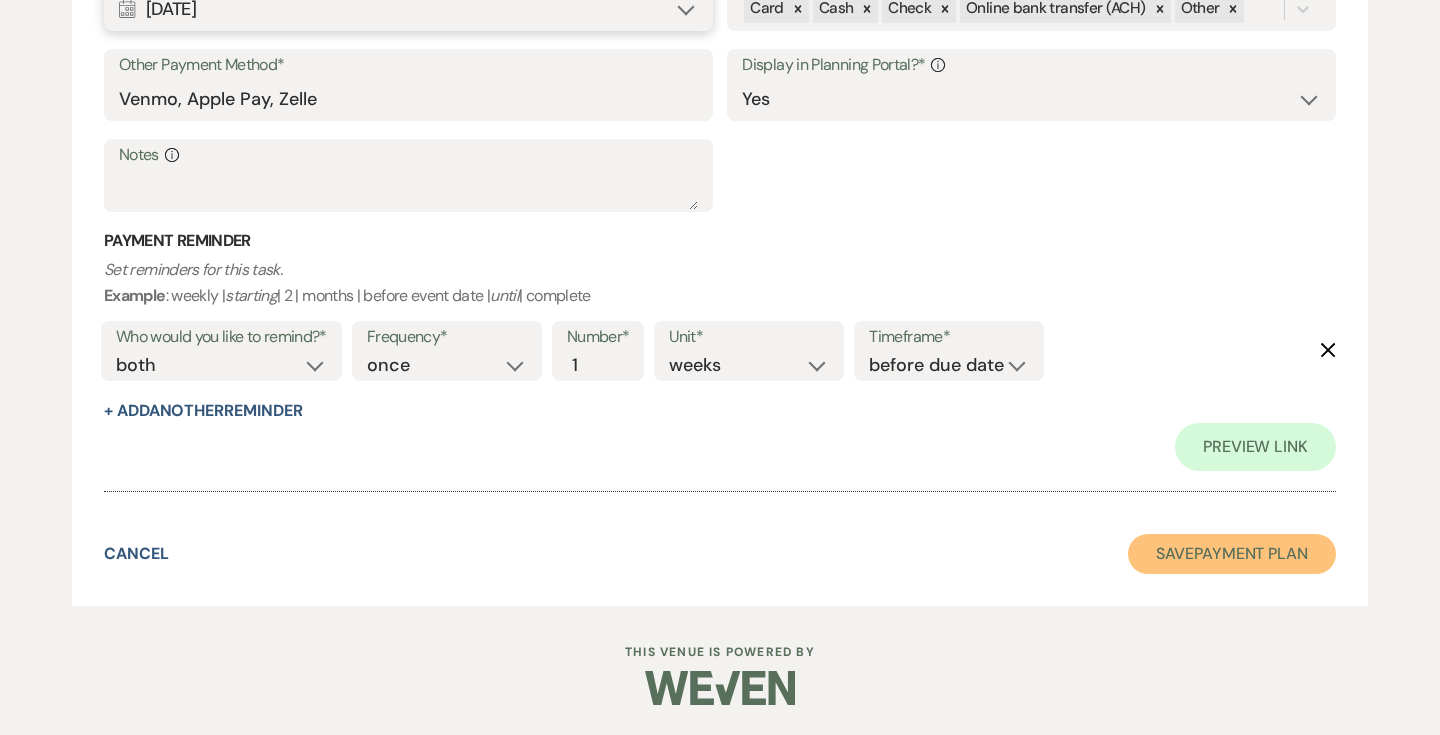 click on "Save  Payment Plan" at bounding box center [1232, 554] 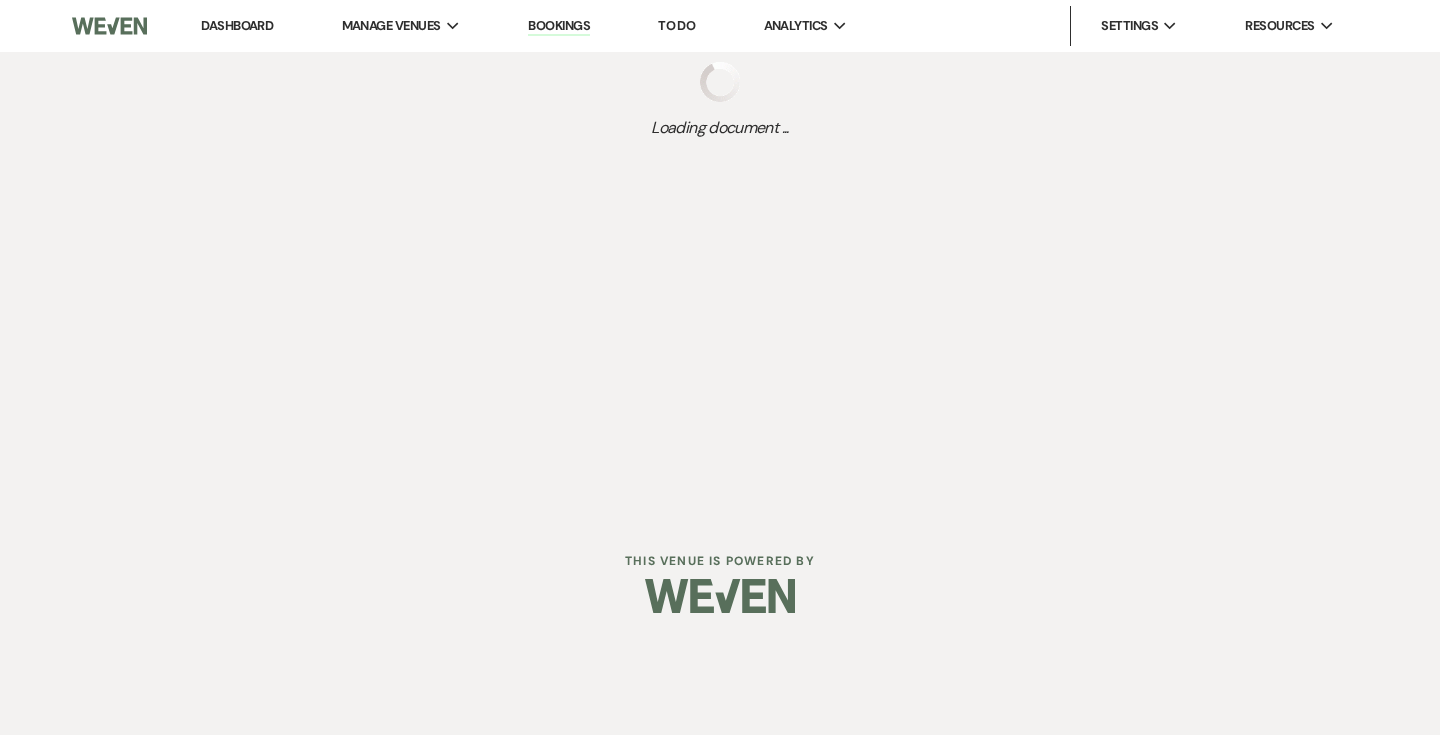 scroll, scrollTop: 0, scrollLeft: 0, axis: both 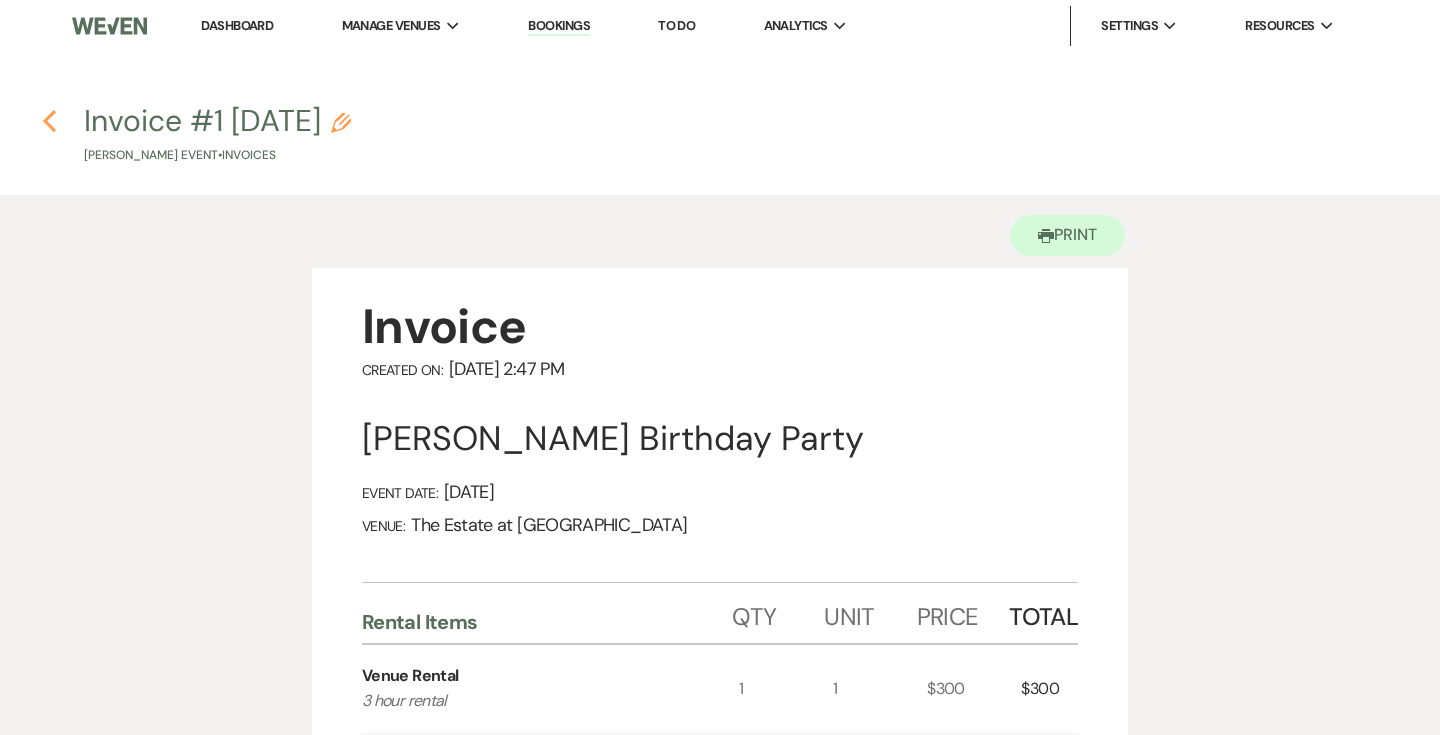 click on "Previous" 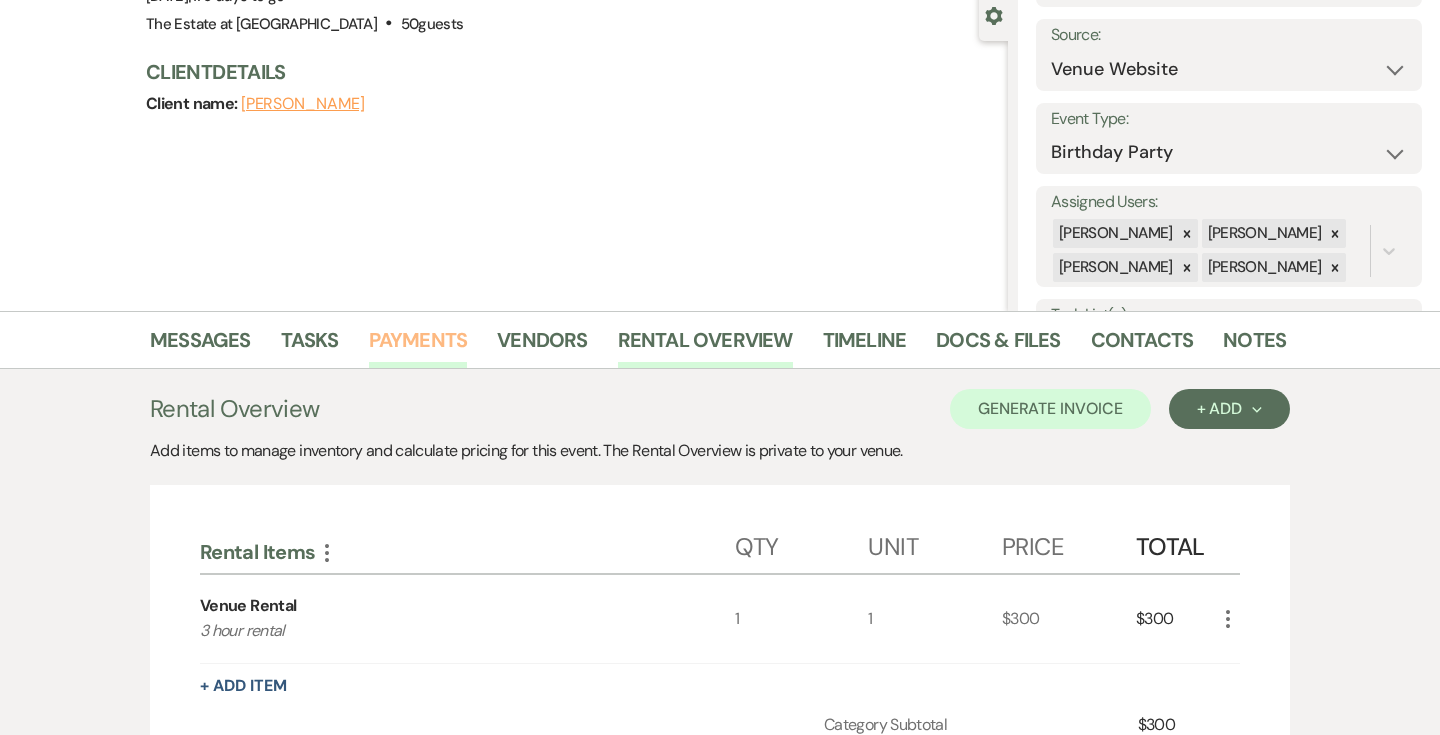 click on "Payments" at bounding box center [418, 346] 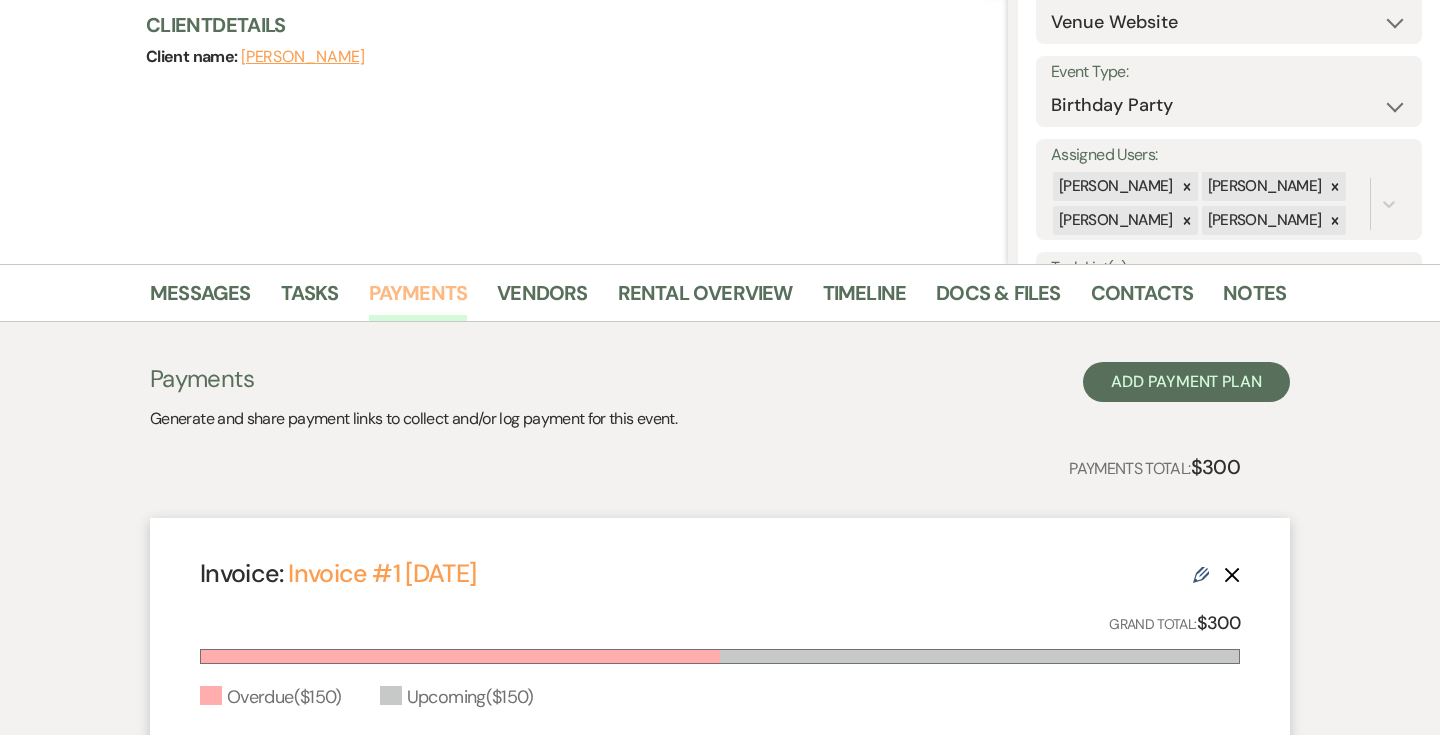 scroll, scrollTop: 617, scrollLeft: 0, axis: vertical 